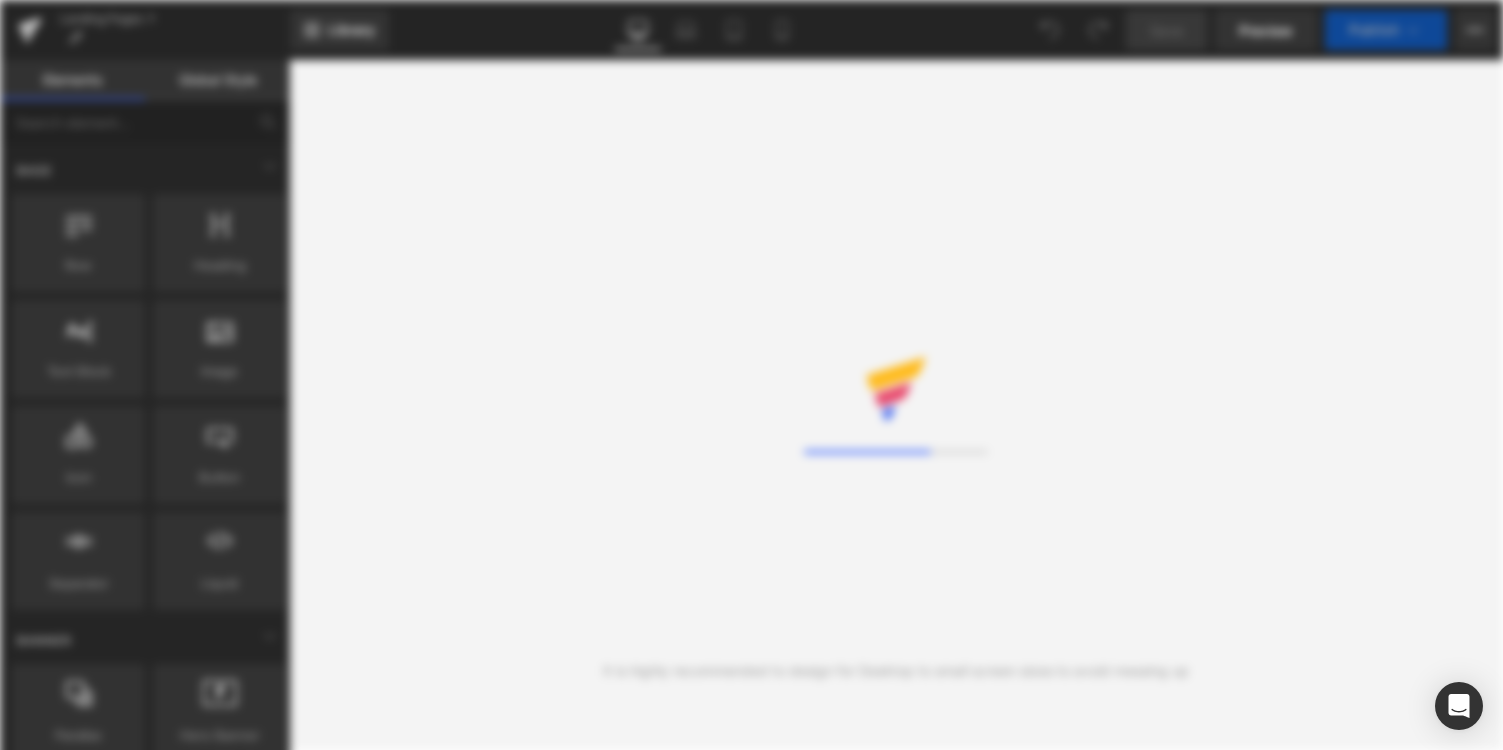 scroll, scrollTop: 0, scrollLeft: 0, axis: both 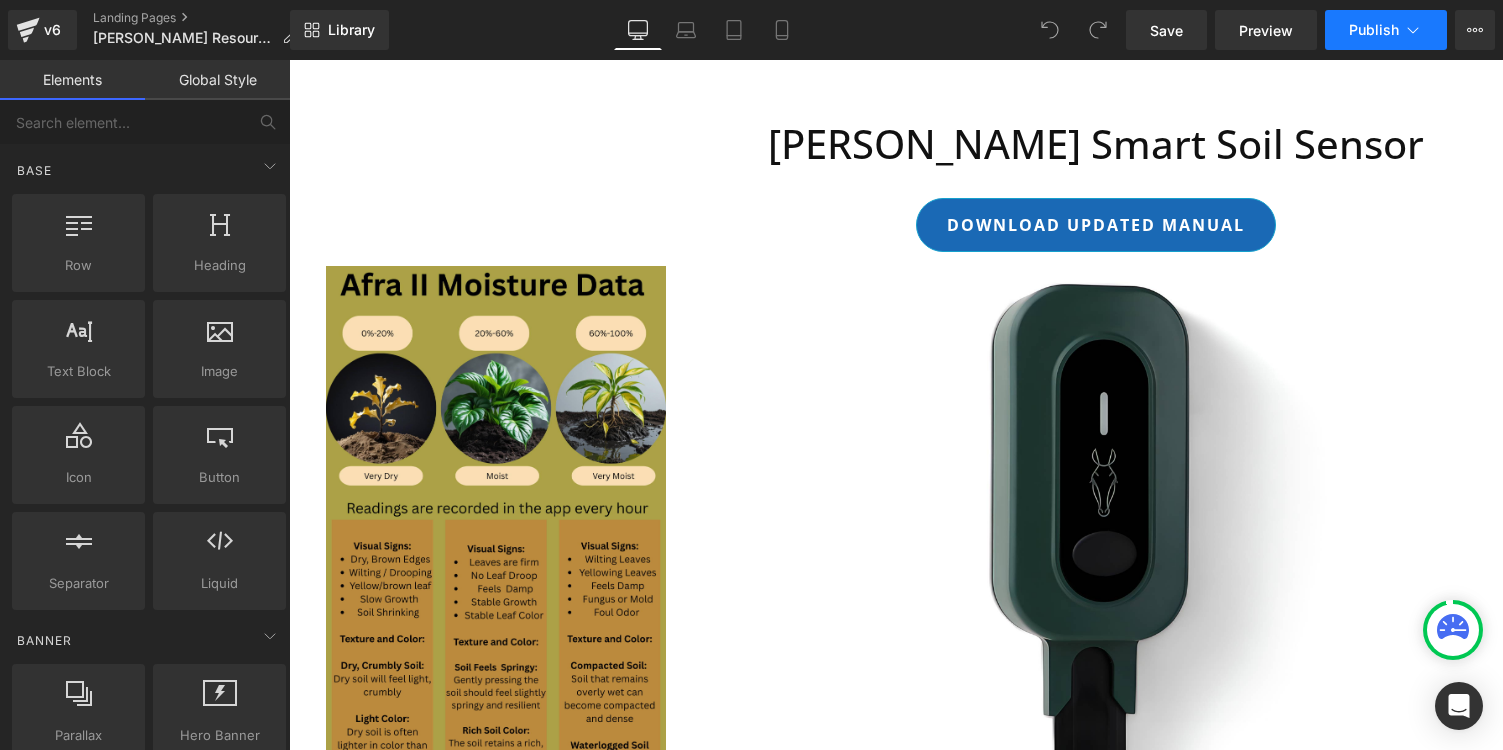 click on "Publish" at bounding box center (1386, 30) 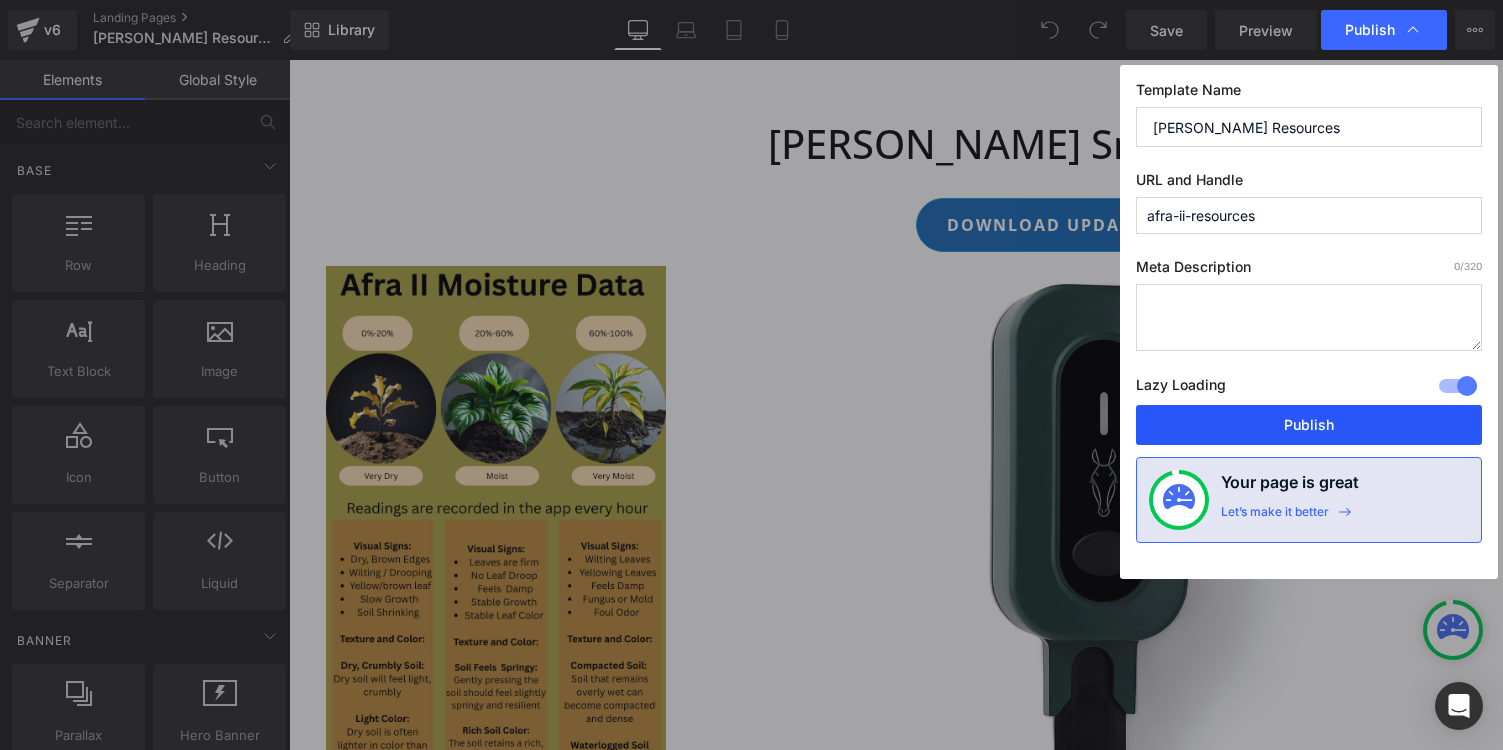 click on "Publish" at bounding box center (1309, 425) 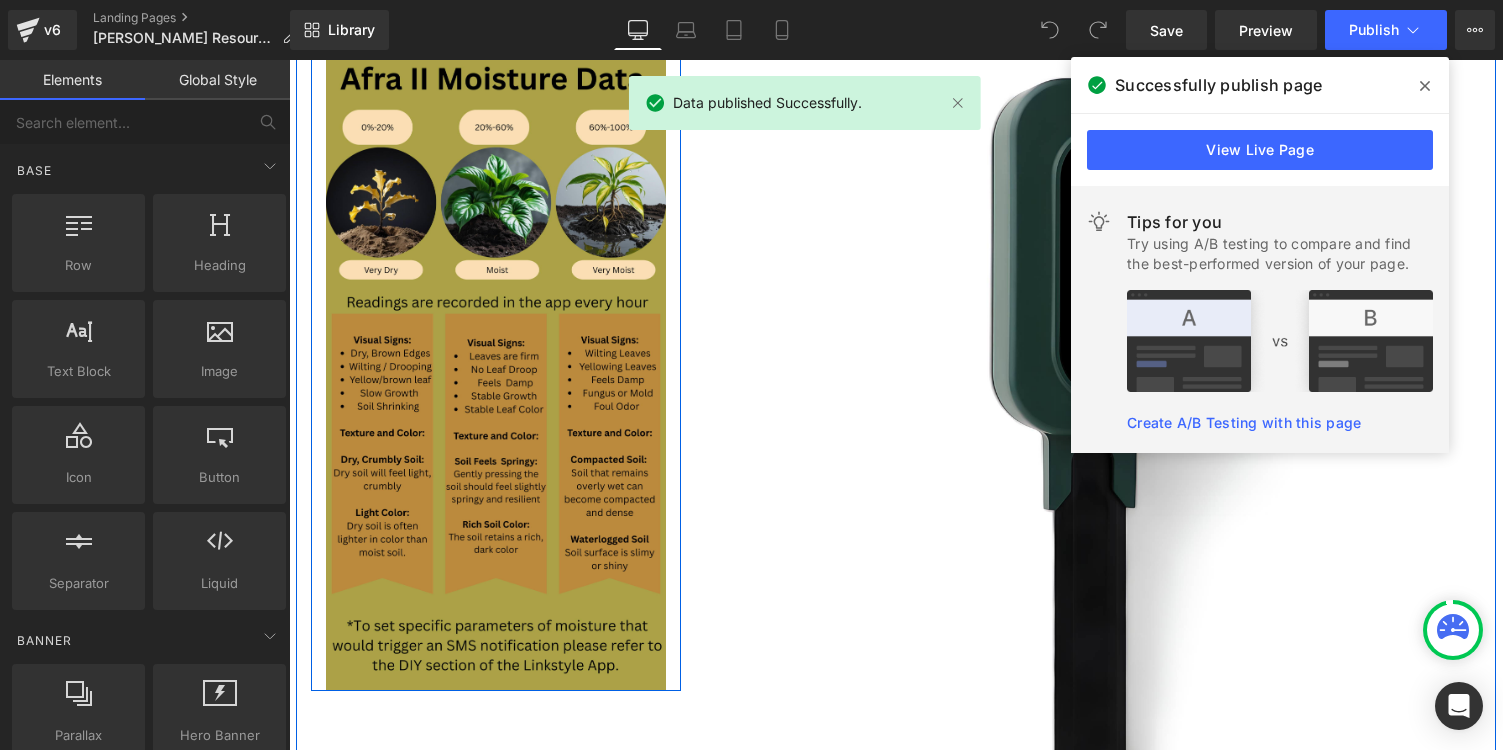 scroll, scrollTop: 208, scrollLeft: 0, axis: vertical 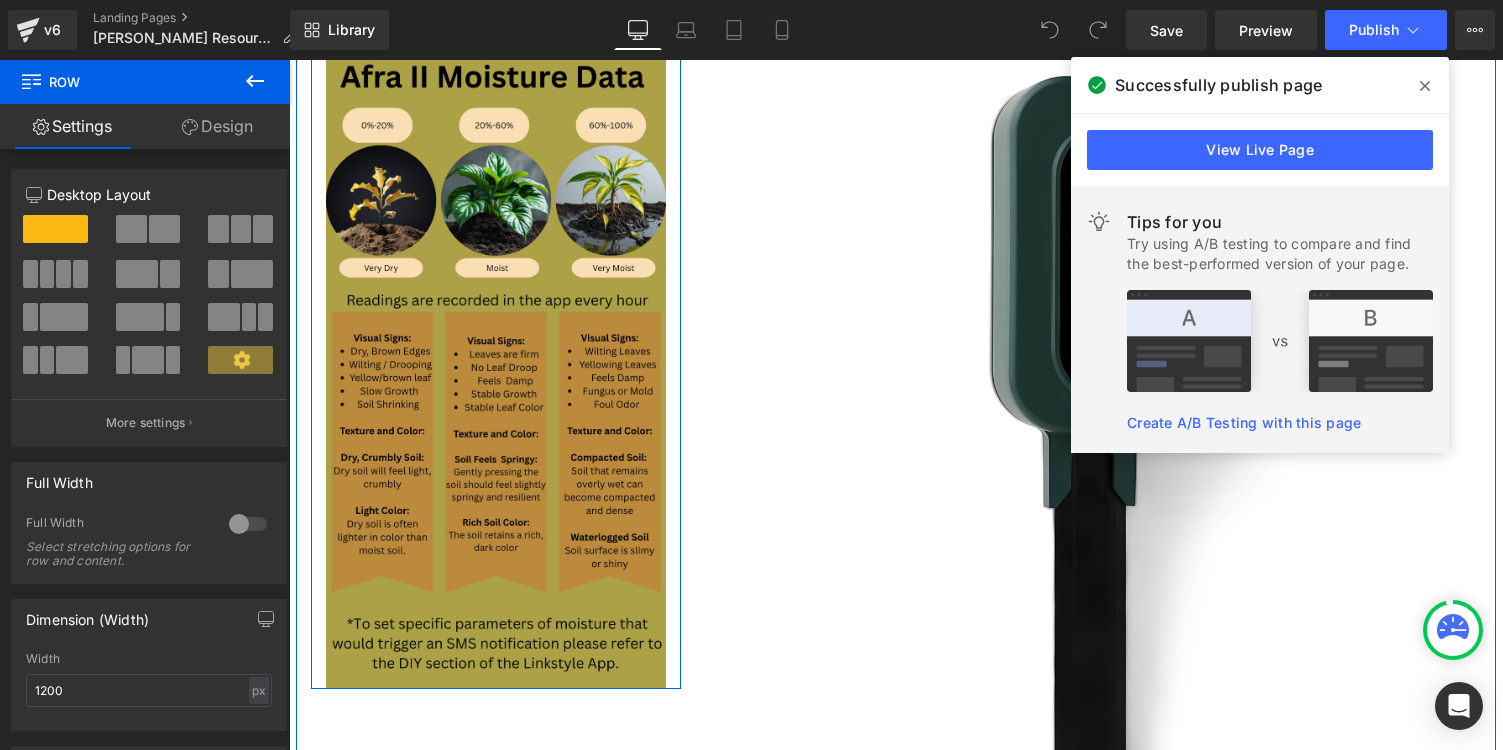 click on "Image" at bounding box center (496, 373) 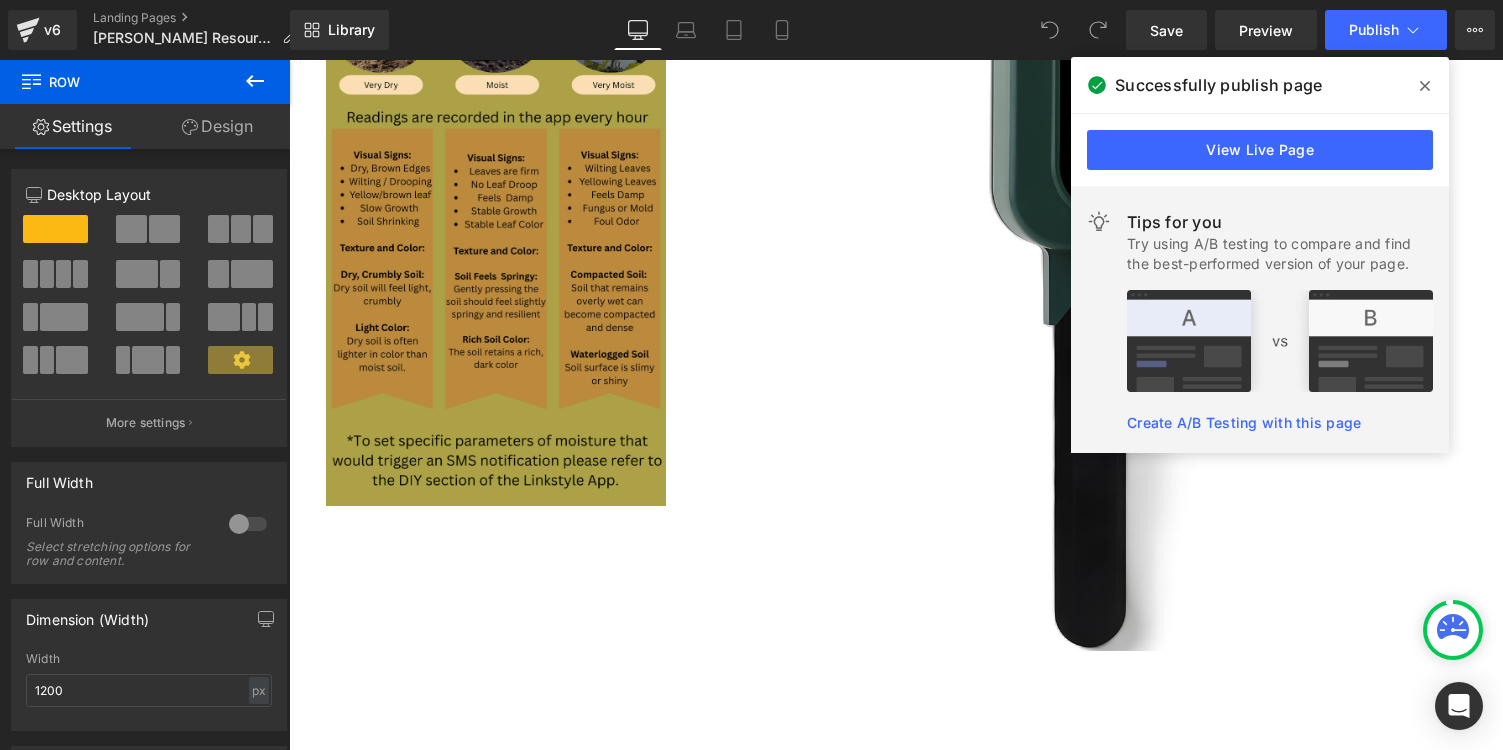 scroll, scrollTop: 409, scrollLeft: 0, axis: vertical 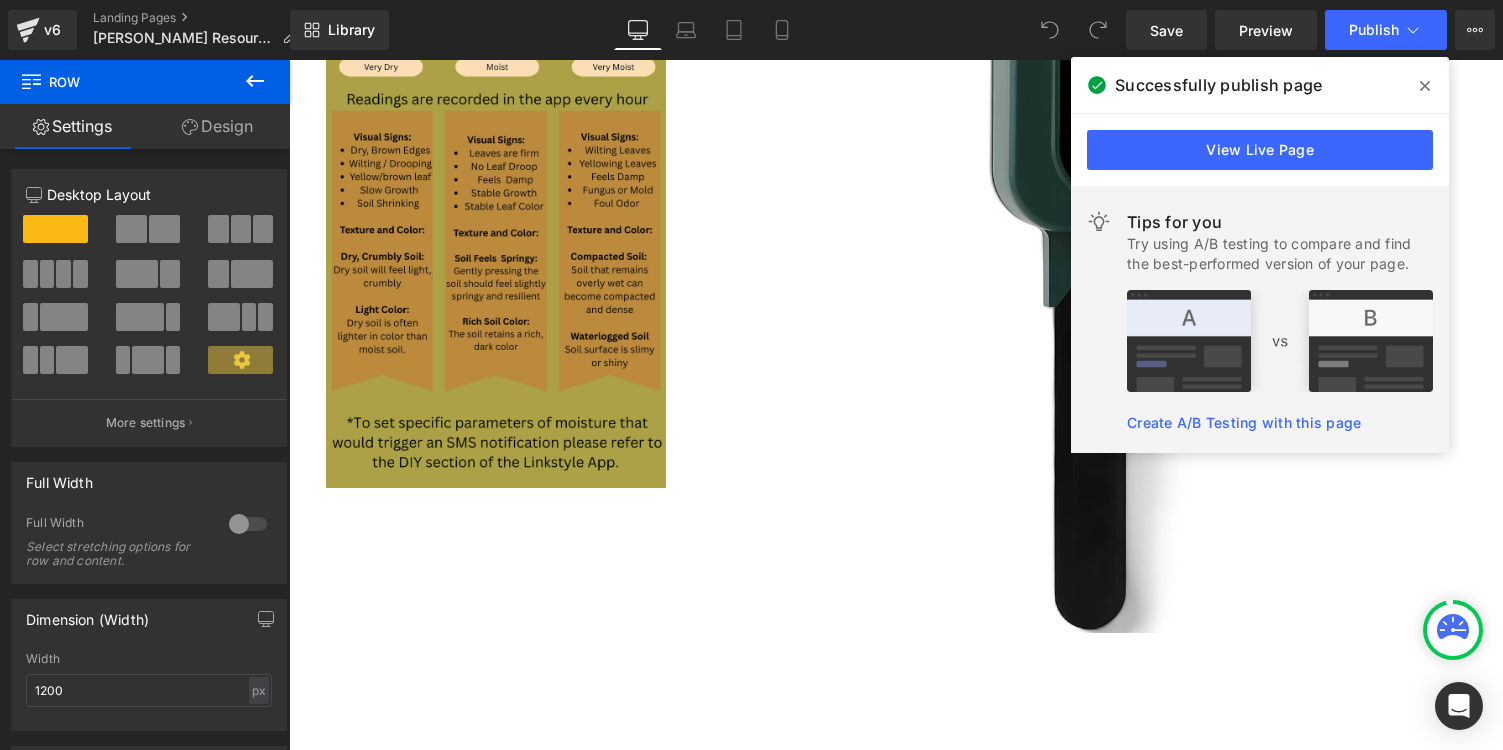 click on "View Live Page" at bounding box center (1260, 150) 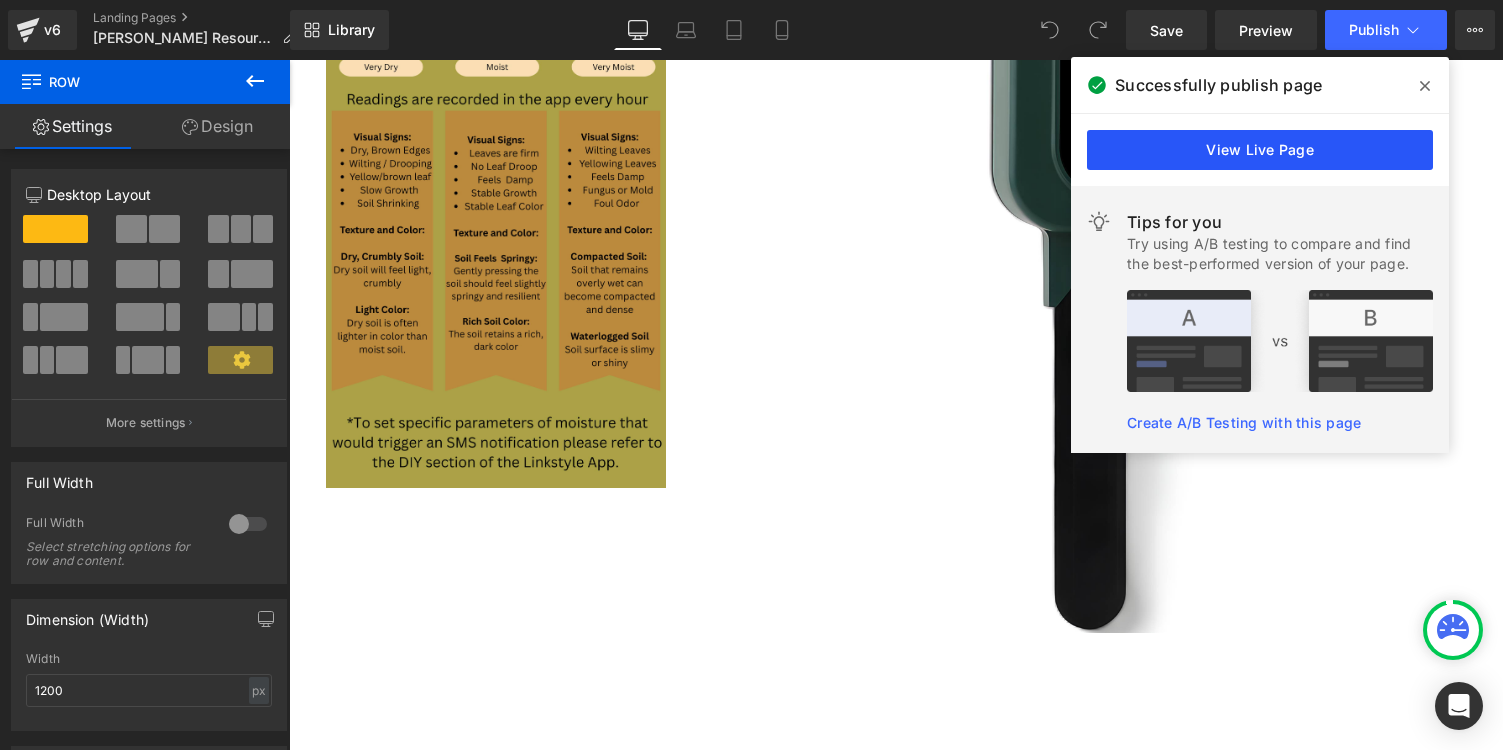 click on "View Live Page" at bounding box center [1260, 150] 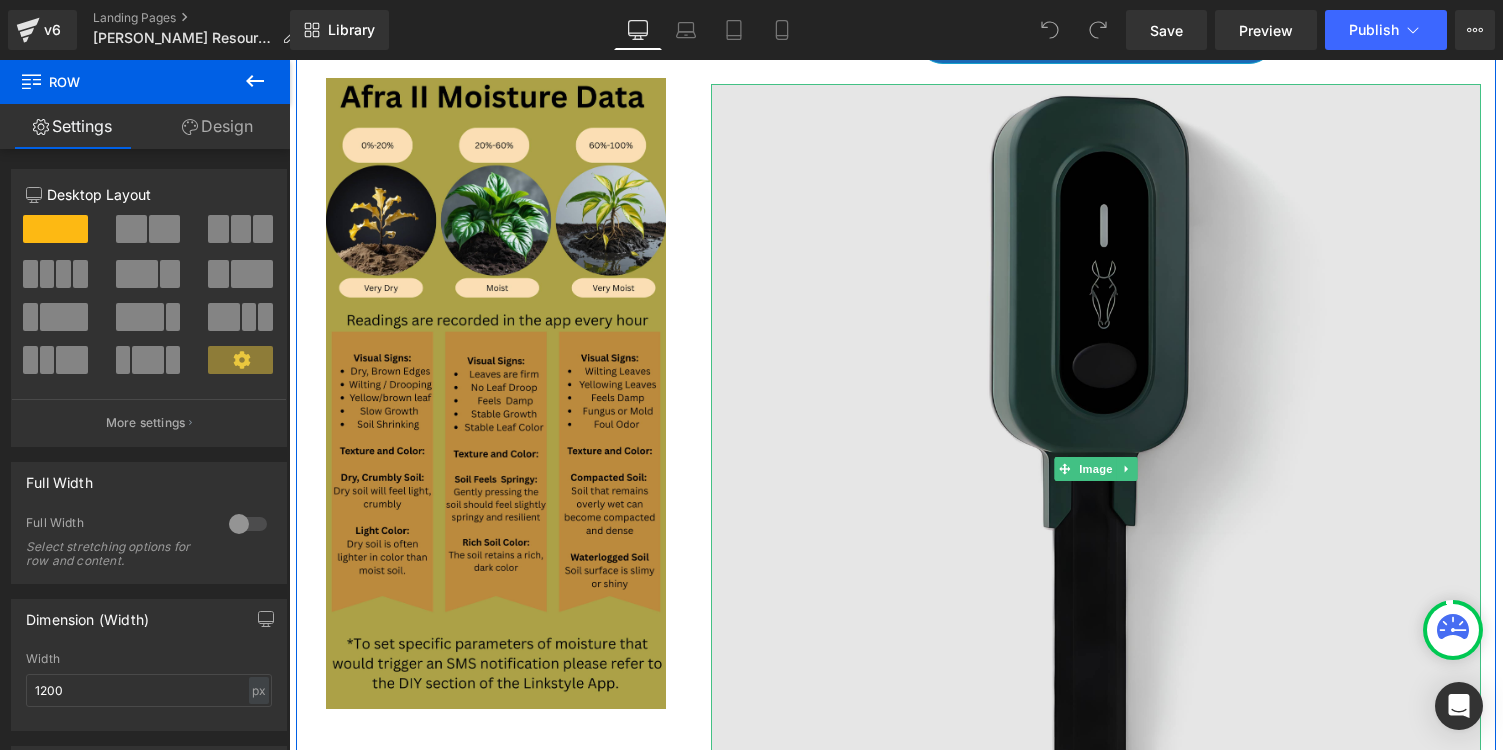 scroll, scrollTop: 189, scrollLeft: 0, axis: vertical 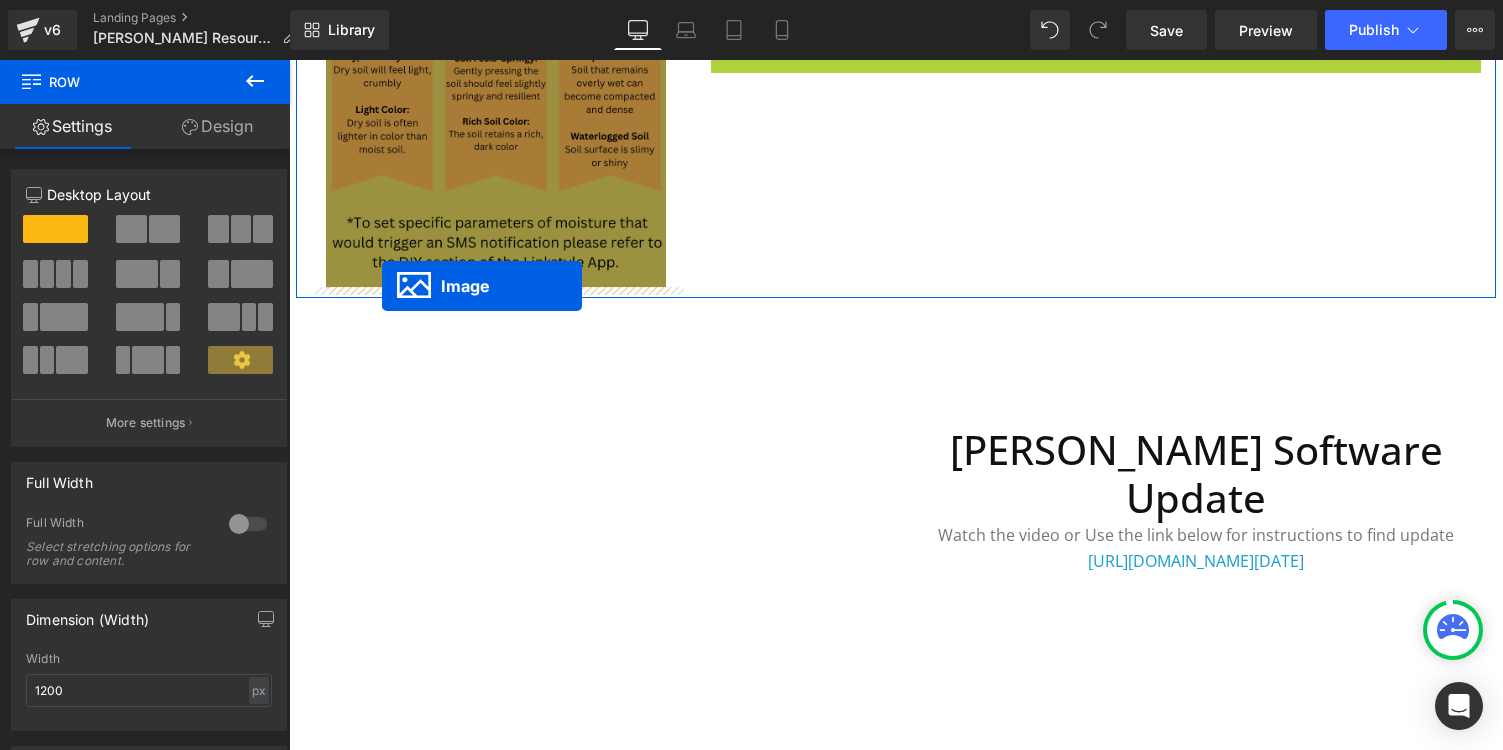 drag, startPoint x: 1095, startPoint y: 461, endPoint x: 382, endPoint y: 286, distance: 734.1621 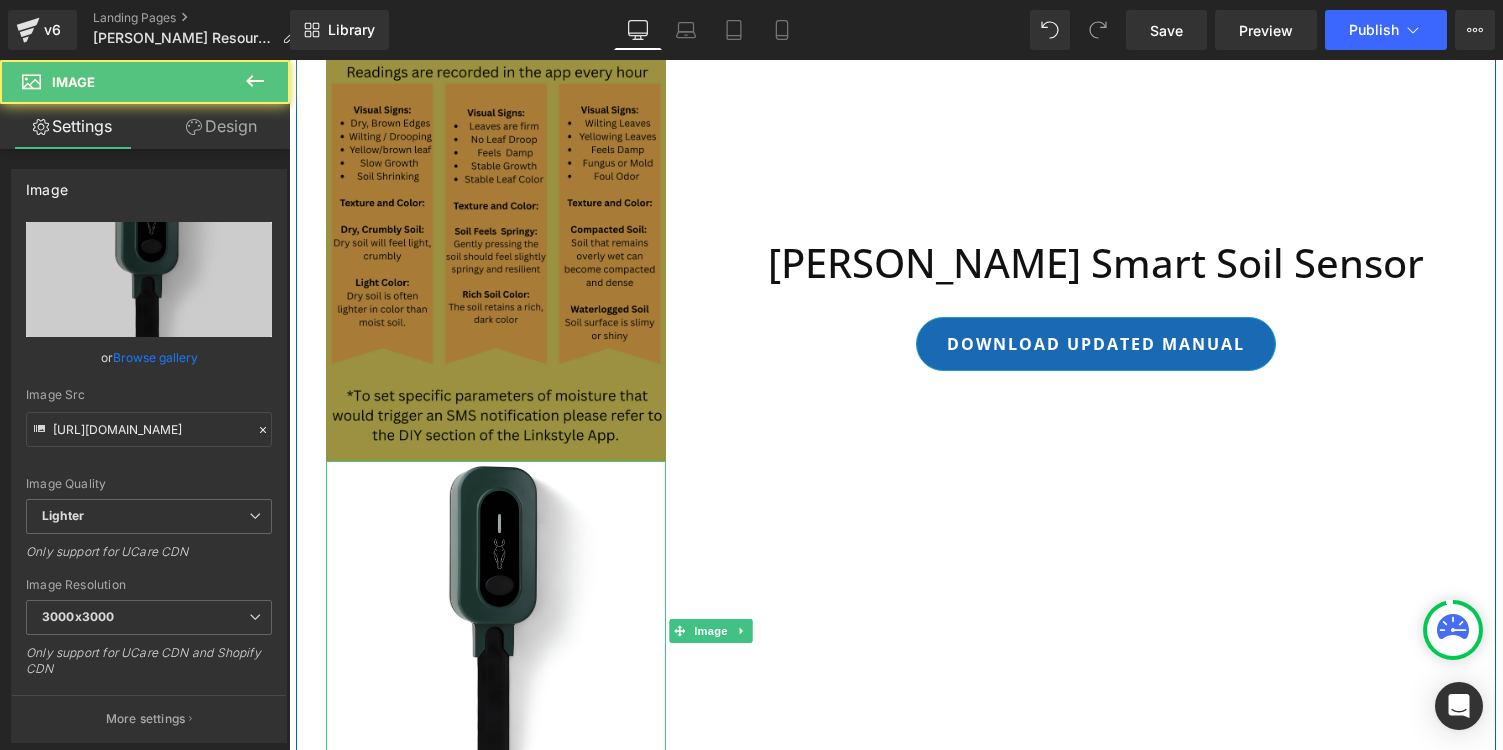 scroll, scrollTop: 215, scrollLeft: 0, axis: vertical 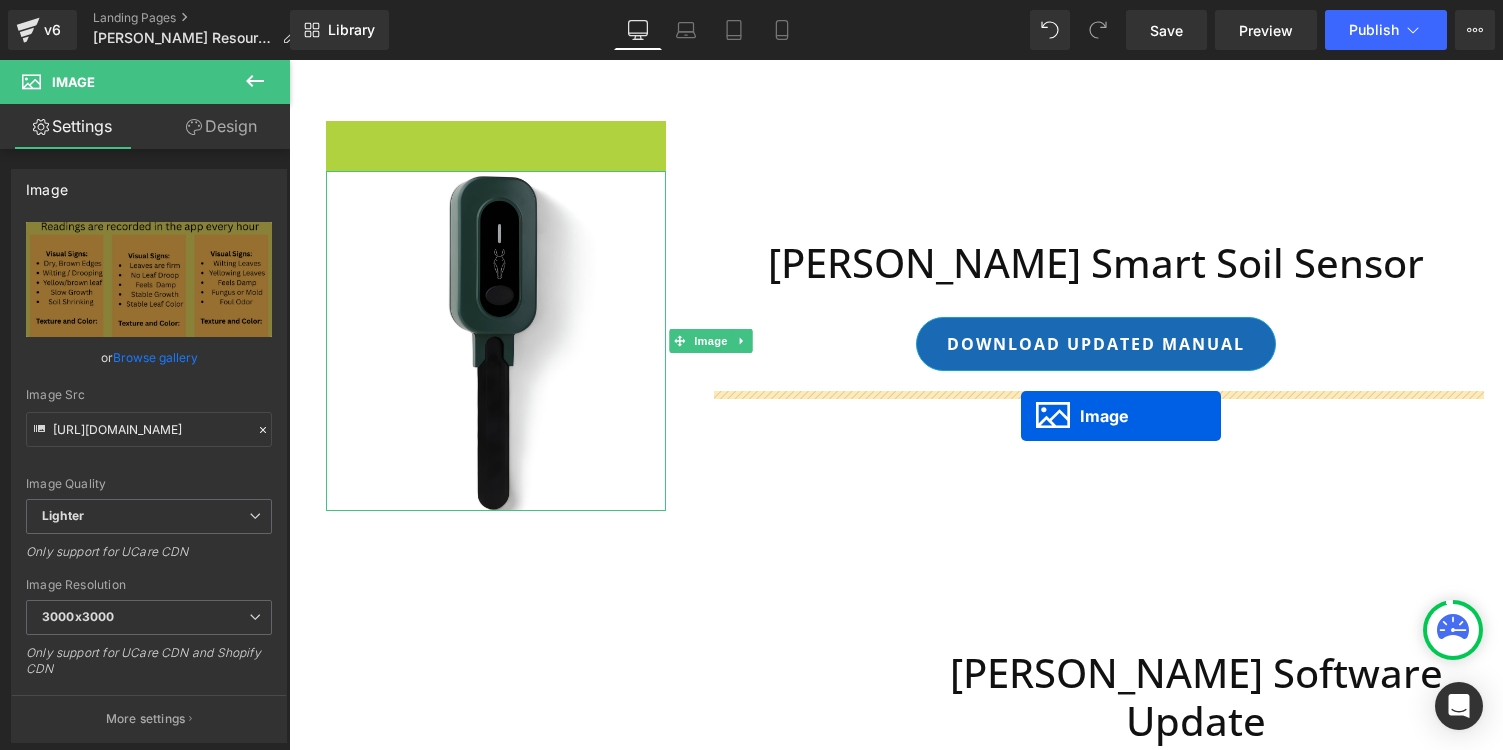 drag, startPoint x: 483, startPoint y: 226, endPoint x: 1021, endPoint y: 416, distance: 570.56464 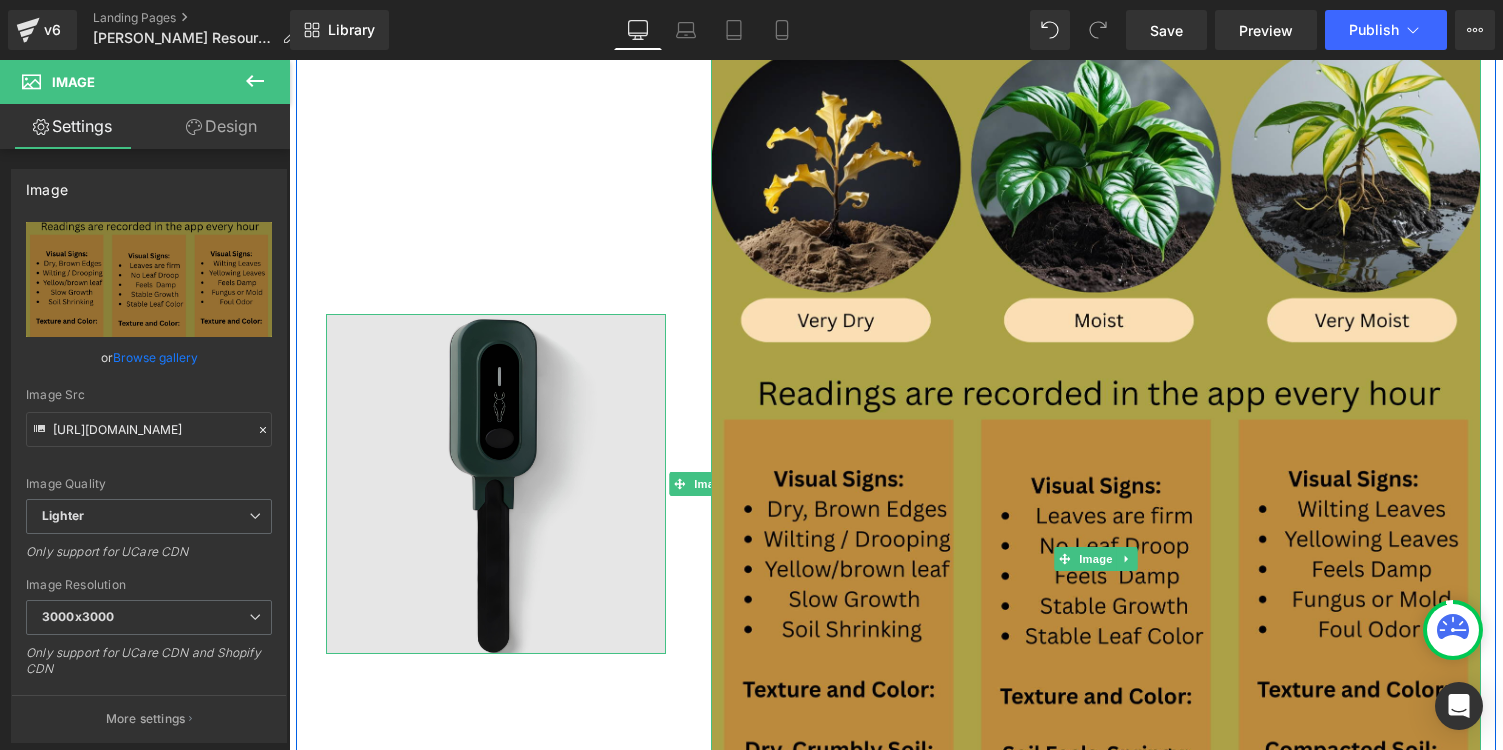 scroll, scrollTop: 401, scrollLeft: 0, axis: vertical 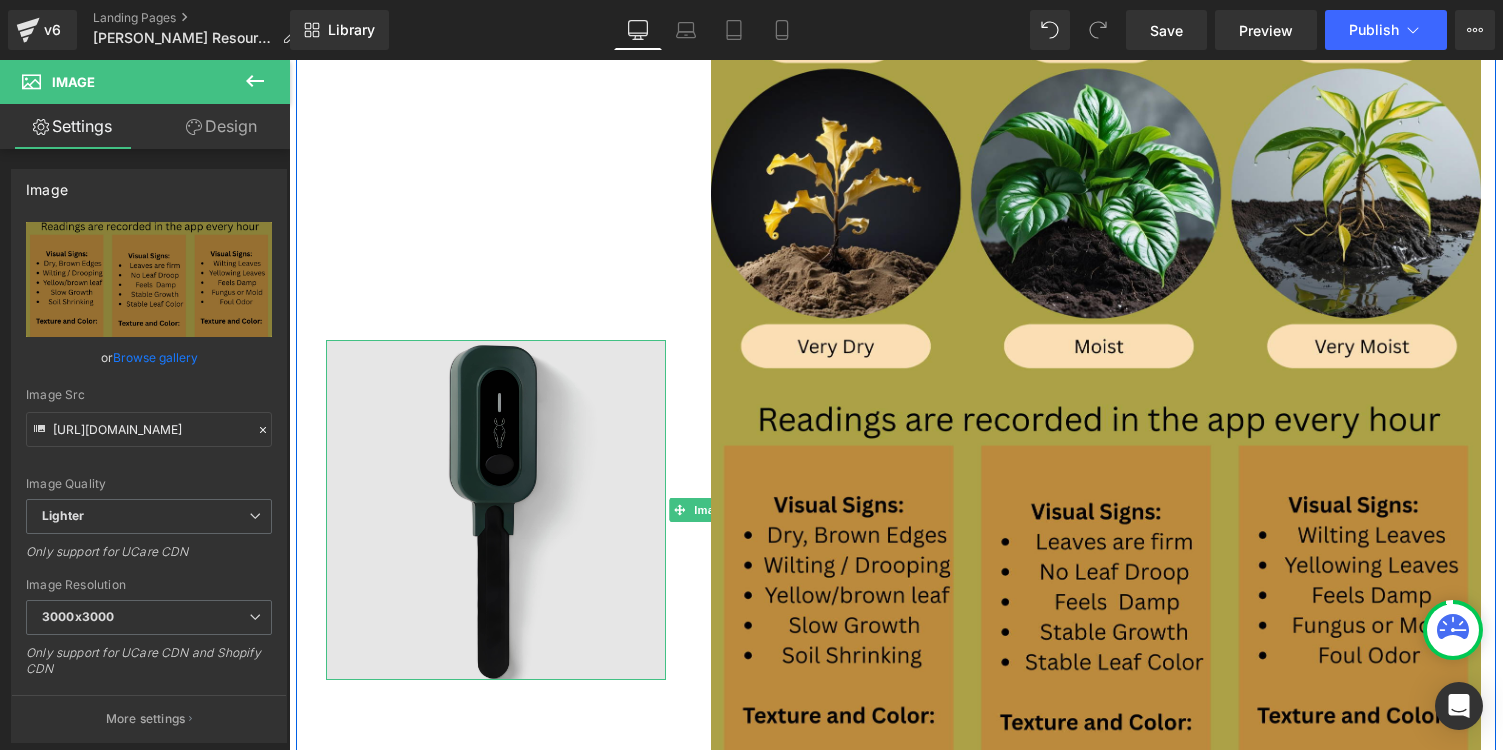 click at bounding box center [496, 510] 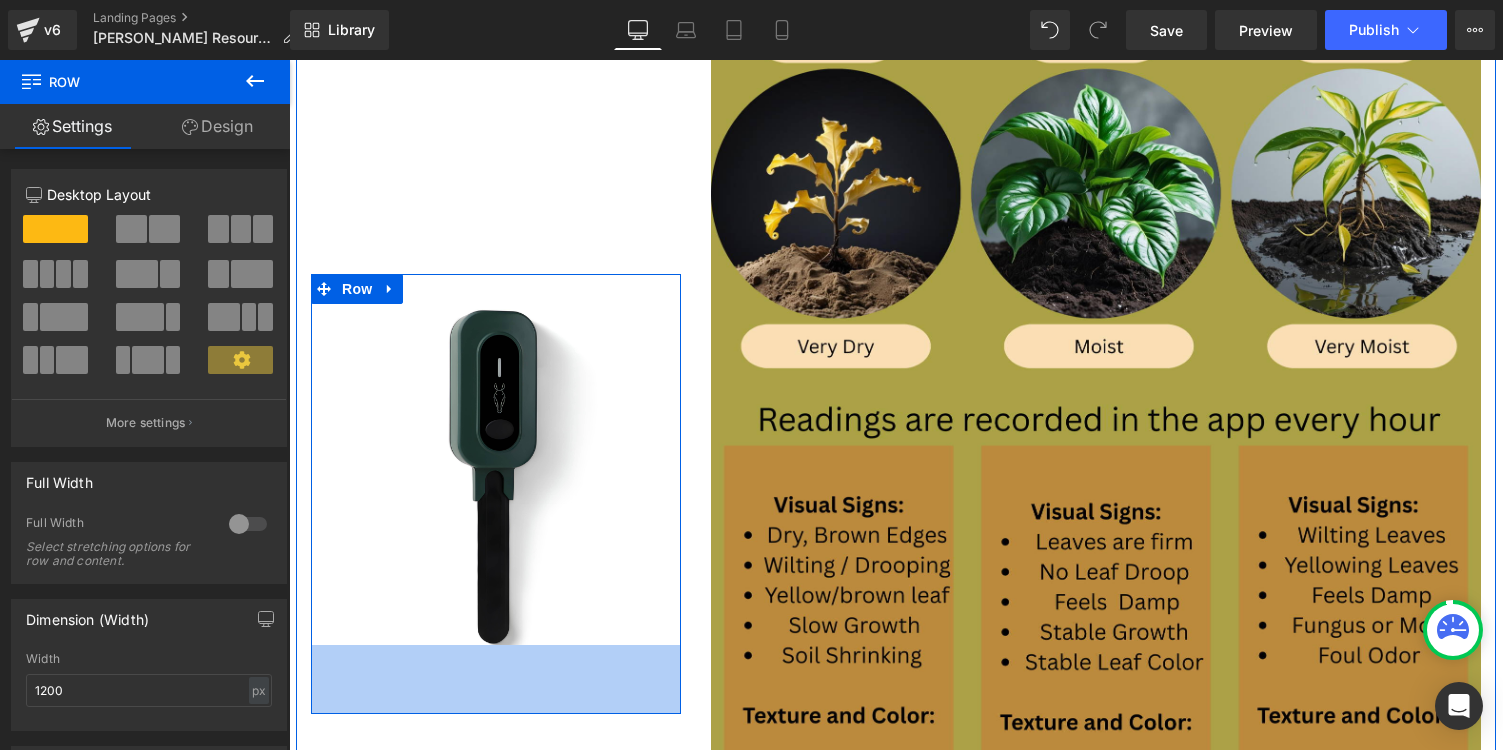 drag, startPoint x: 476, startPoint y: 678, endPoint x: 474, endPoint y: 822, distance: 144.01389 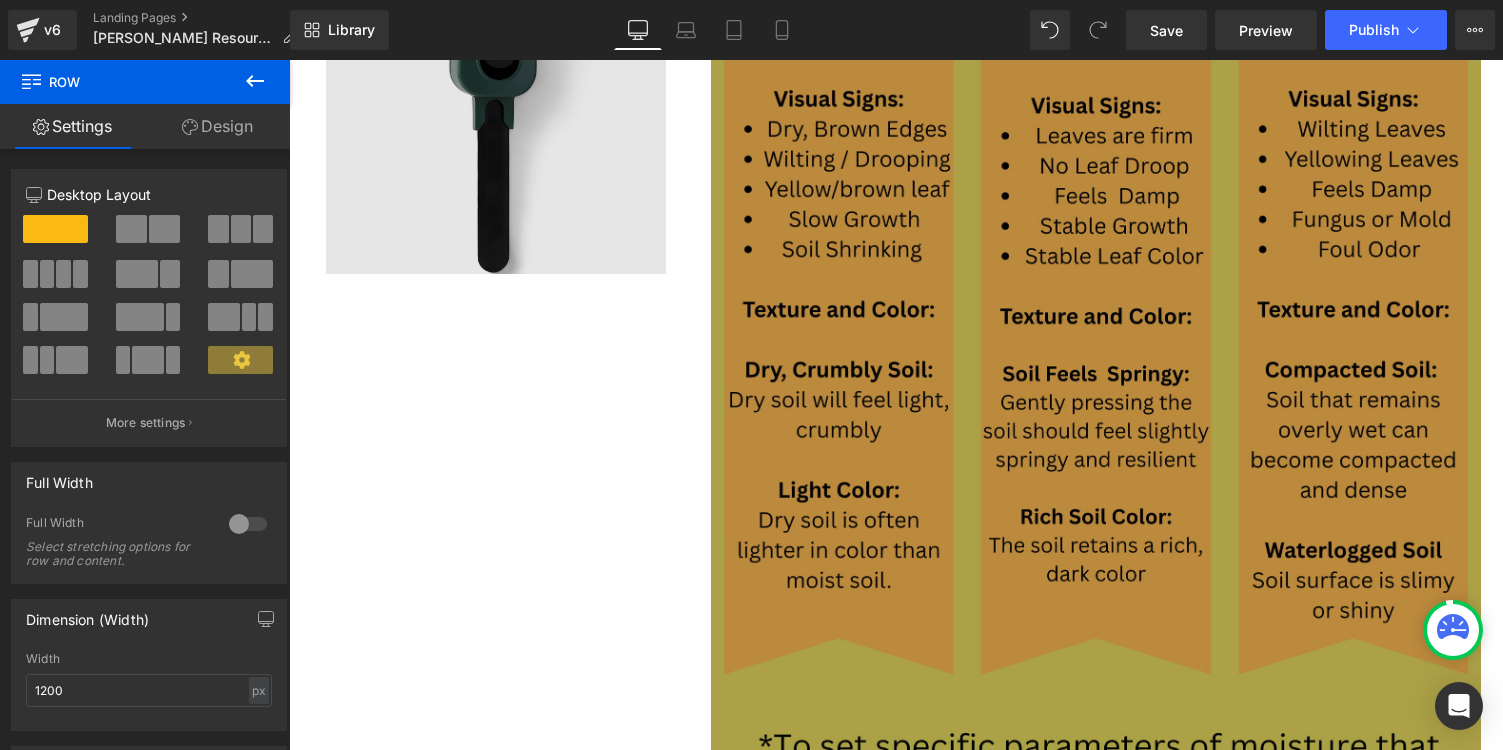 scroll, scrollTop: 773, scrollLeft: 0, axis: vertical 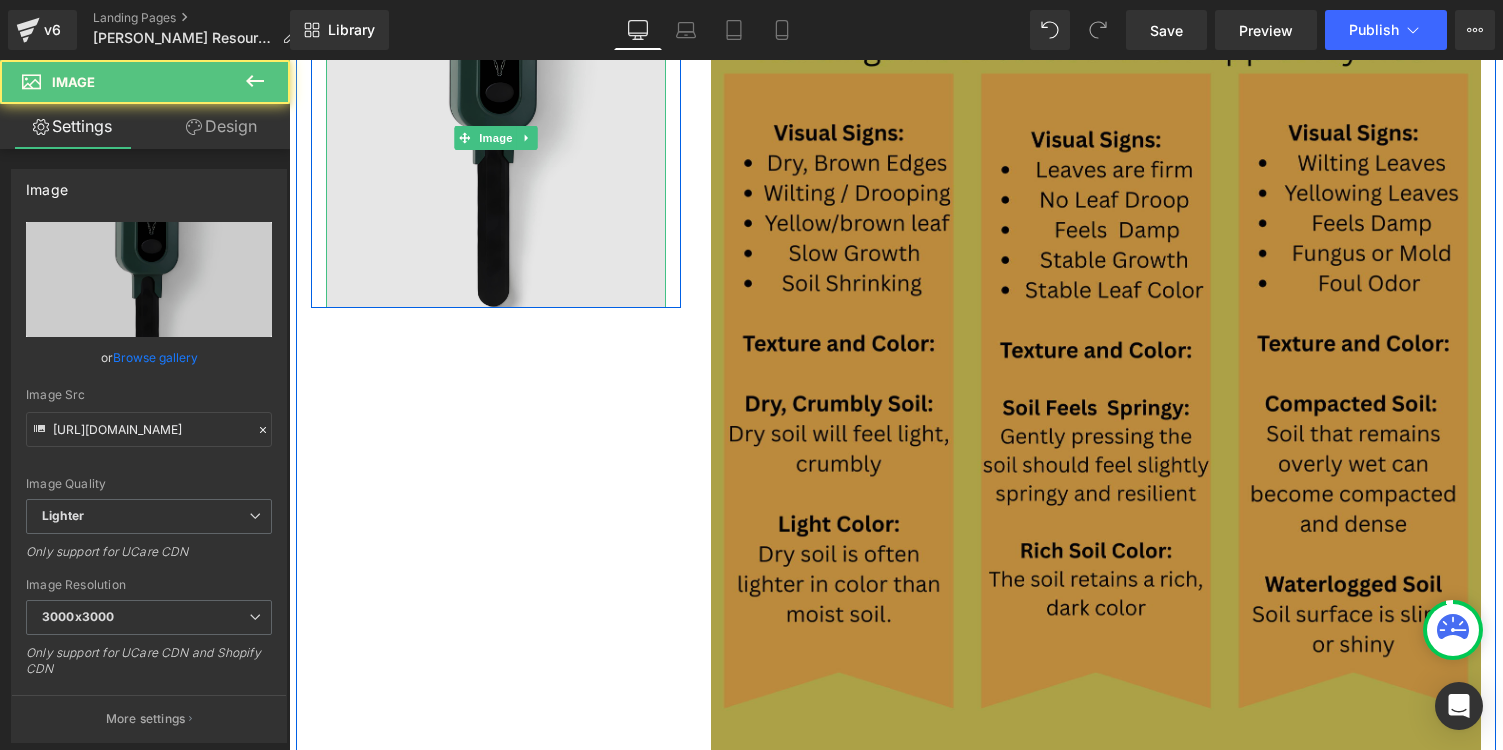 click at bounding box center (496, 138) 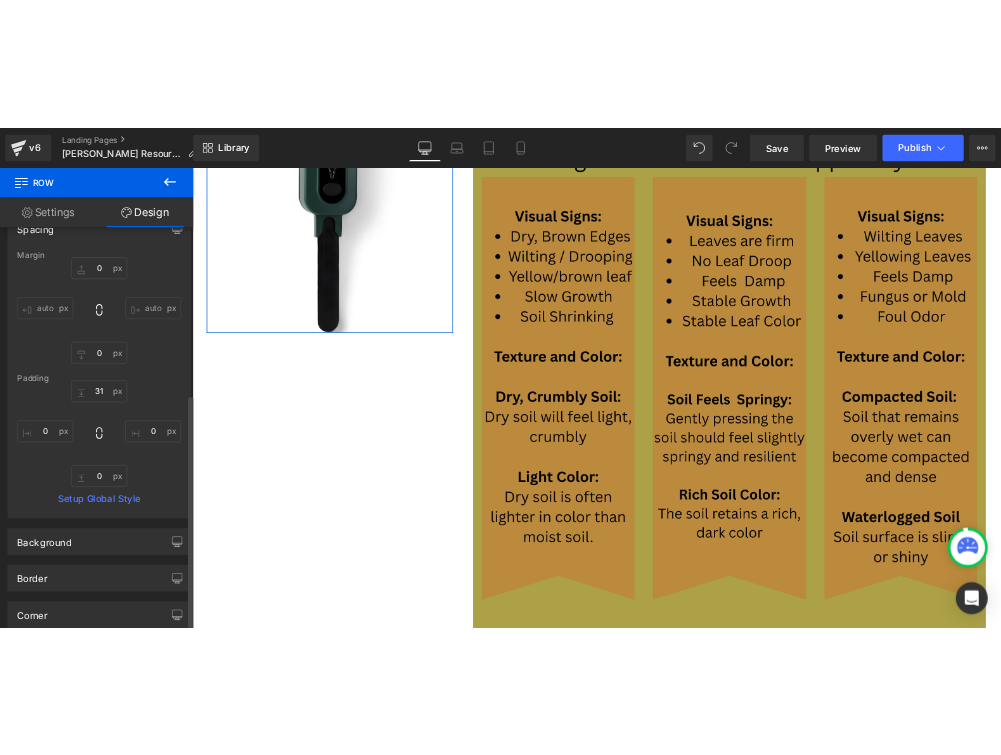 scroll, scrollTop: 0, scrollLeft: 0, axis: both 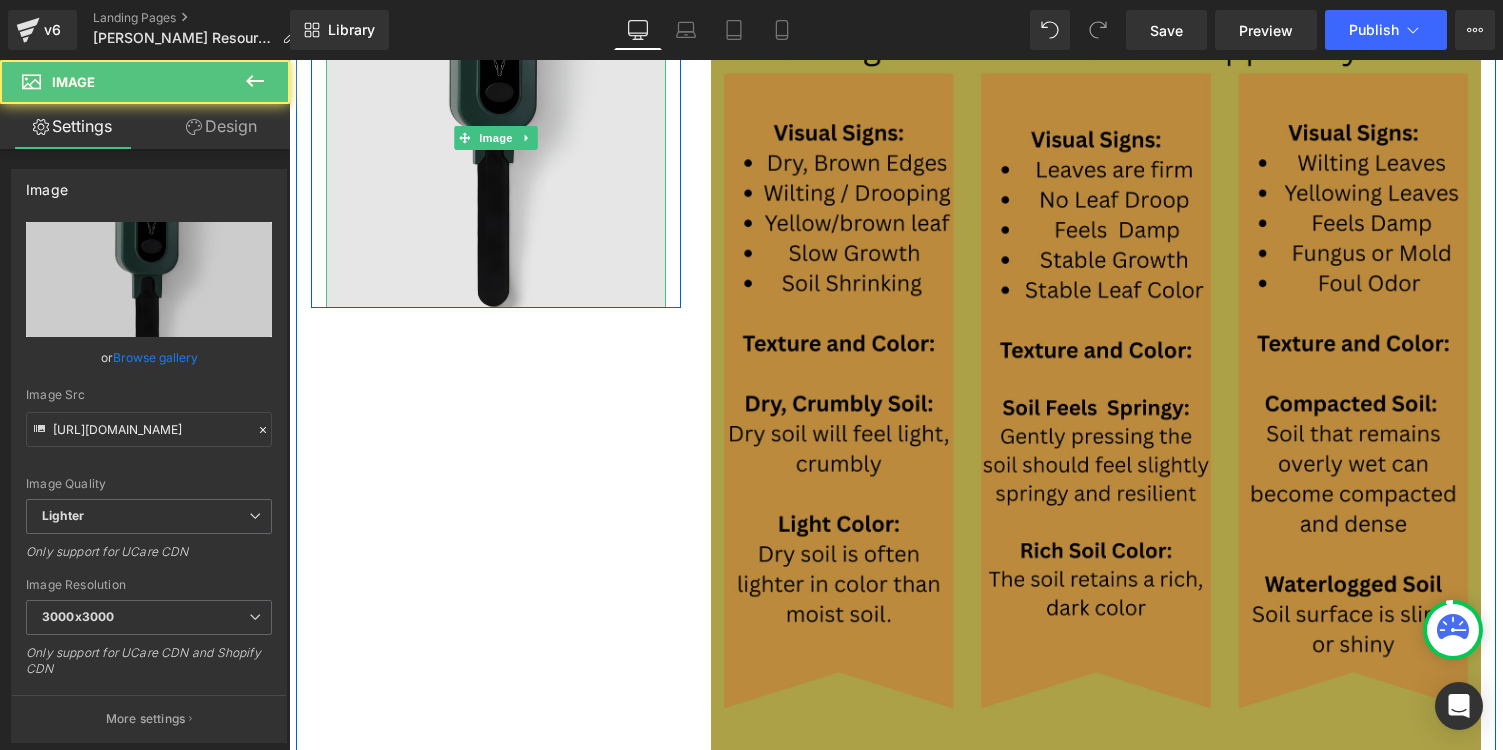 click at bounding box center (496, 138) 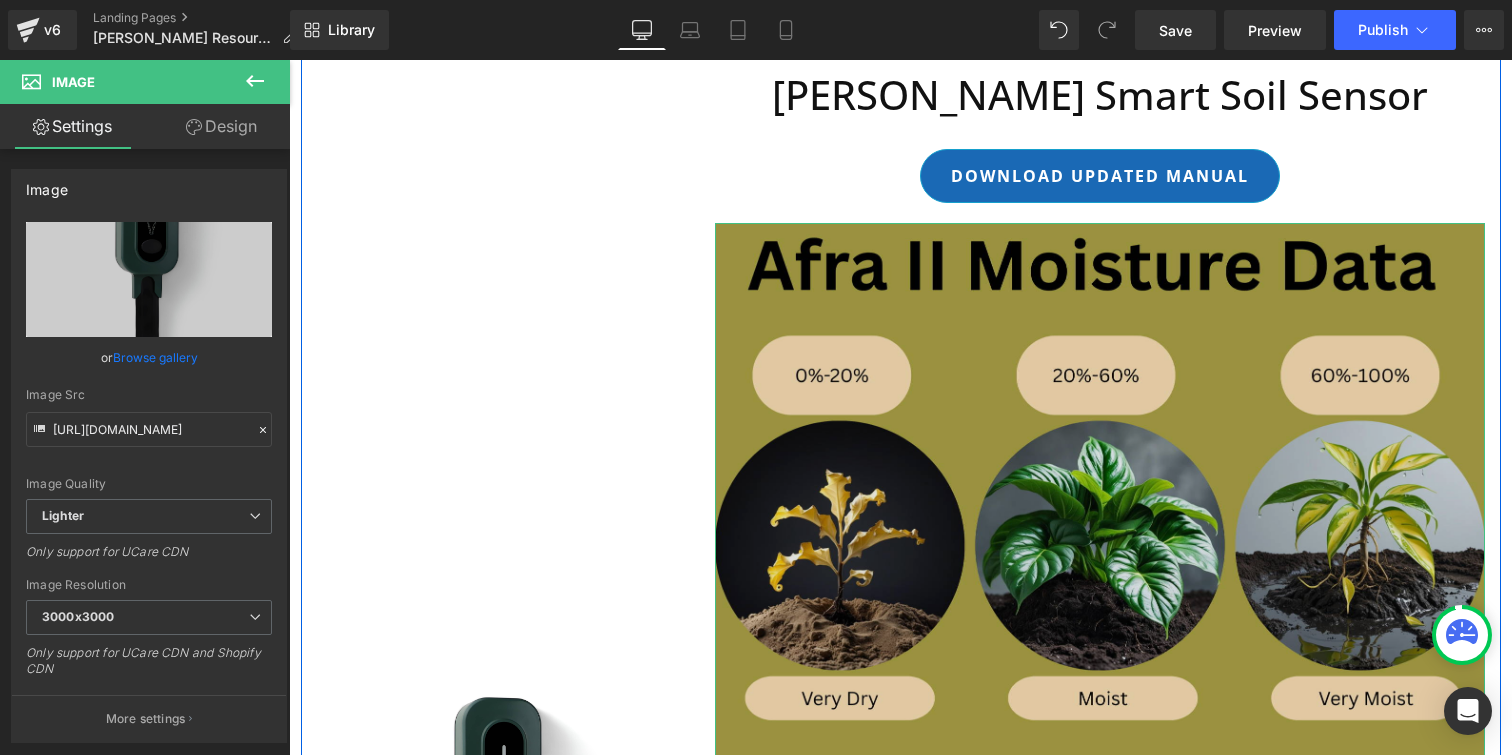 scroll, scrollTop: 0, scrollLeft: 0, axis: both 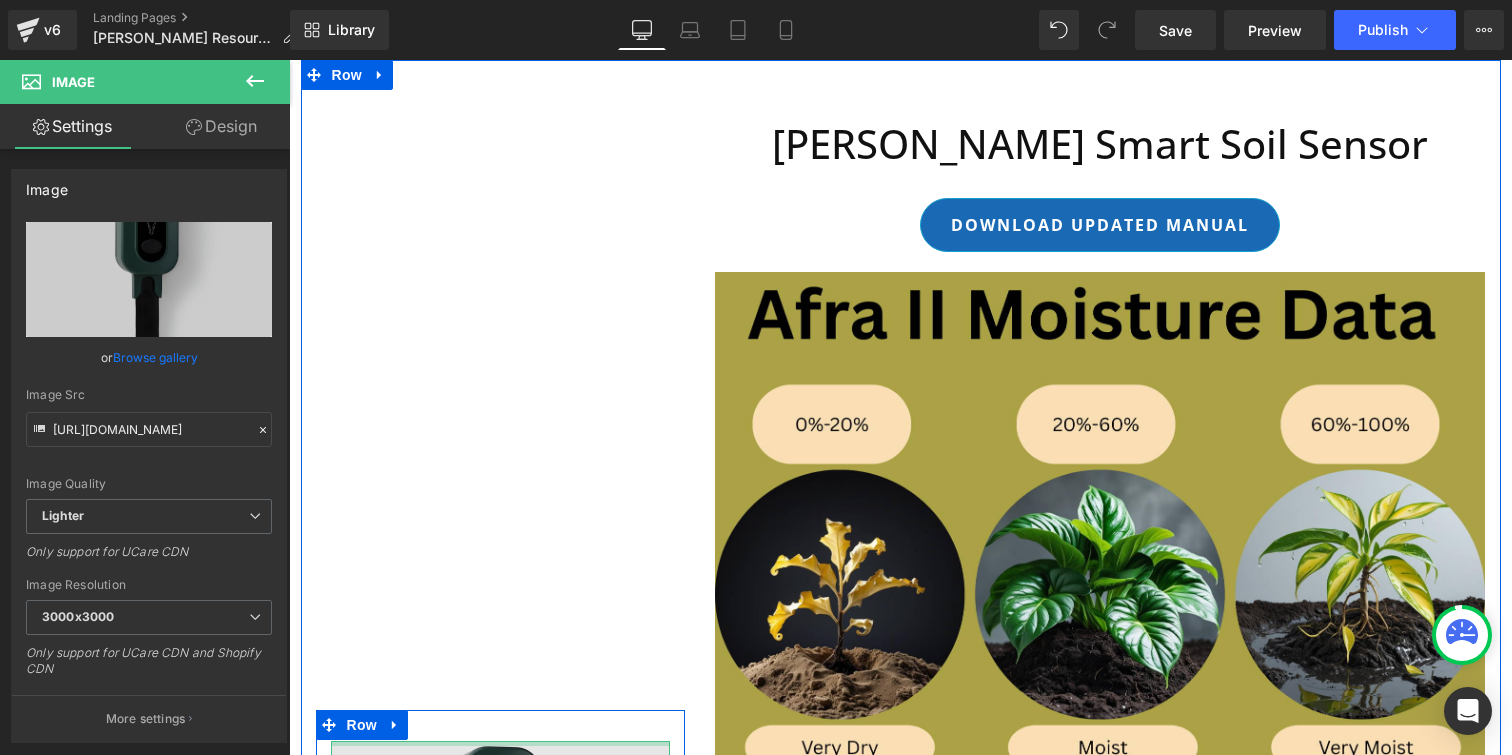 click at bounding box center [501, 743] 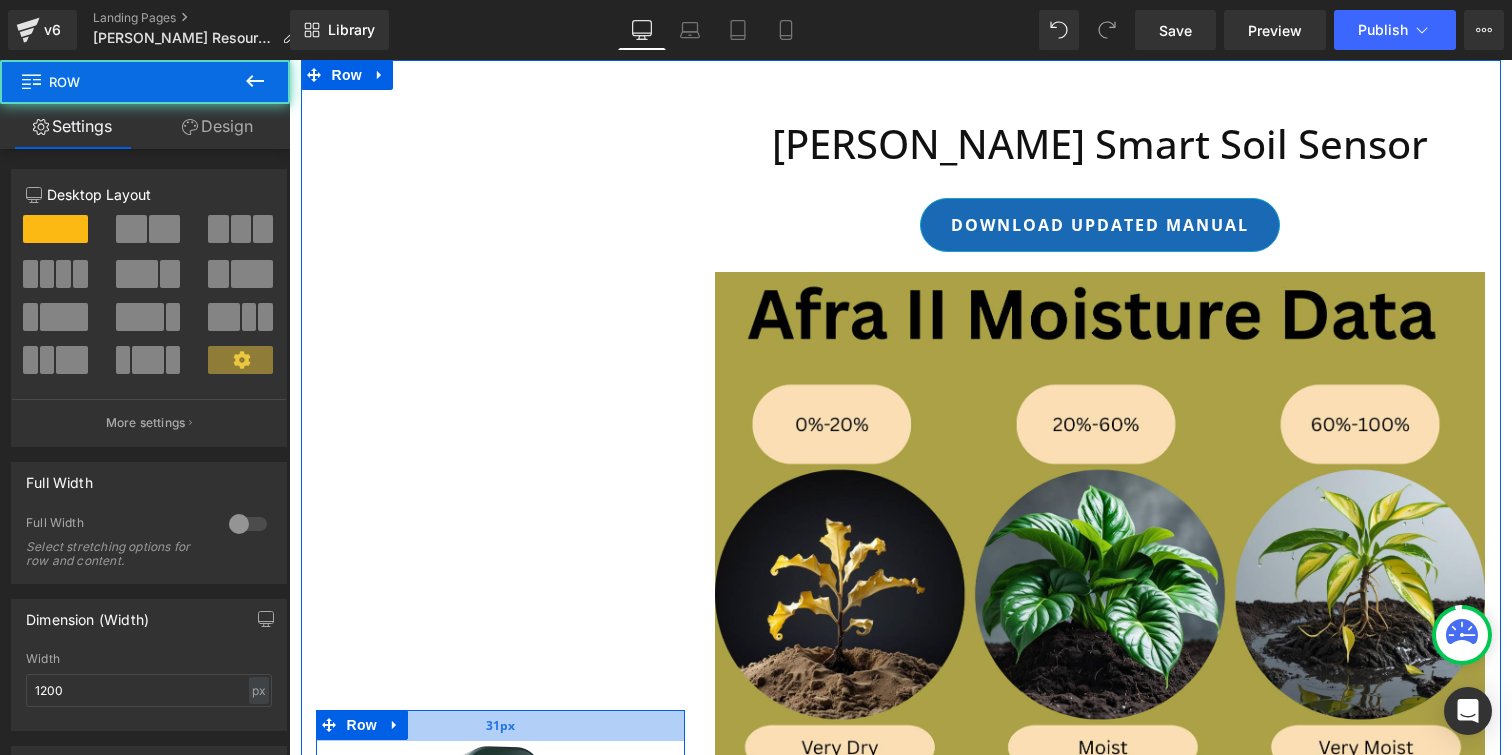 click on "31px" at bounding box center (501, 725) 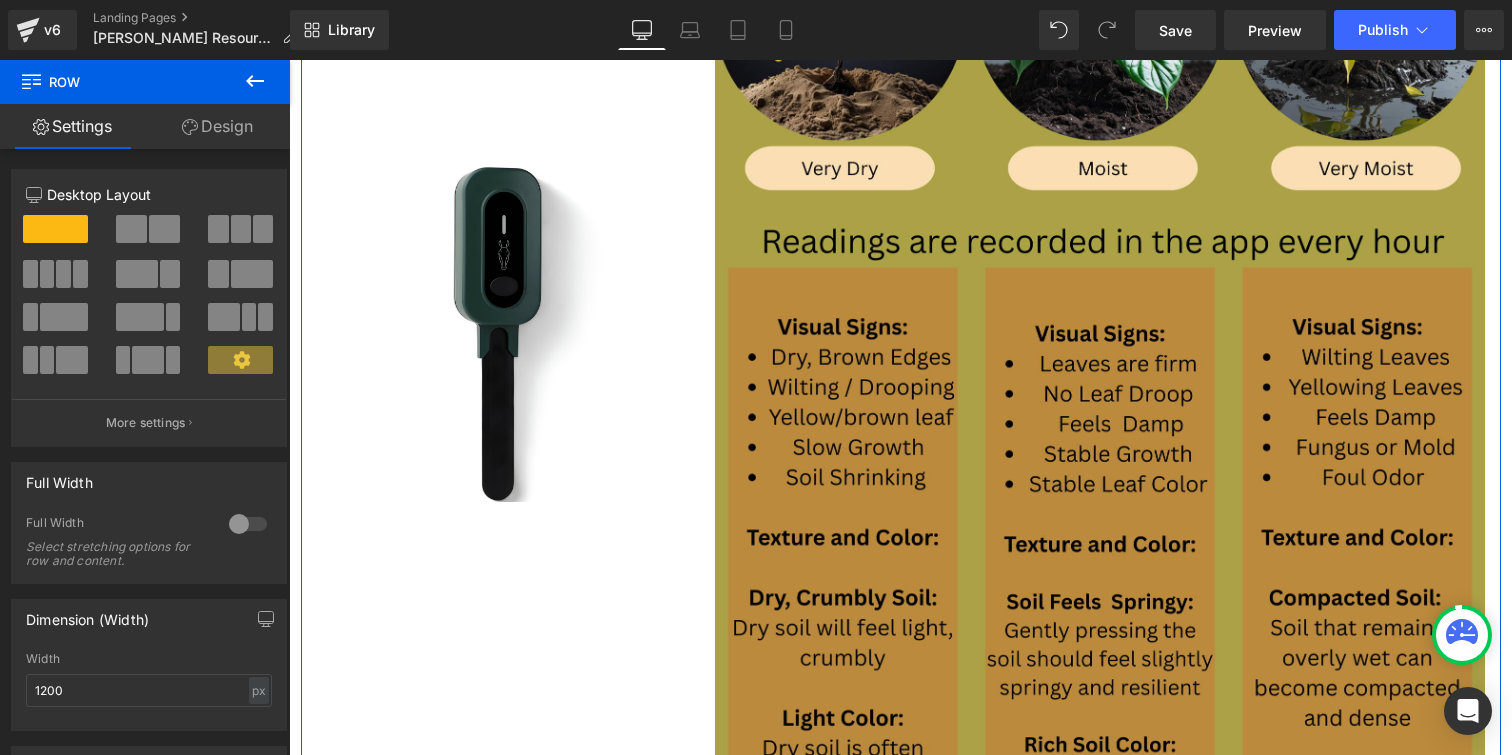 scroll, scrollTop: 583, scrollLeft: 0, axis: vertical 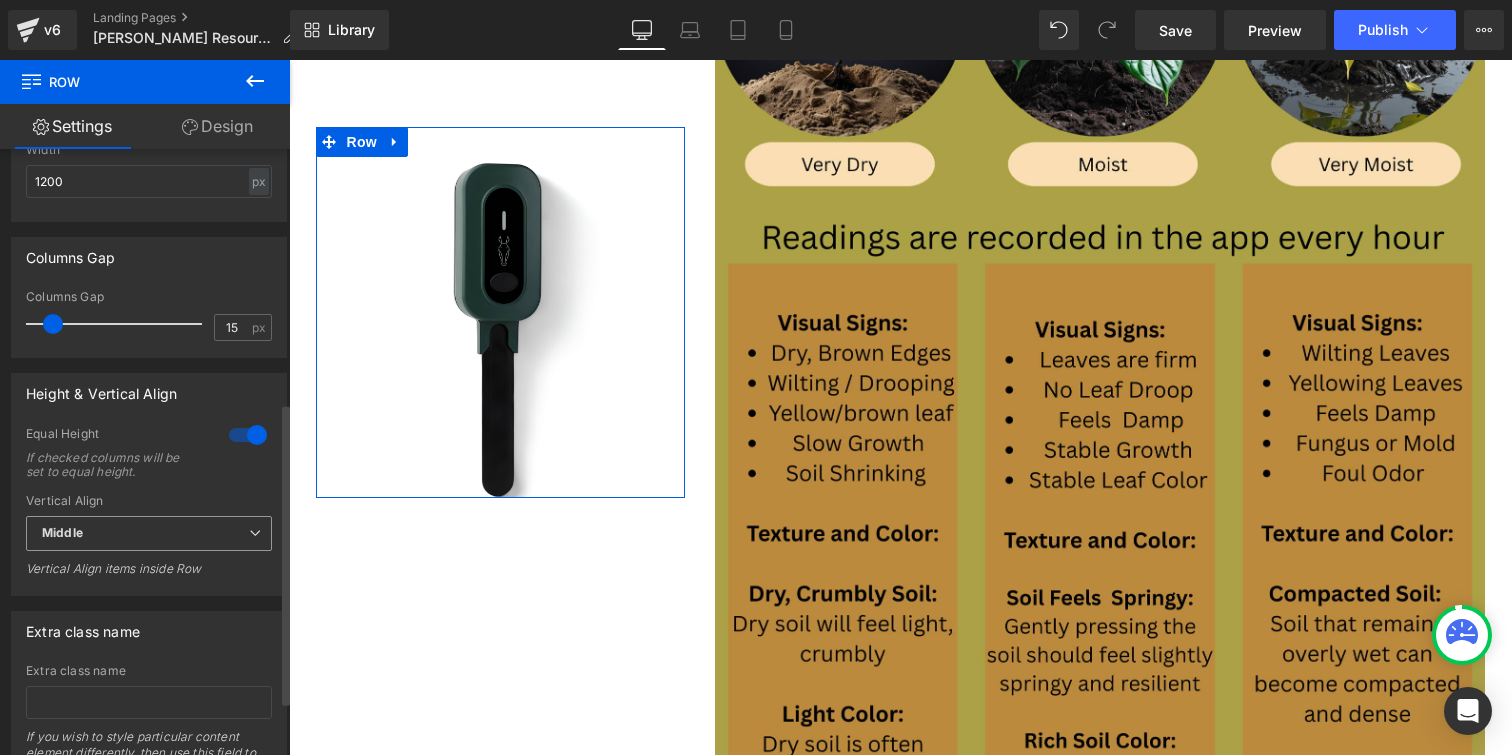 click at bounding box center [255, 533] 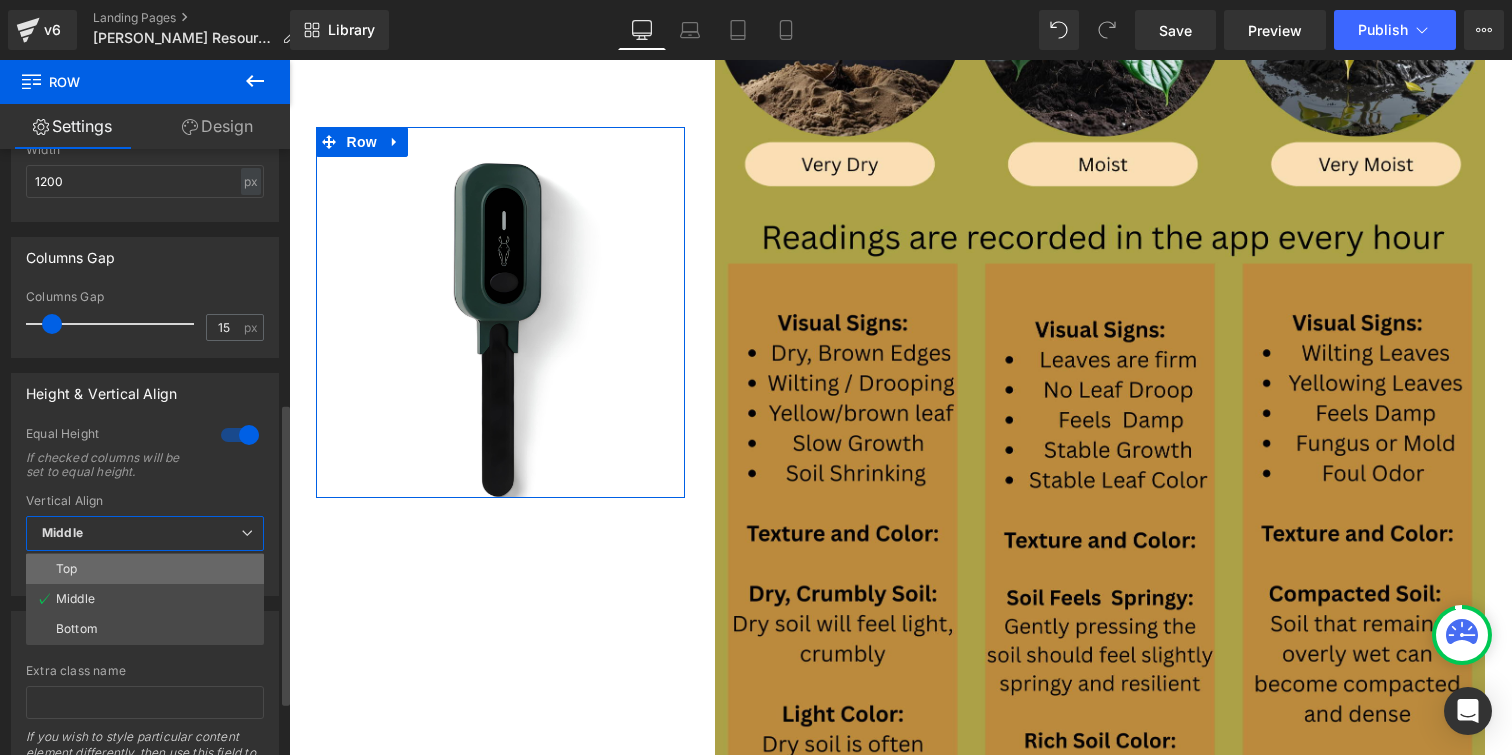 click on "Top" at bounding box center (145, 569) 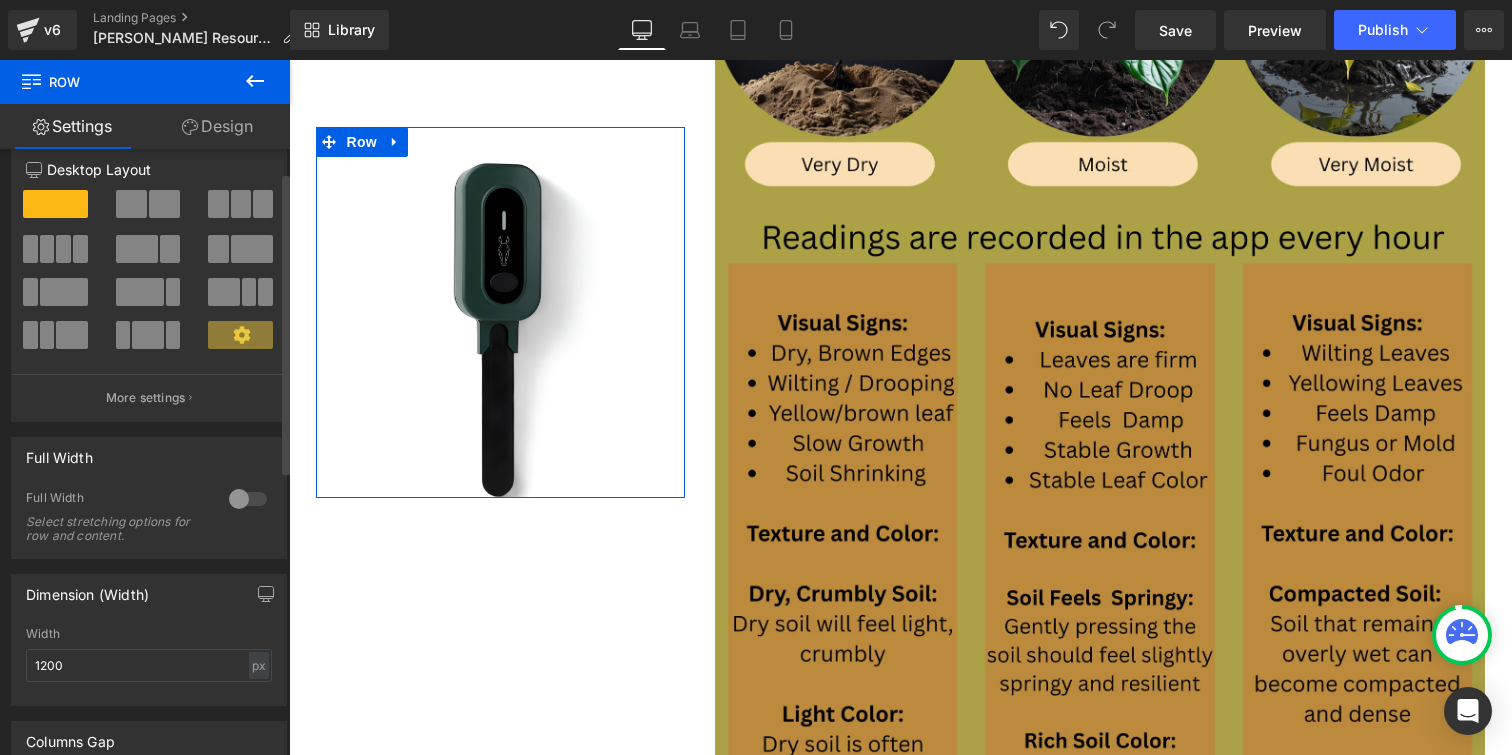 scroll, scrollTop: 0, scrollLeft: 0, axis: both 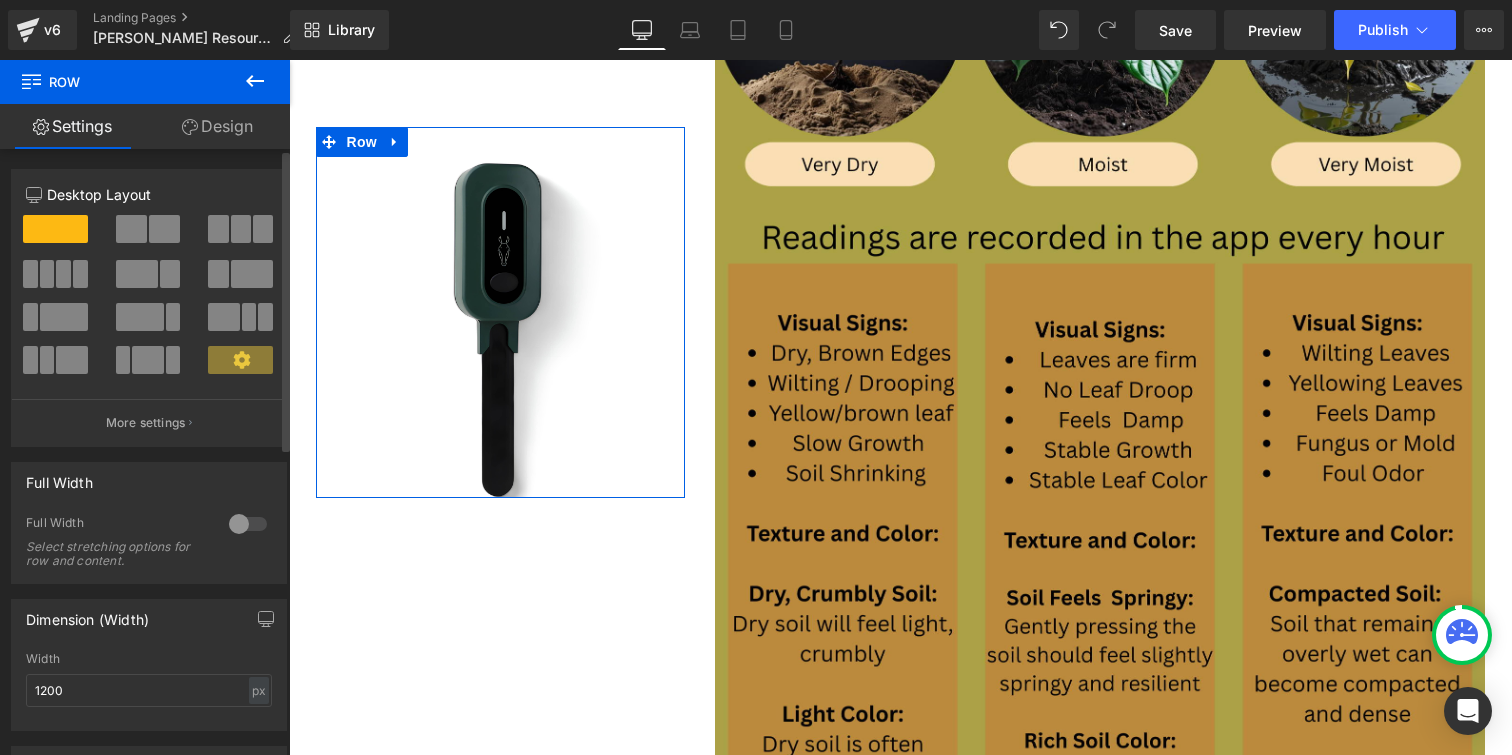 click at bounding box center (240, 360) 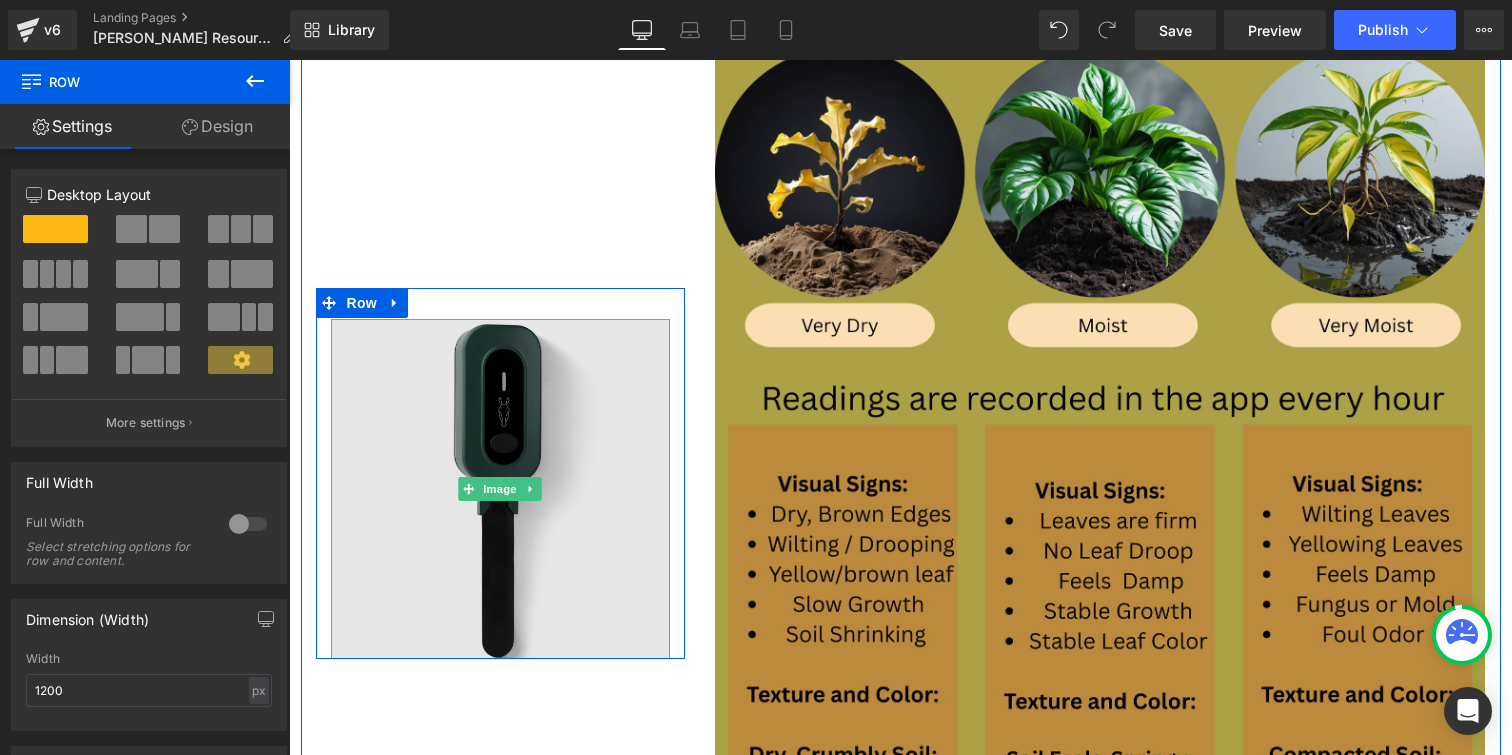 scroll, scrollTop: 218, scrollLeft: 0, axis: vertical 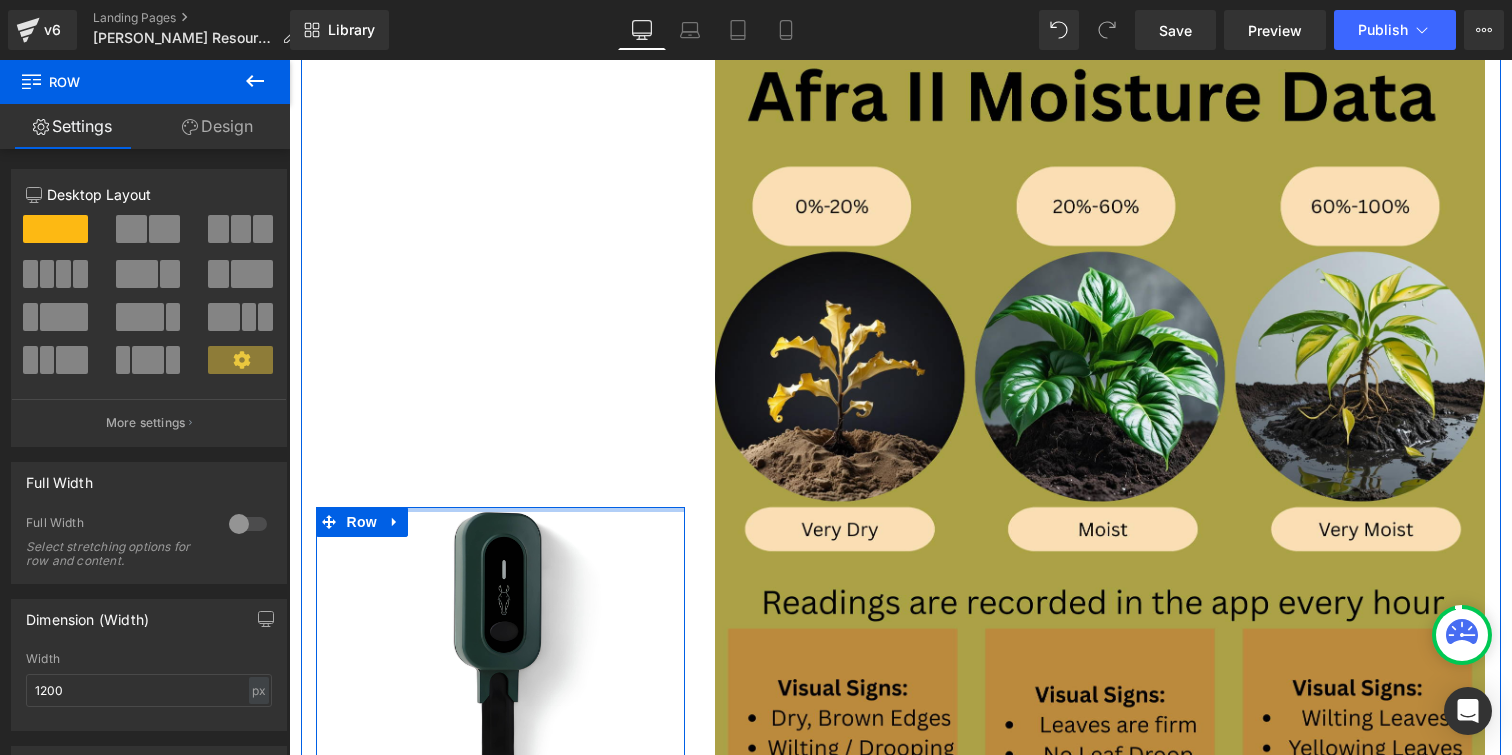 drag, startPoint x: 547, startPoint y: 496, endPoint x: 563, endPoint y: 177, distance: 319.401 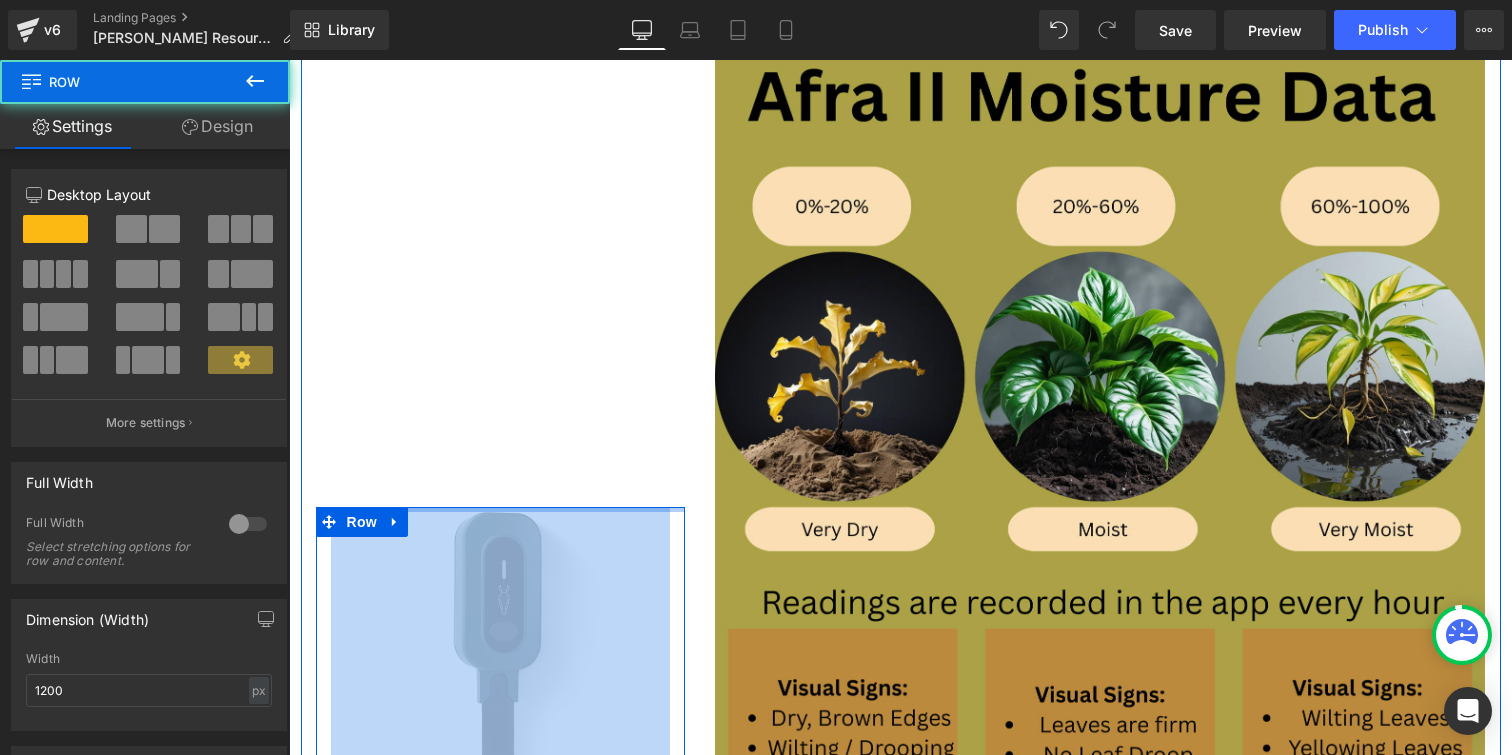 click on "Image         Row" at bounding box center [501, 677] 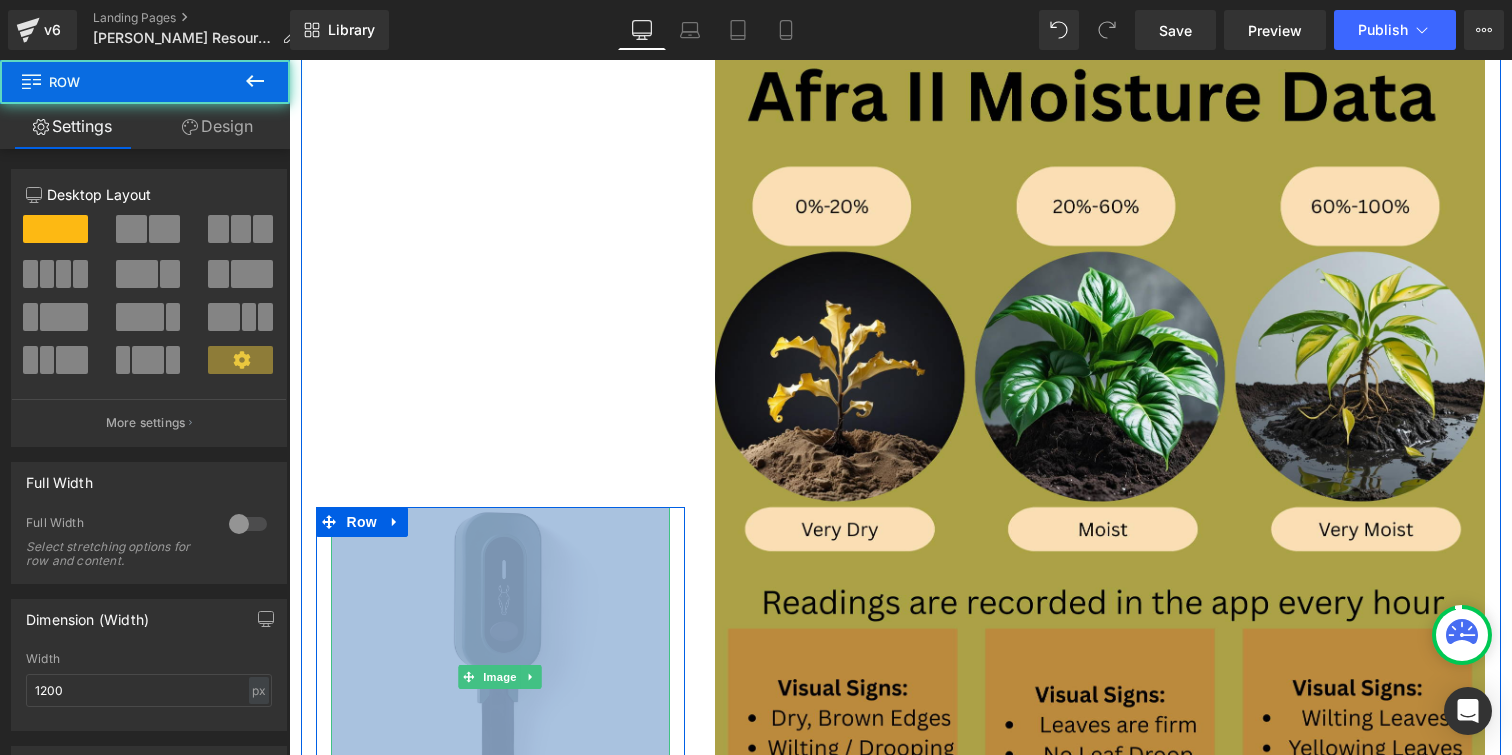 click at bounding box center [501, 677] 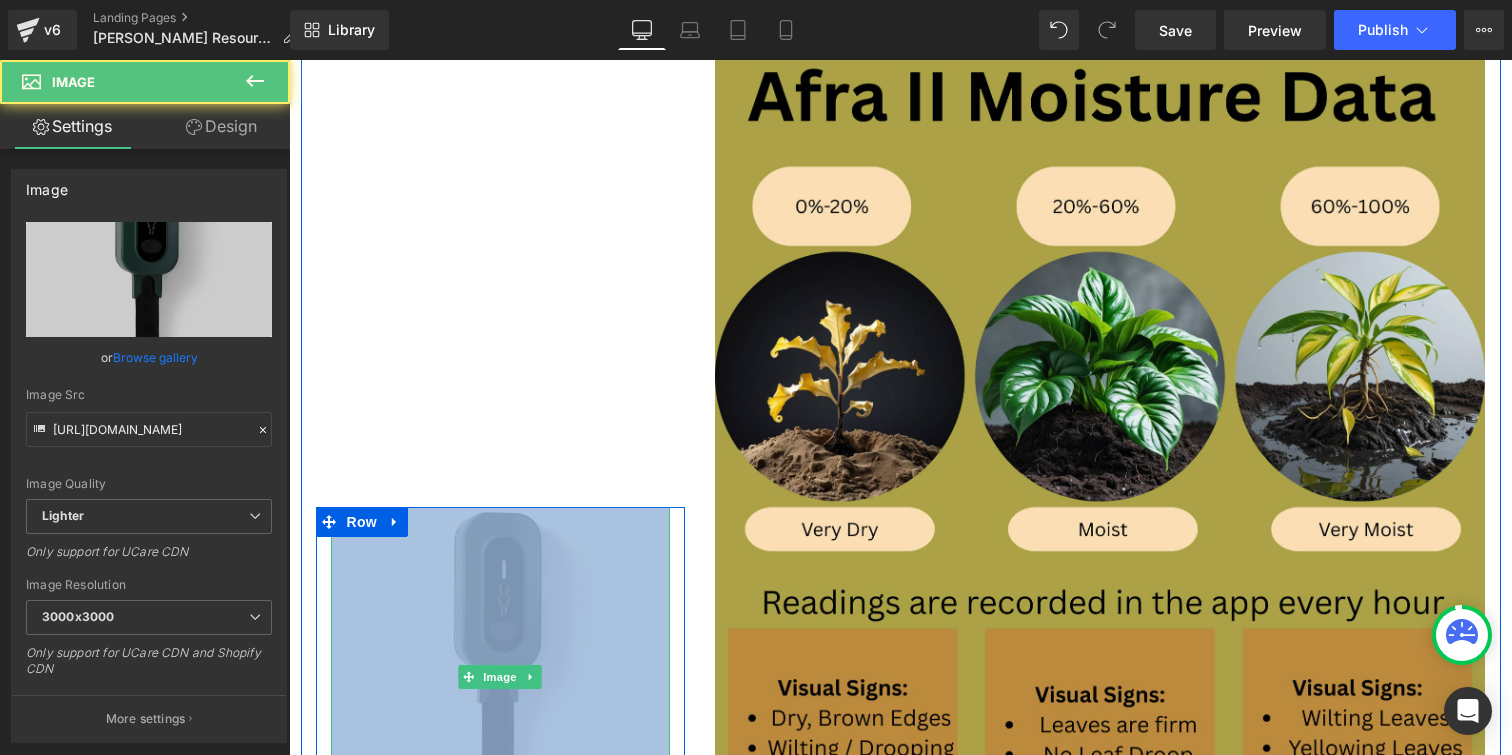 click at bounding box center [501, 677] 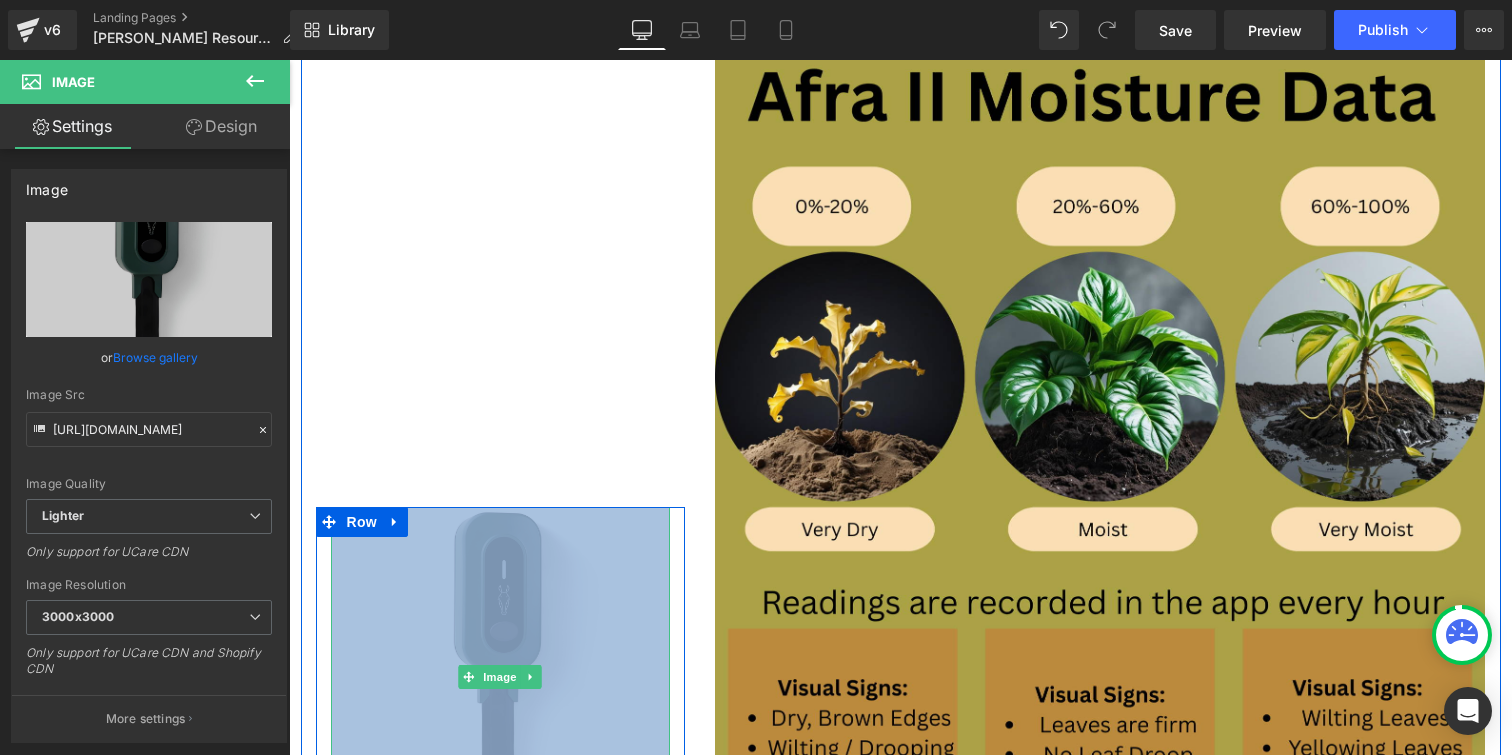 click at bounding box center (501, 677) 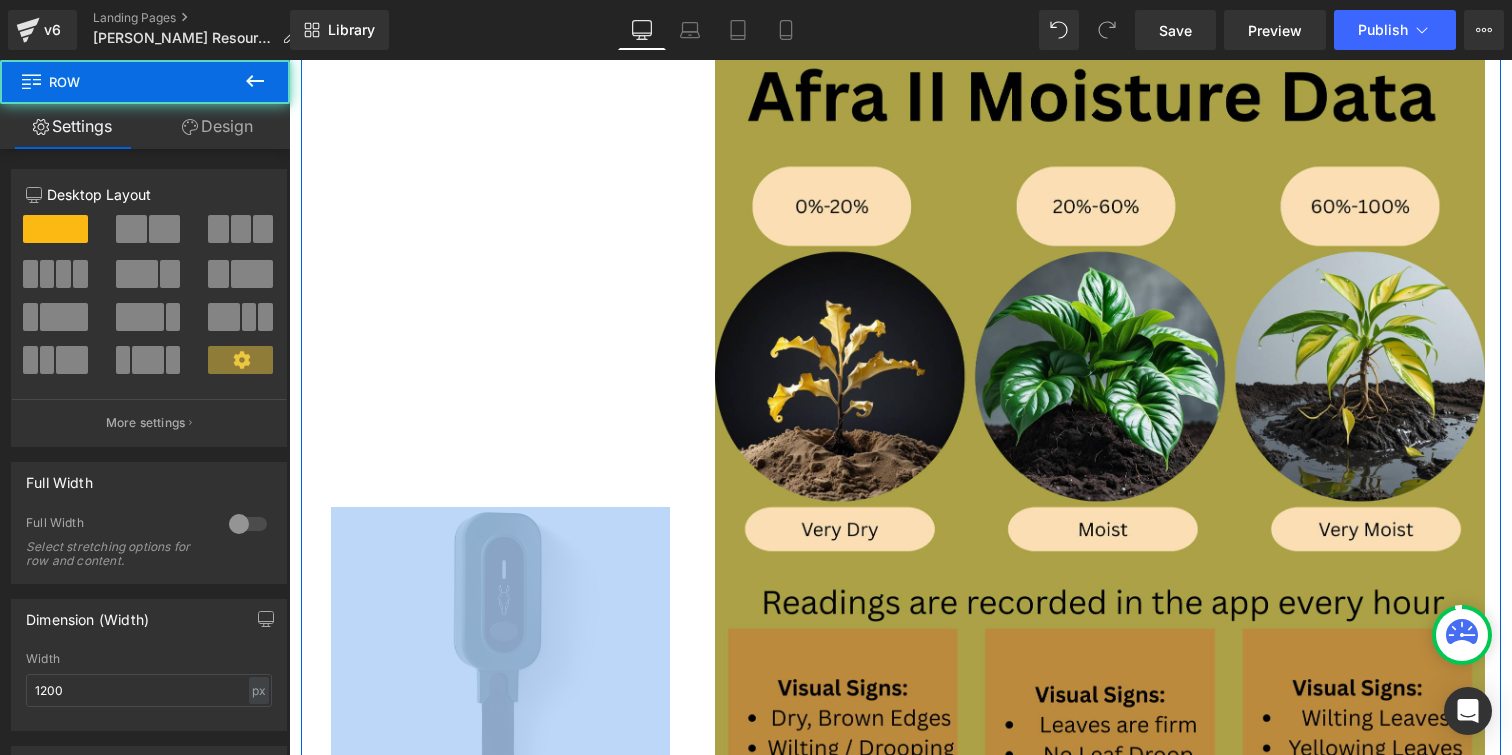 drag, startPoint x: 628, startPoint y: 507, endPoint x: 628, endPoint y: 284, distance: 223 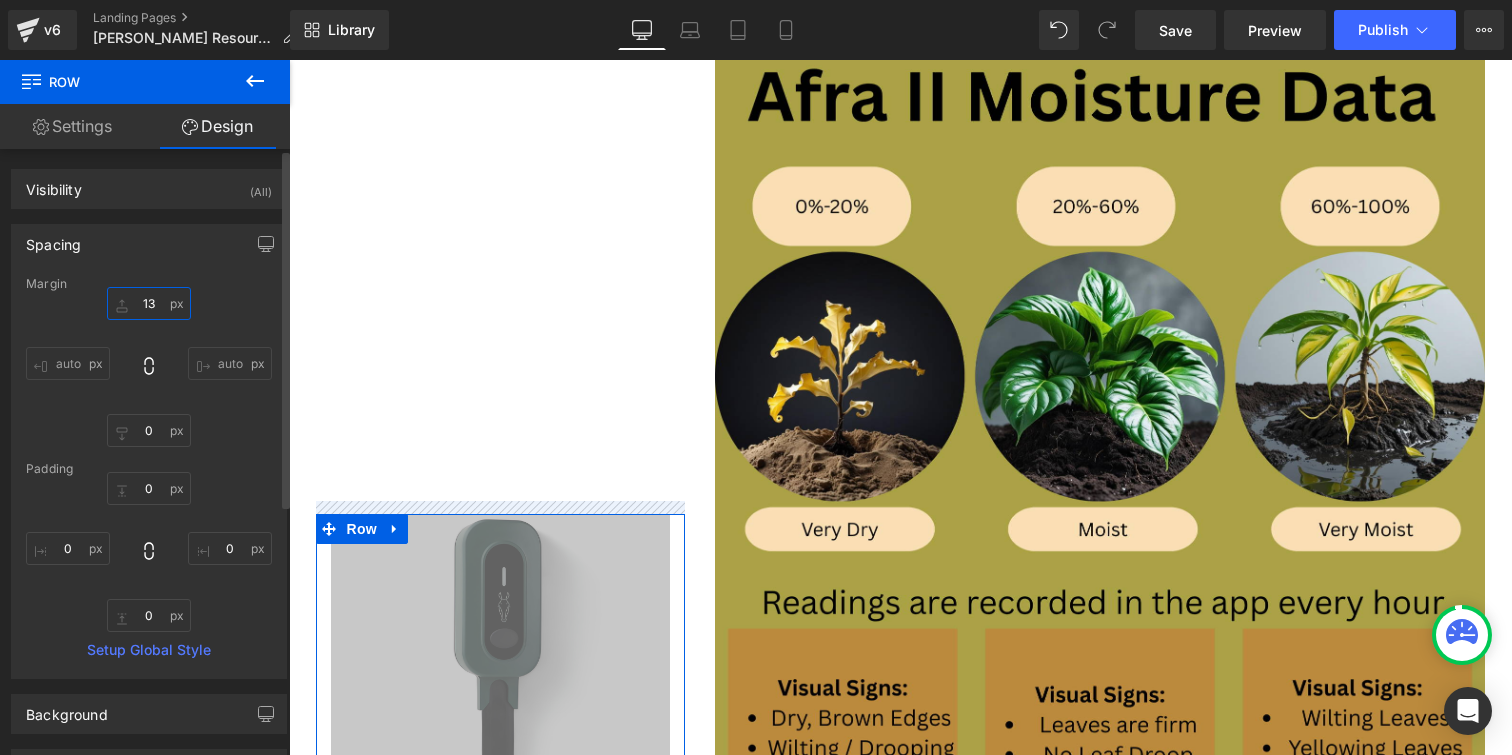 type on "1" 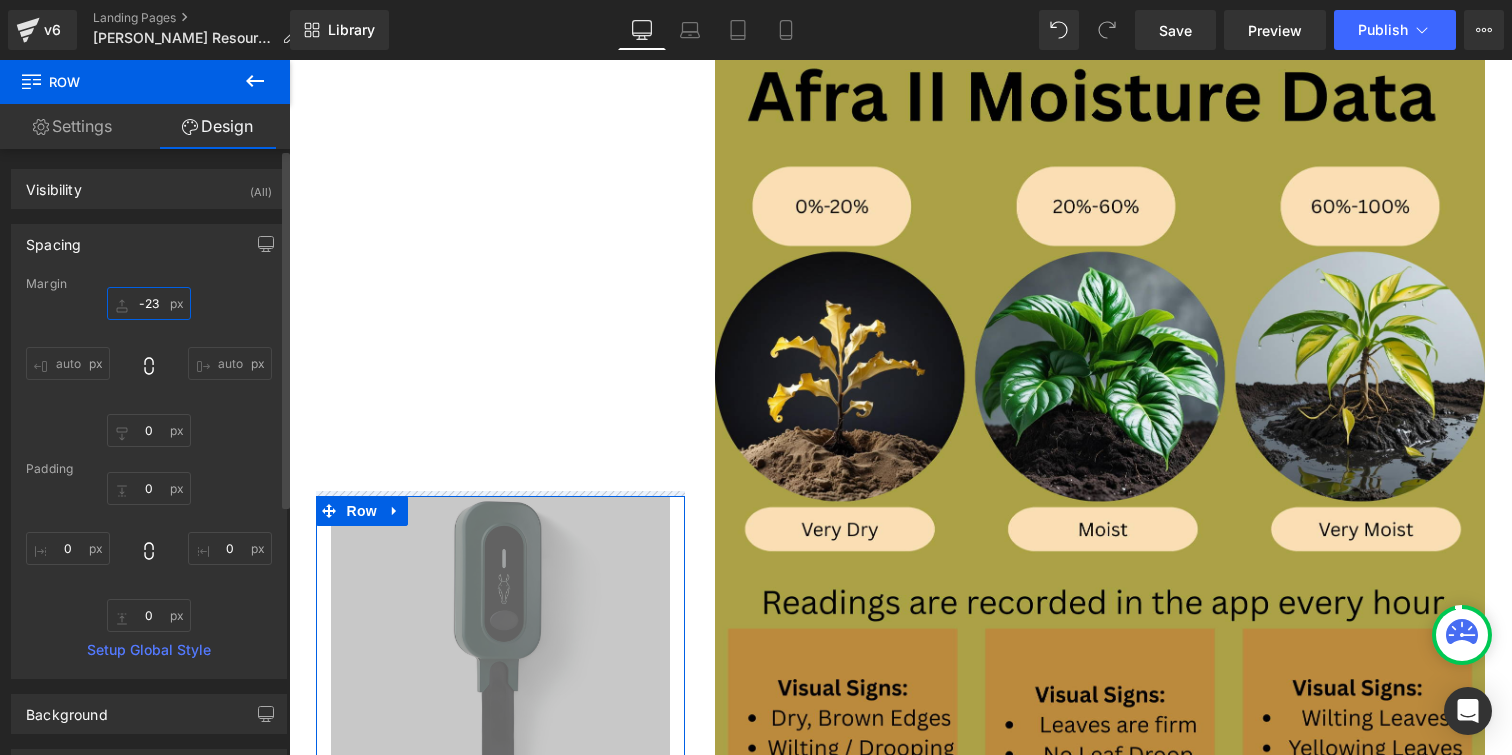 click on "-23" at bounding box center (149, 303) 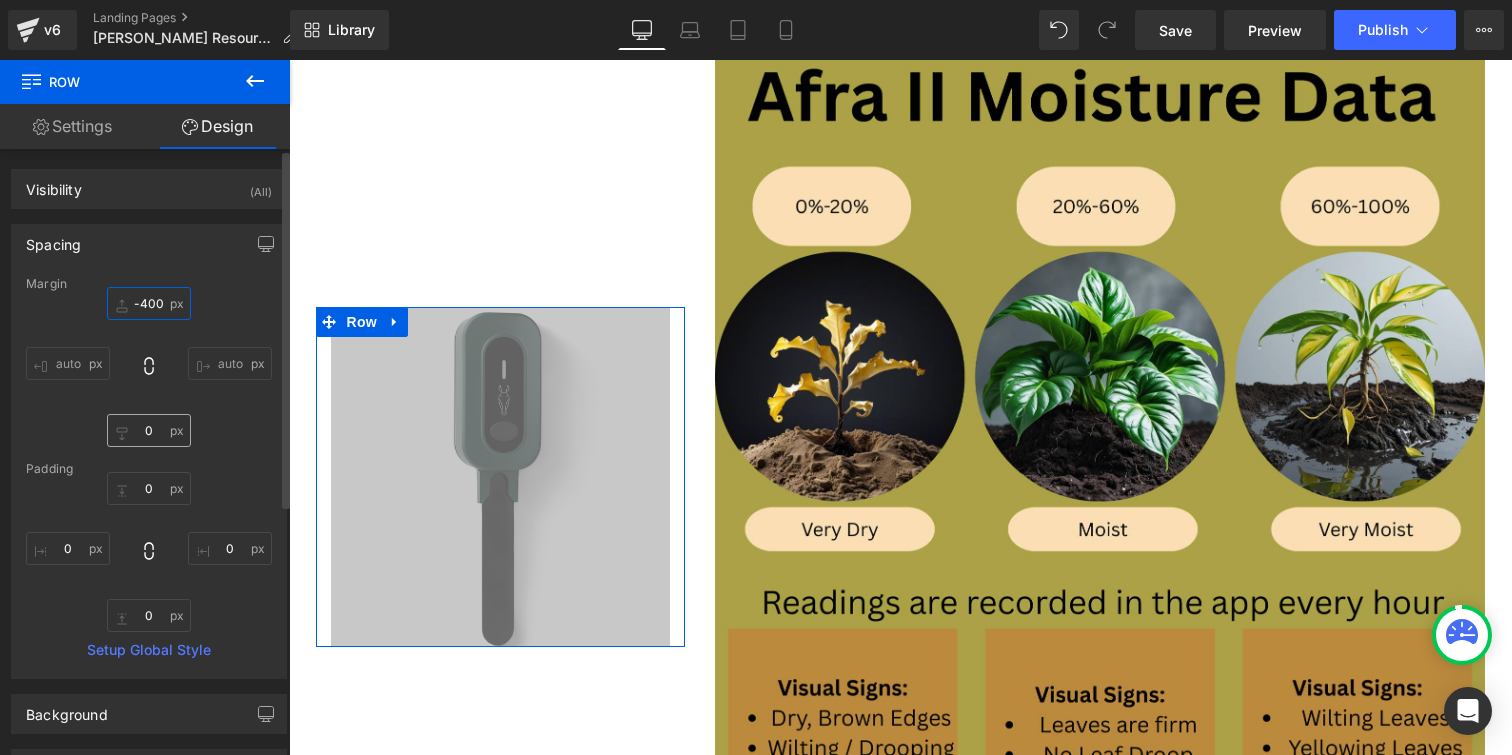type on "-400" 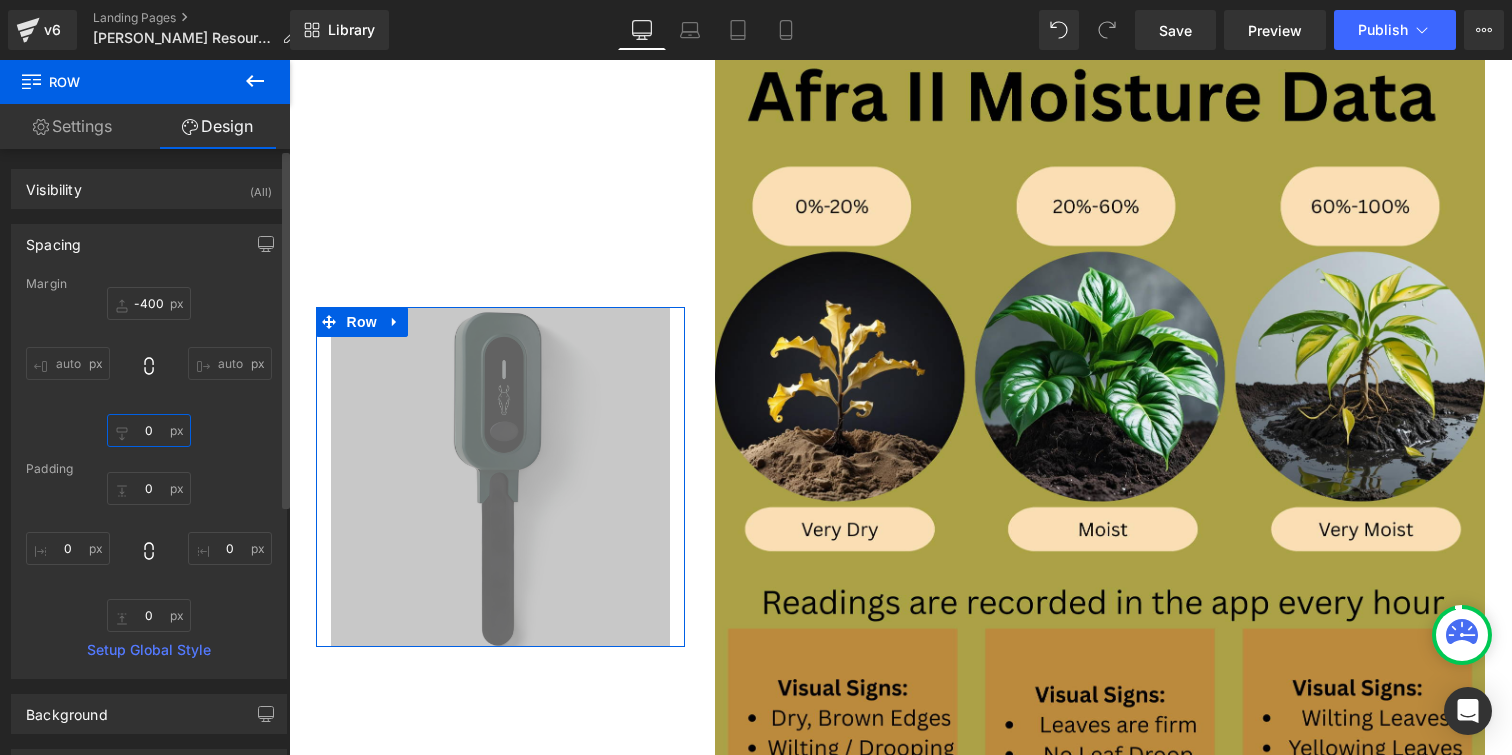 click on "0" at bounding box center [149, 430] 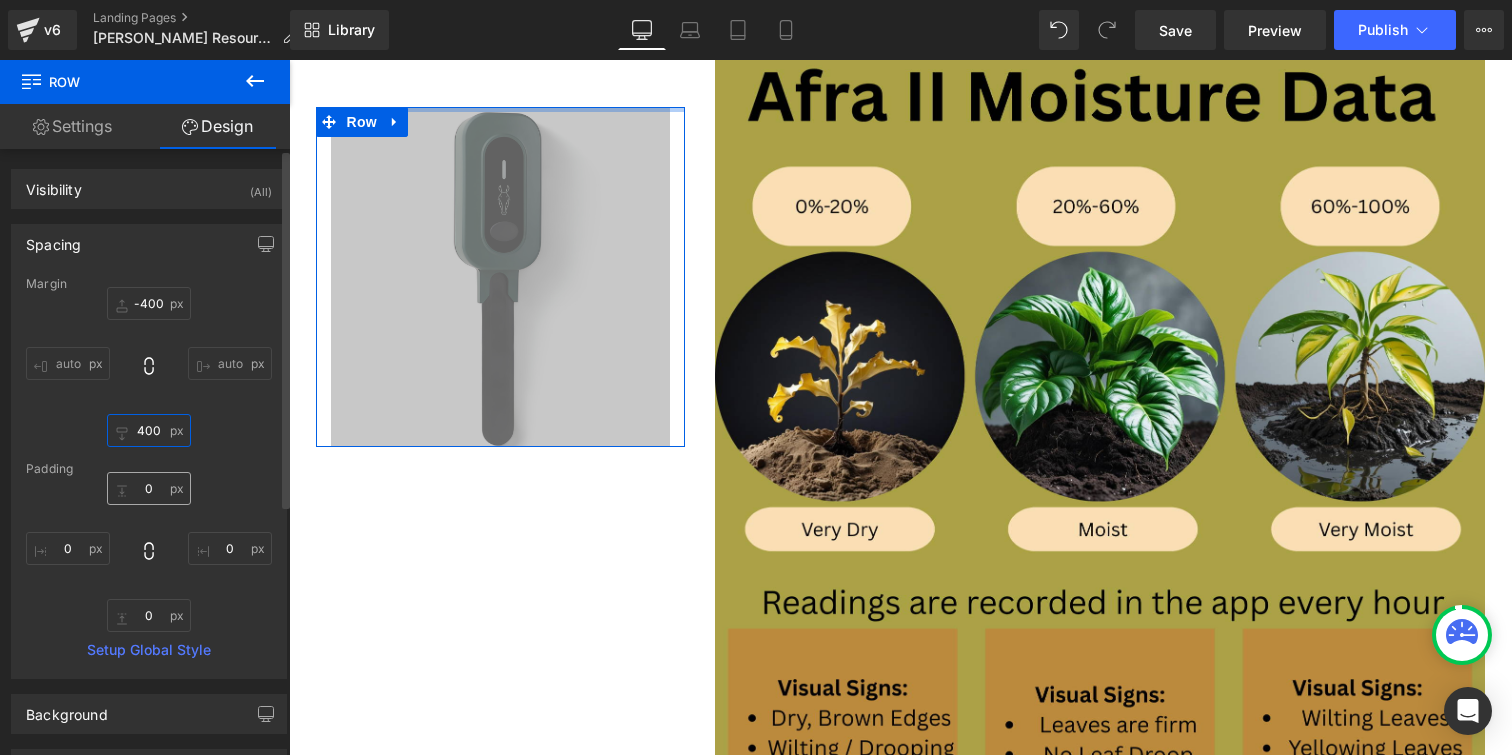 type on "400" 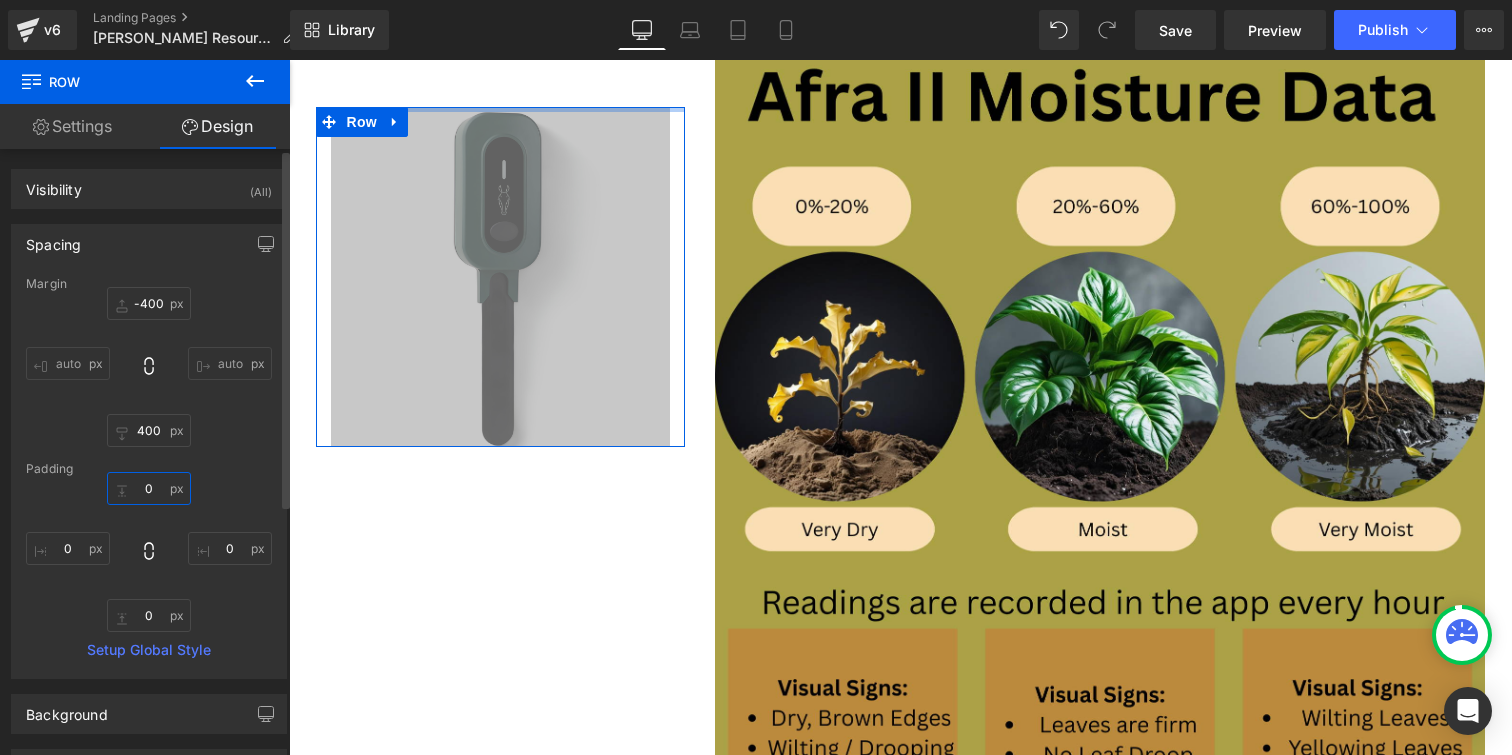click on "0" at bounding box center (149, 488) 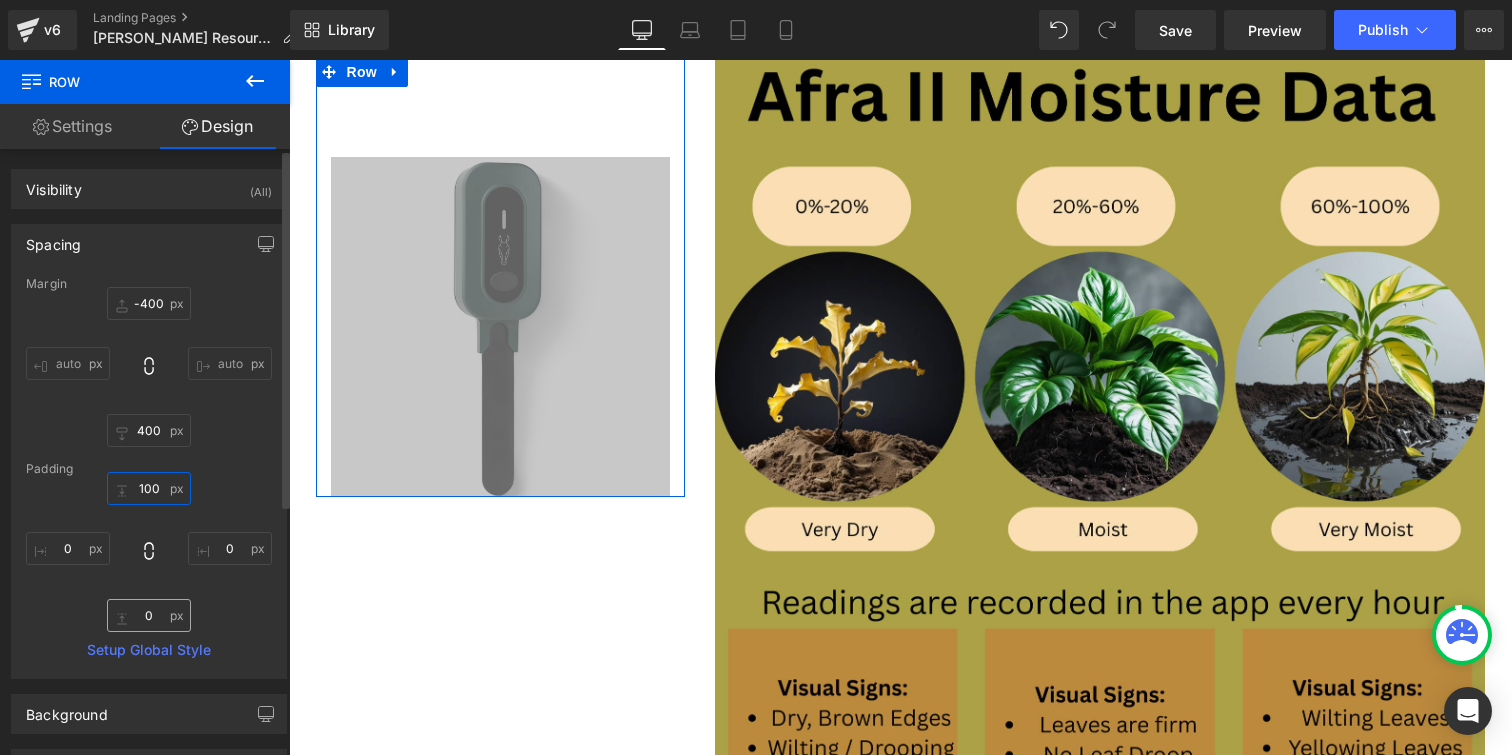 type on "100" 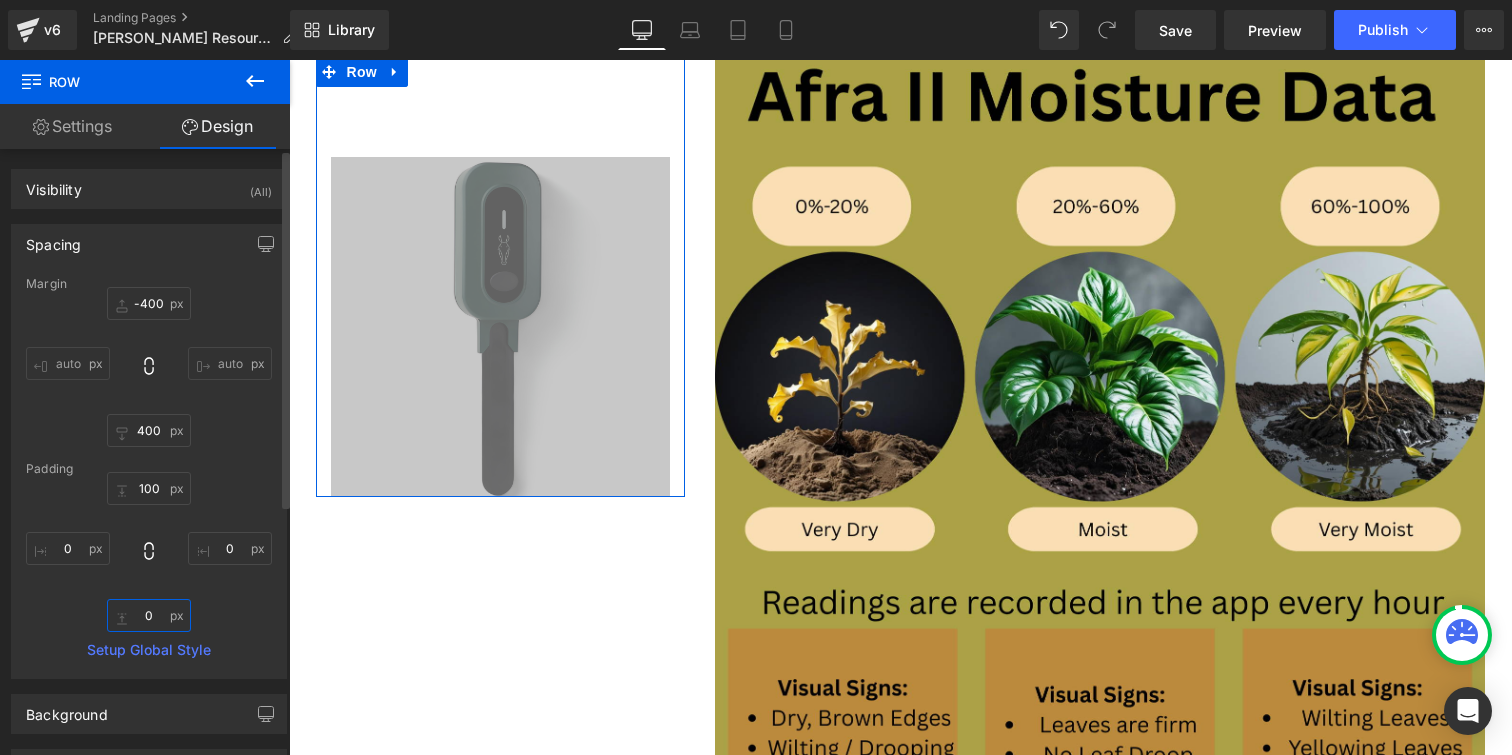 click on "0" at bounding box center (149, 615) 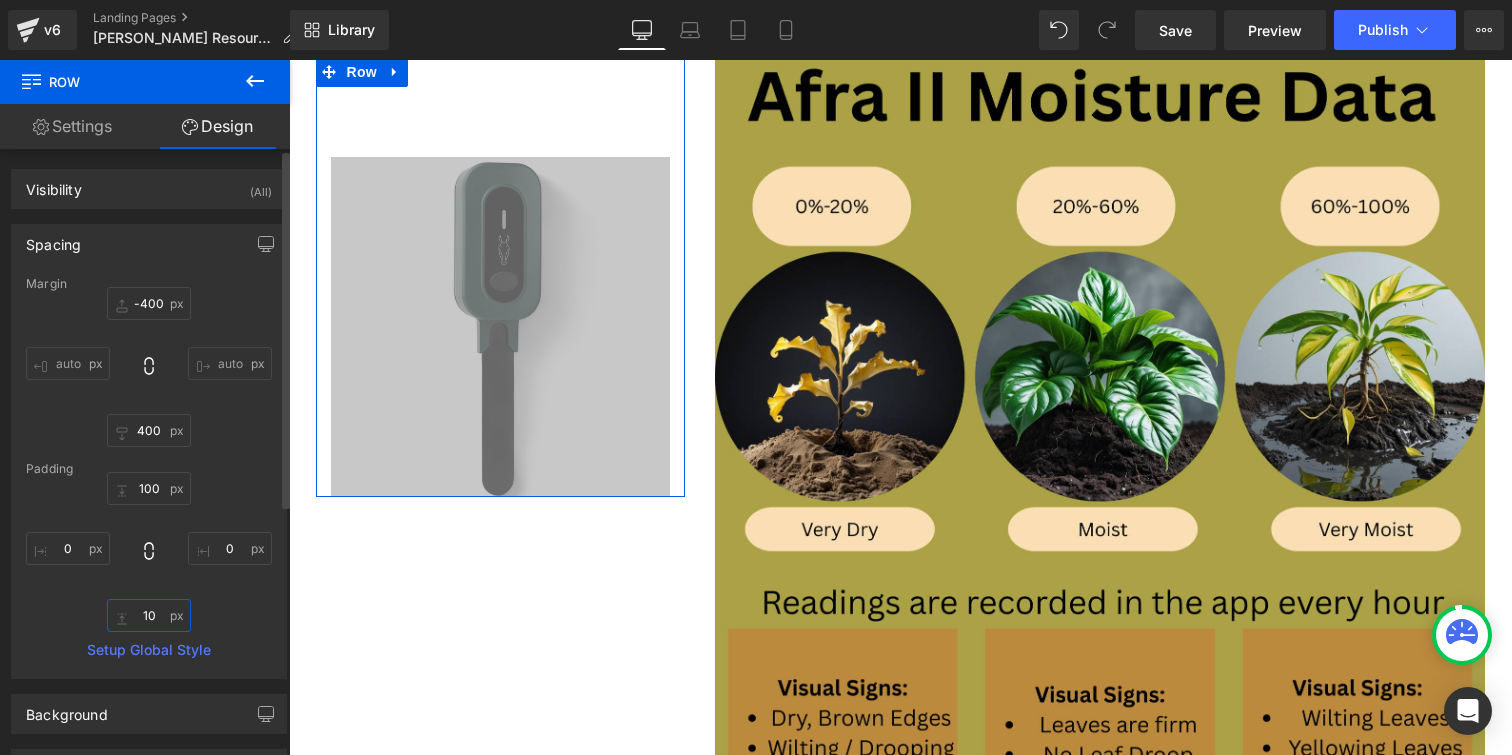 type on "100" 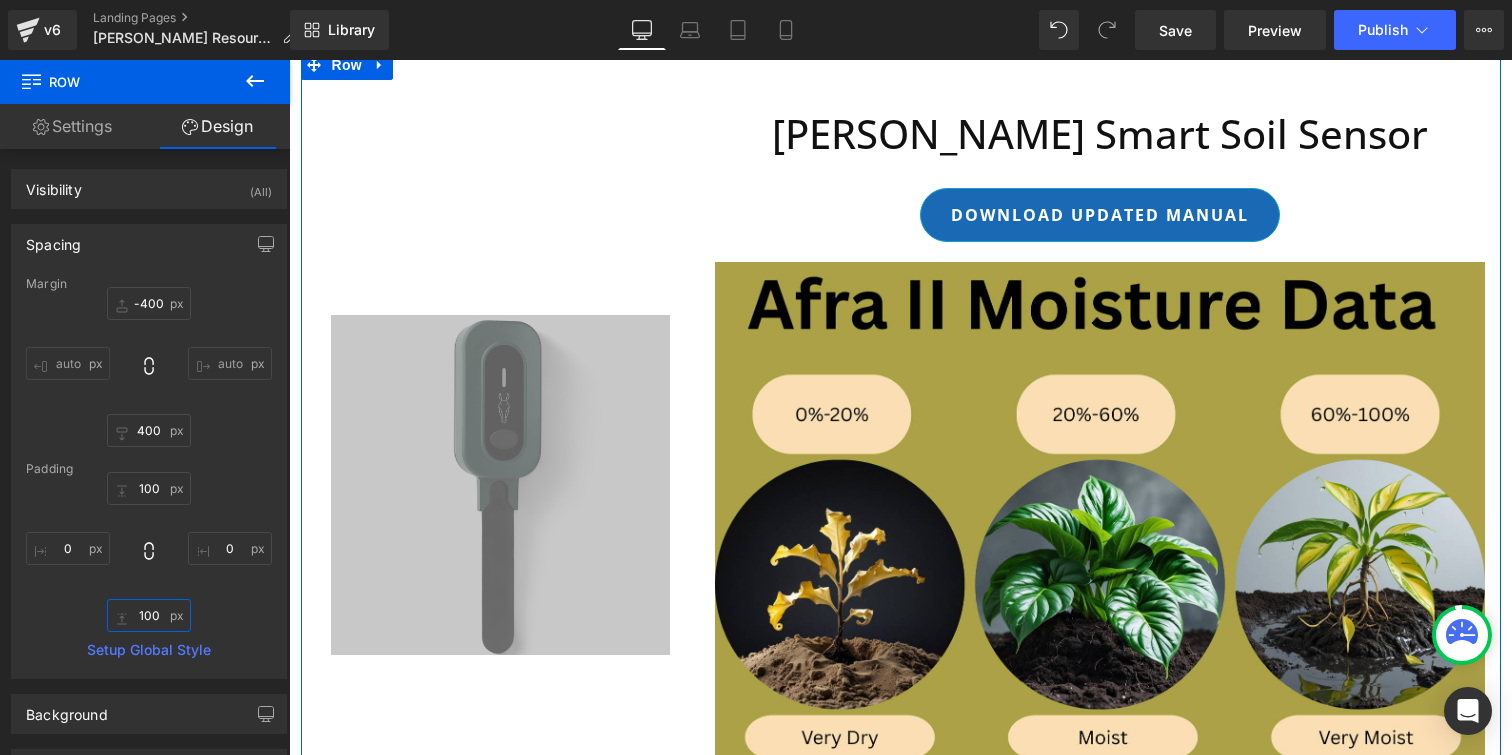 scroll, scrollTop: 6, scrollLeft: 0, axis: vertical 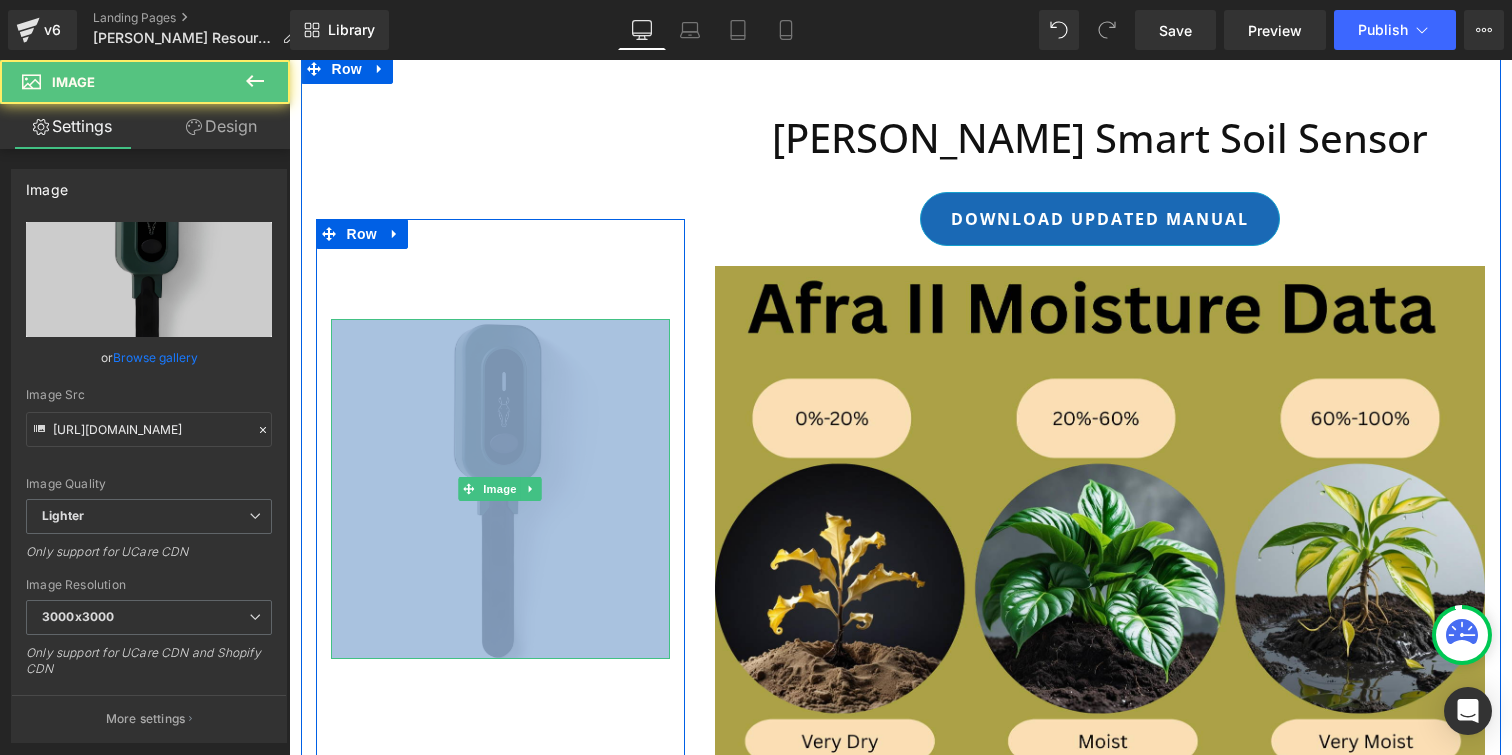 click at bounding box center (501, 489) 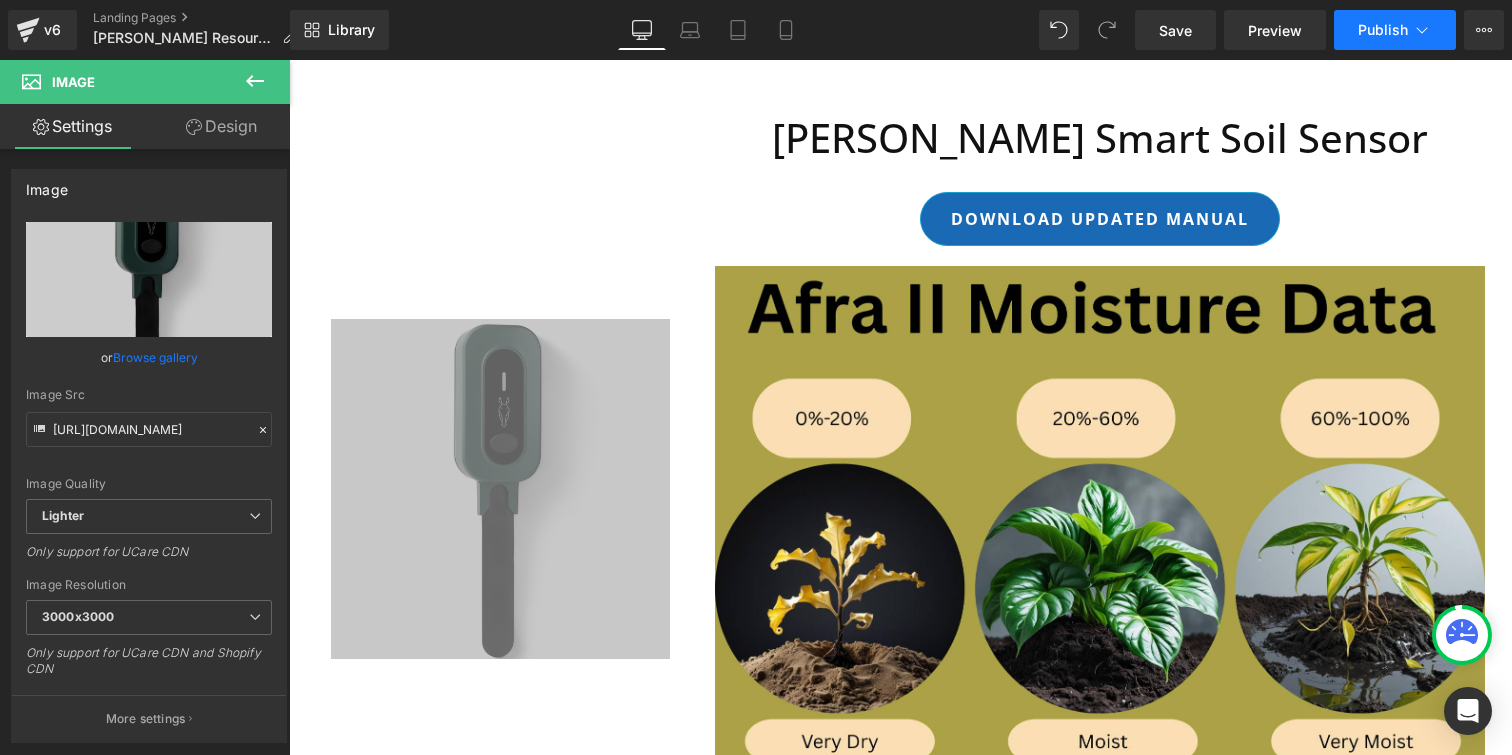 click on "Publish" at bounding box center [1383, 30] 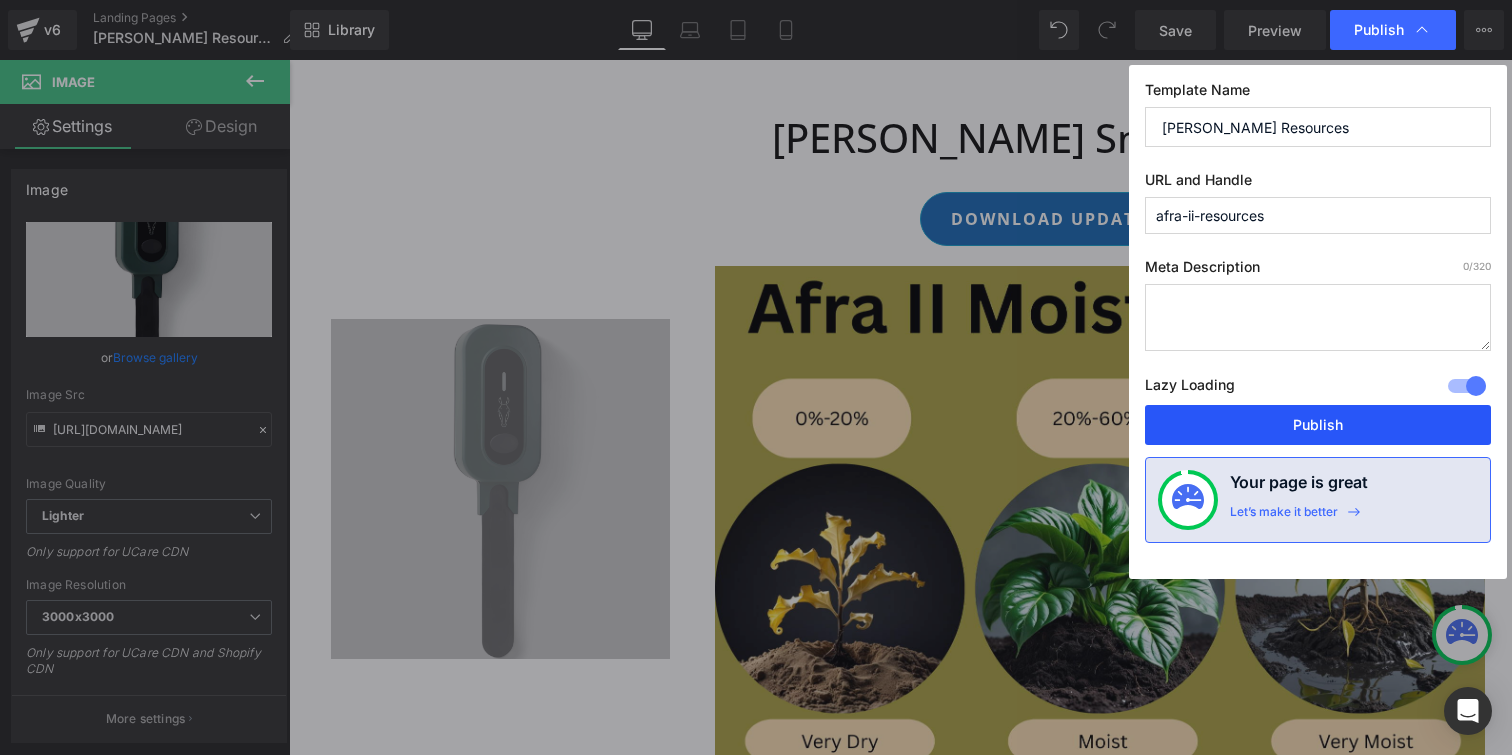 click on "Publish" at bounding box center [1318, 425] 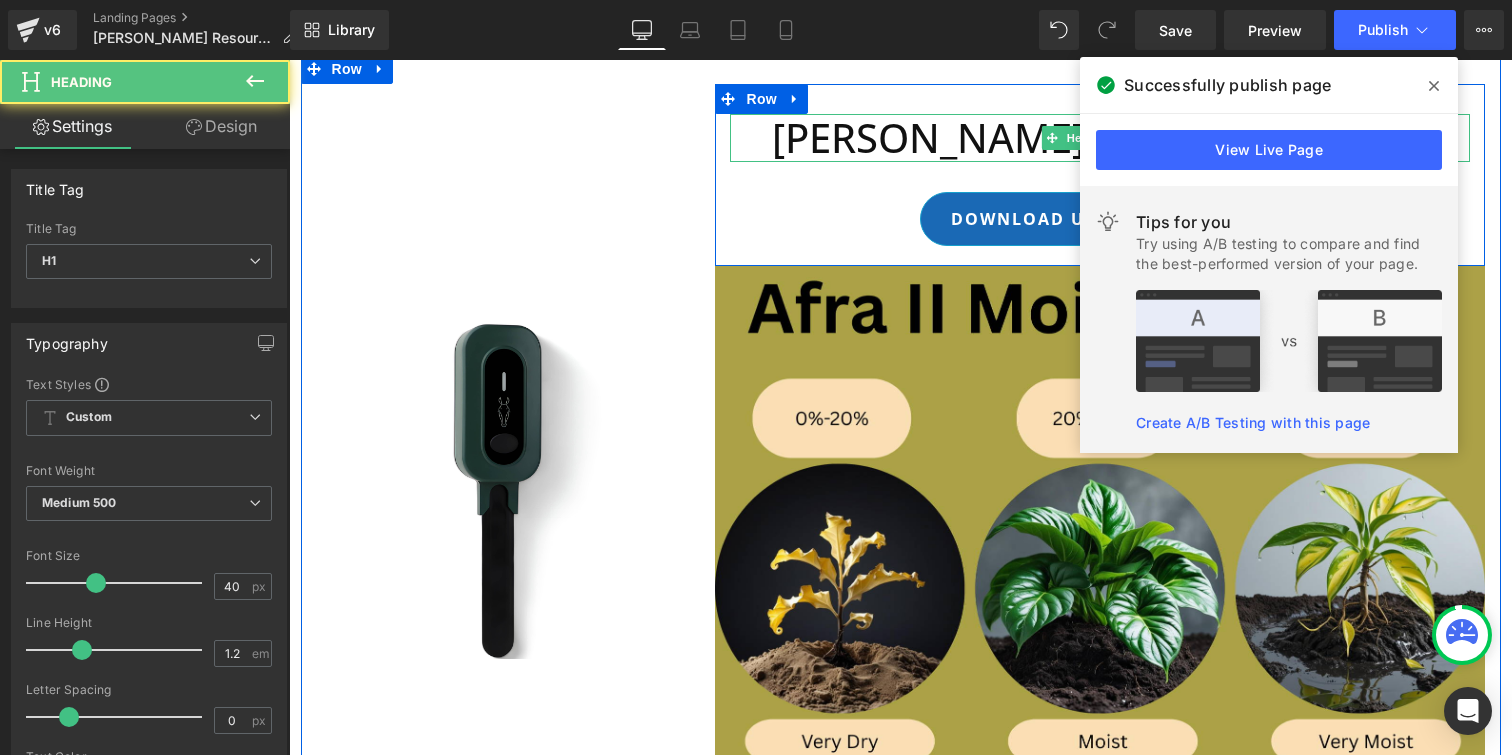 click on "[PERSON_NAME] Smart Soil Sensor" at bounding box center (1100, 138) 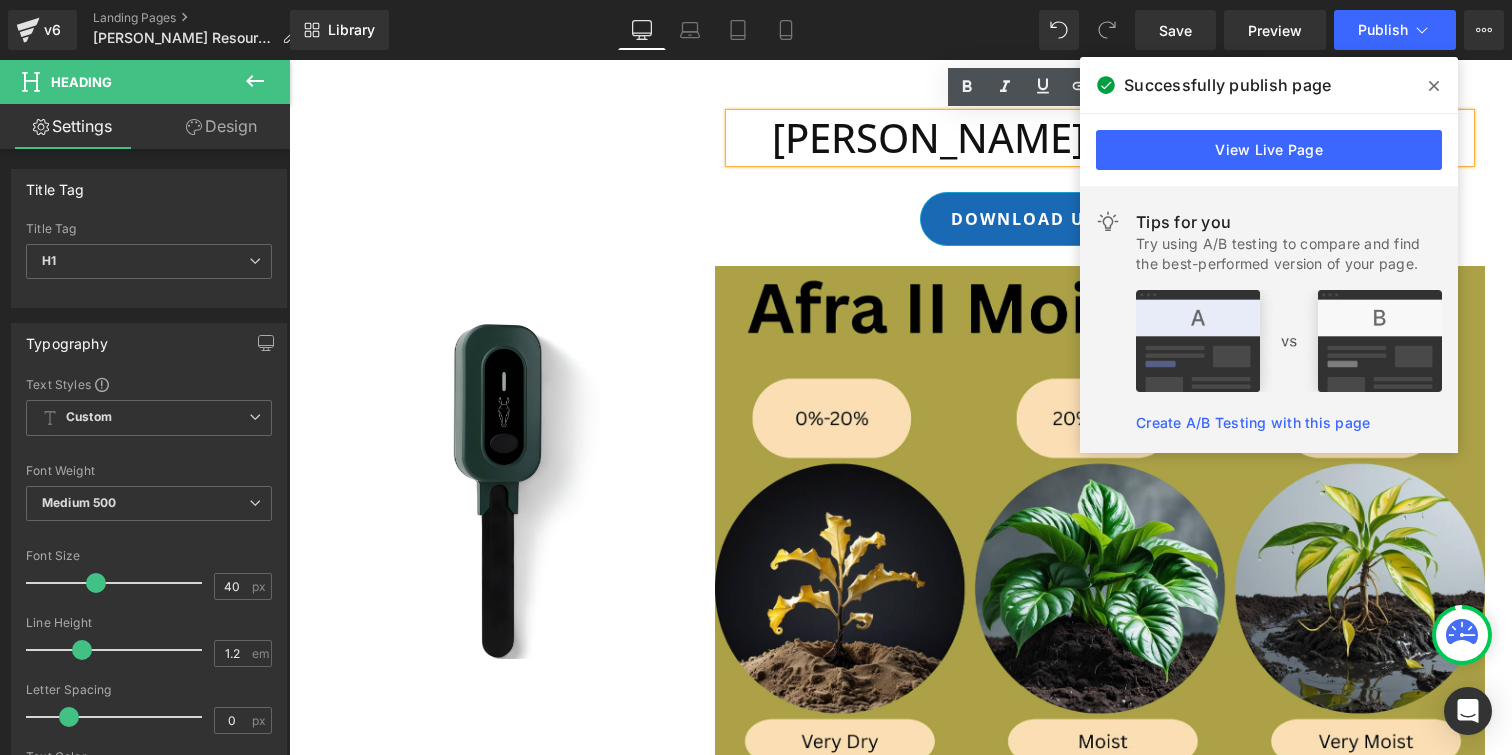 click on "[PERSON_NAME] Smart Soil Sensor" at bounding box center [1100, 138] 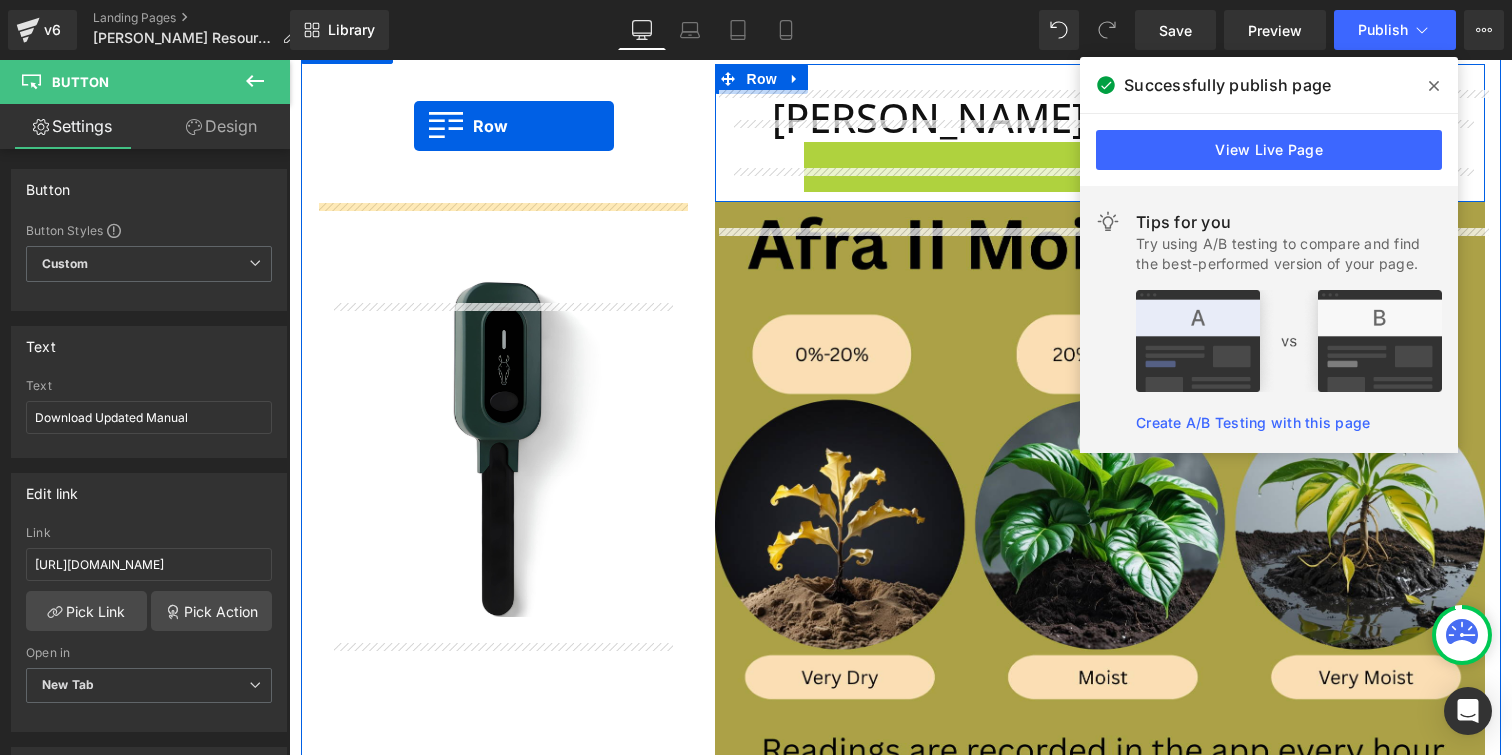 scroll, scrollTop: 0, scrollLeft: 0, axis: both 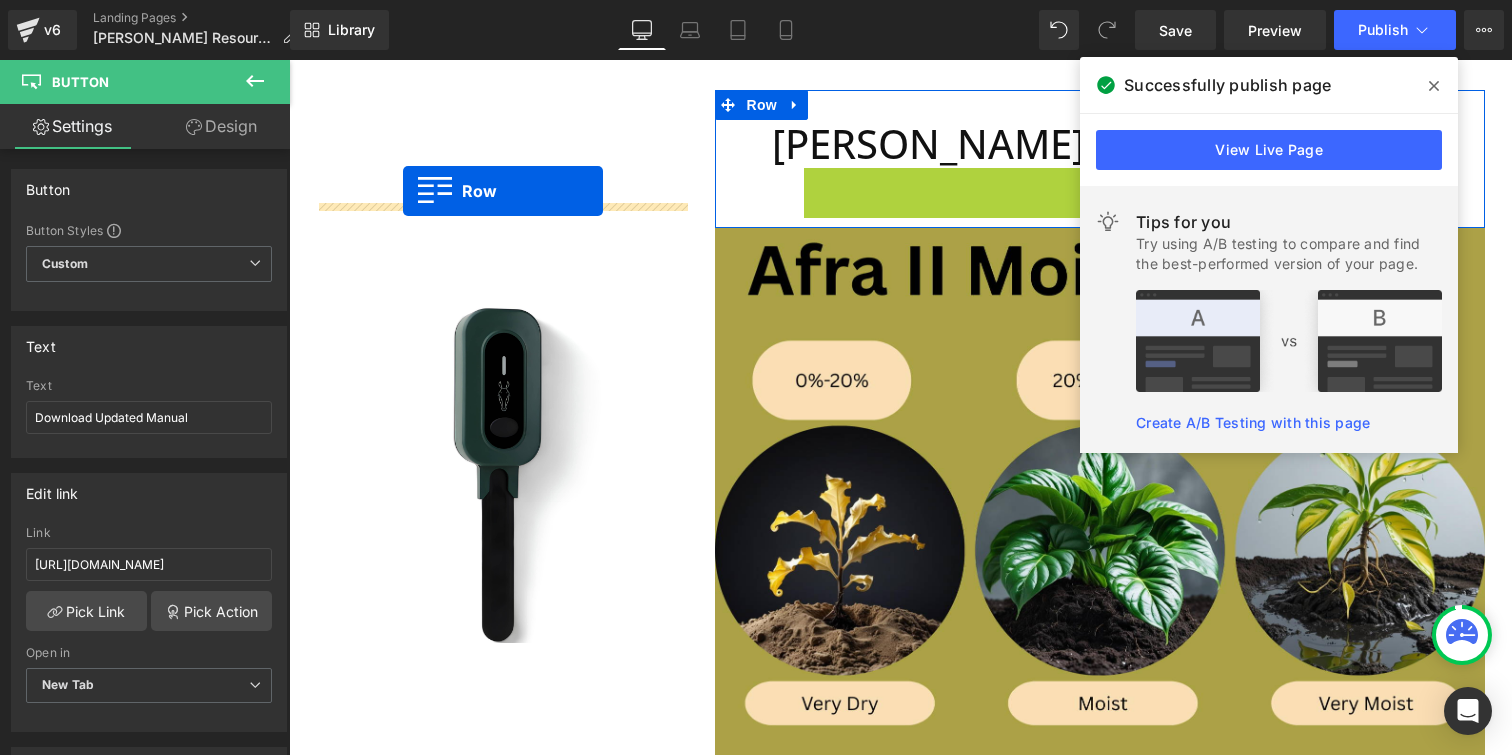 drag, startPoint x: 821, startPoint y: 183, endPoint x: 403, endPoint y: 191, distance: 418.07654 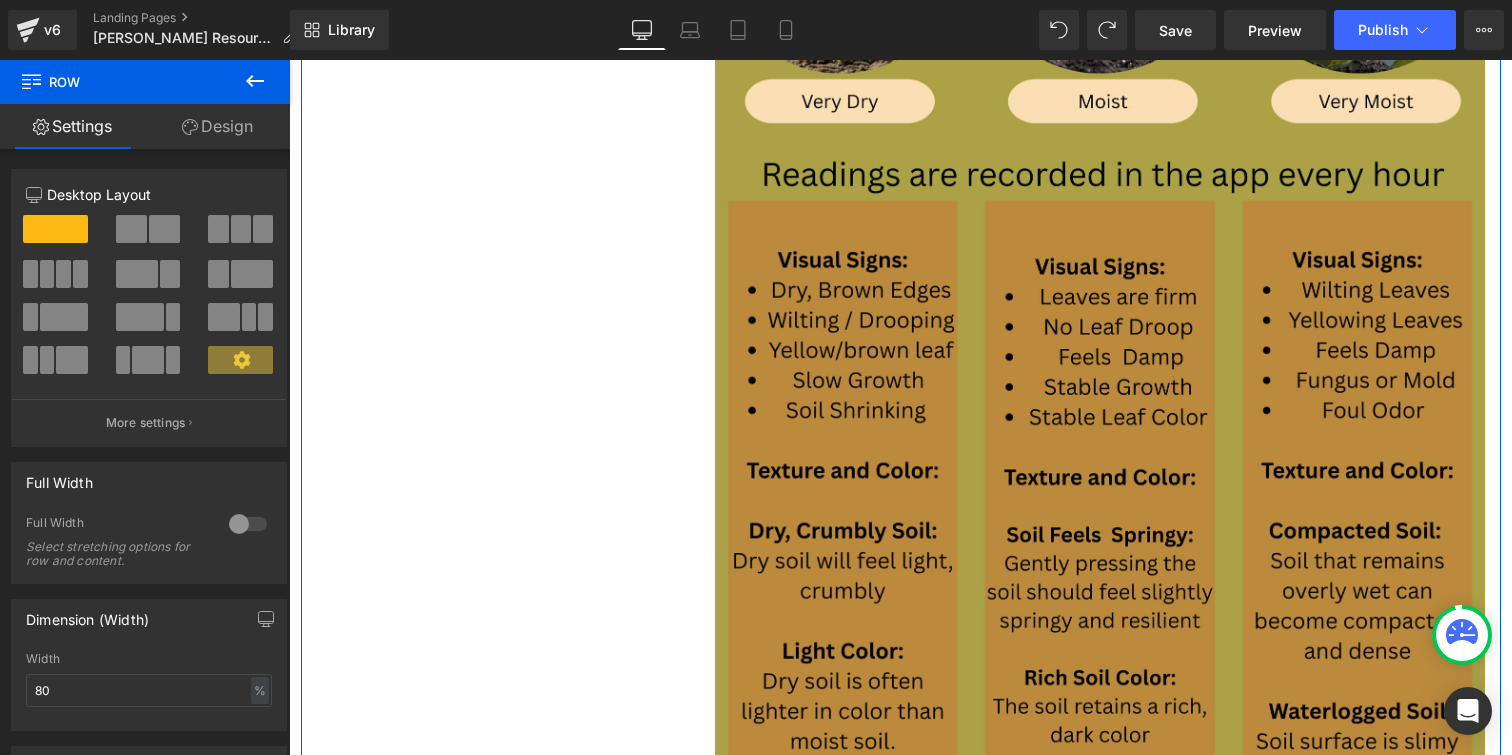 scroll, scrollTop: 0, scrollLeft: 0, axis: both 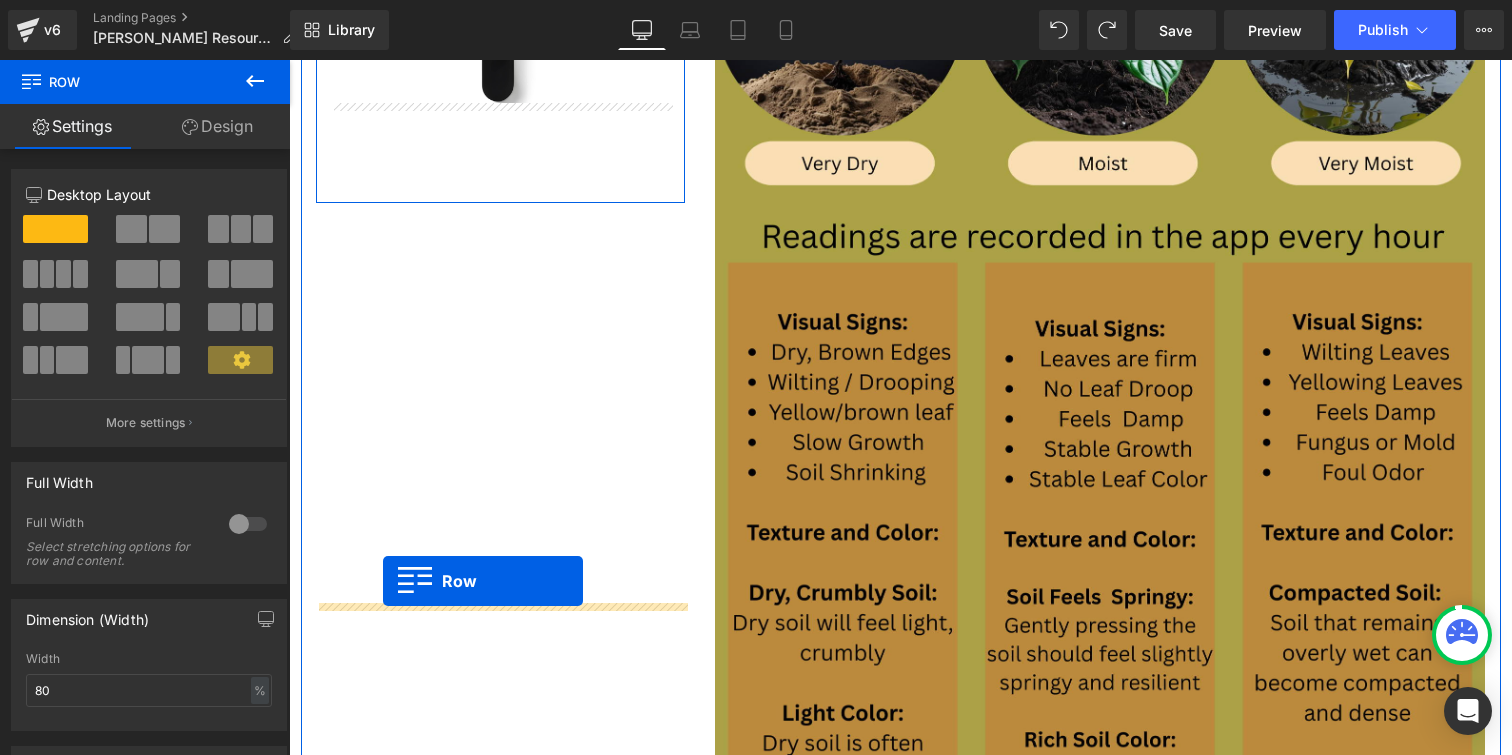 drag, startPoint x: 851, startPoint y: 180, endPoint x: 383, endPoint y: 581, distance: 616.29944 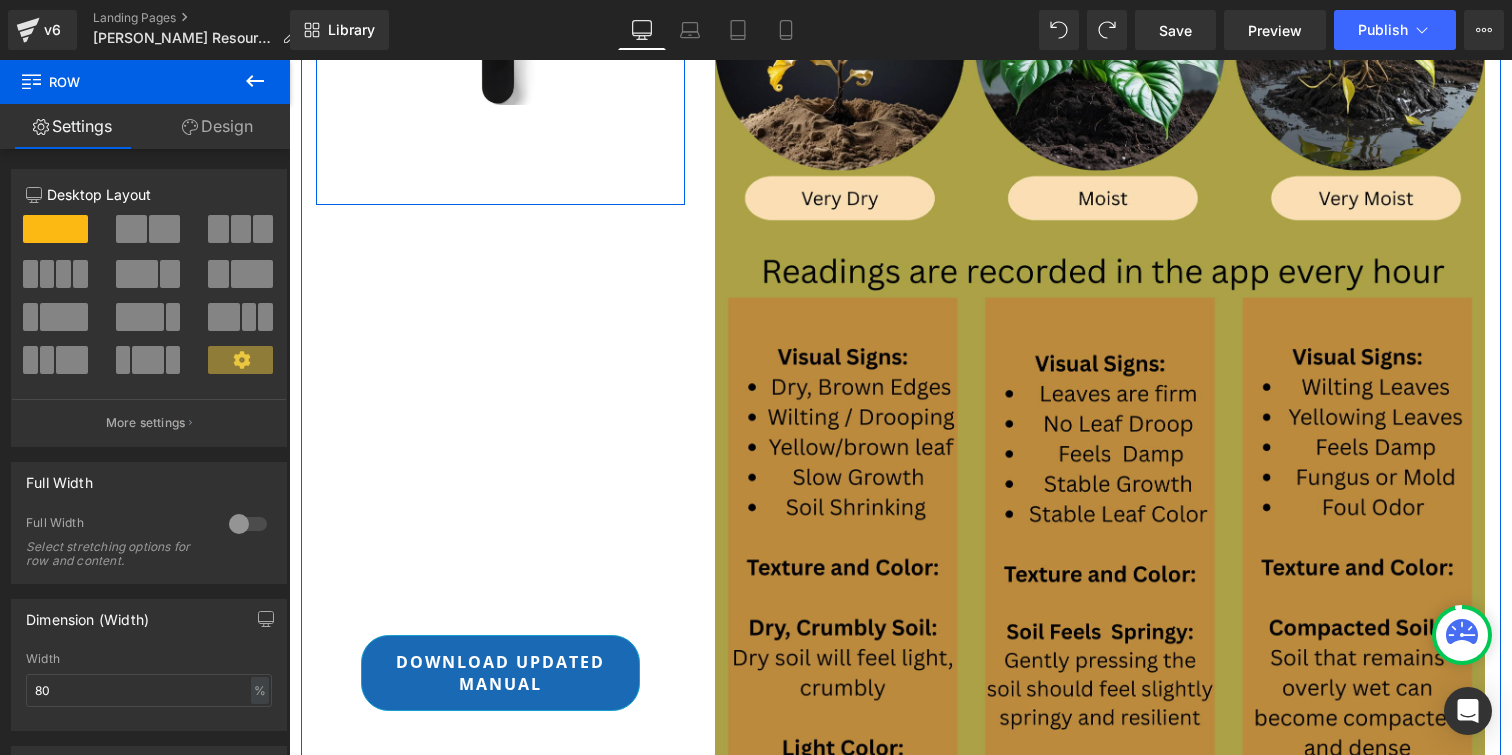 scroll, scrollTop: 462, scrollLeft: 0, axis: vertical 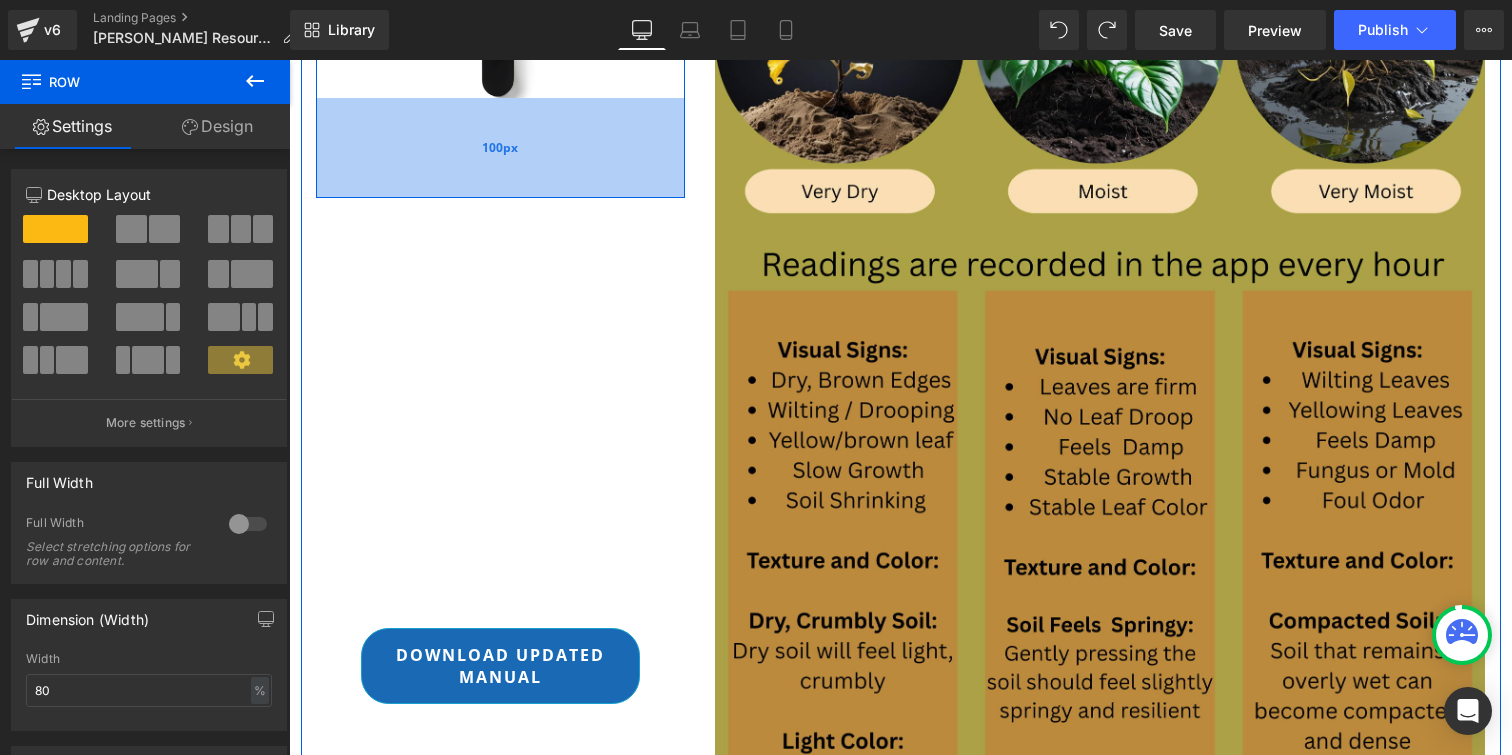 click on "100px" at bounding box center (500, 148) 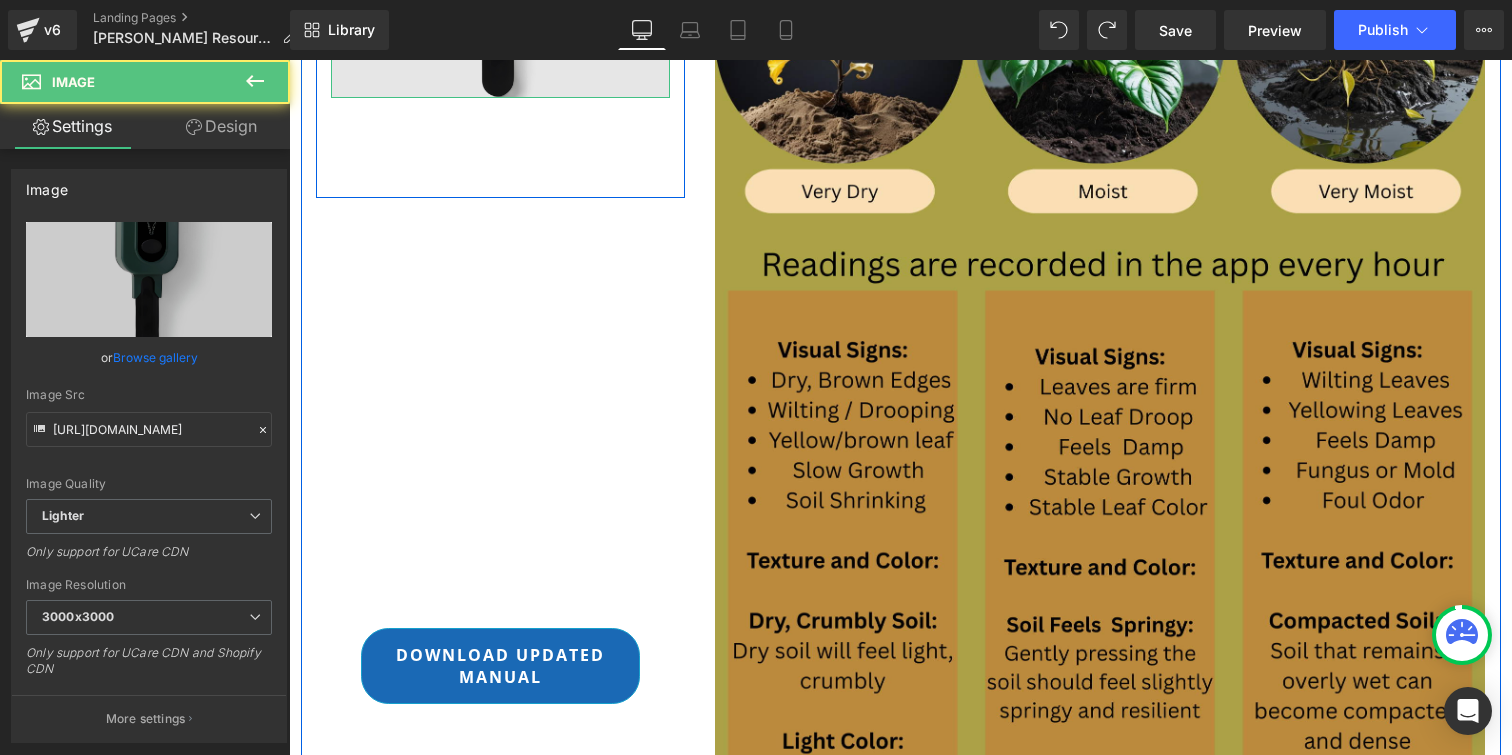 click at bounding box center (501, -72) 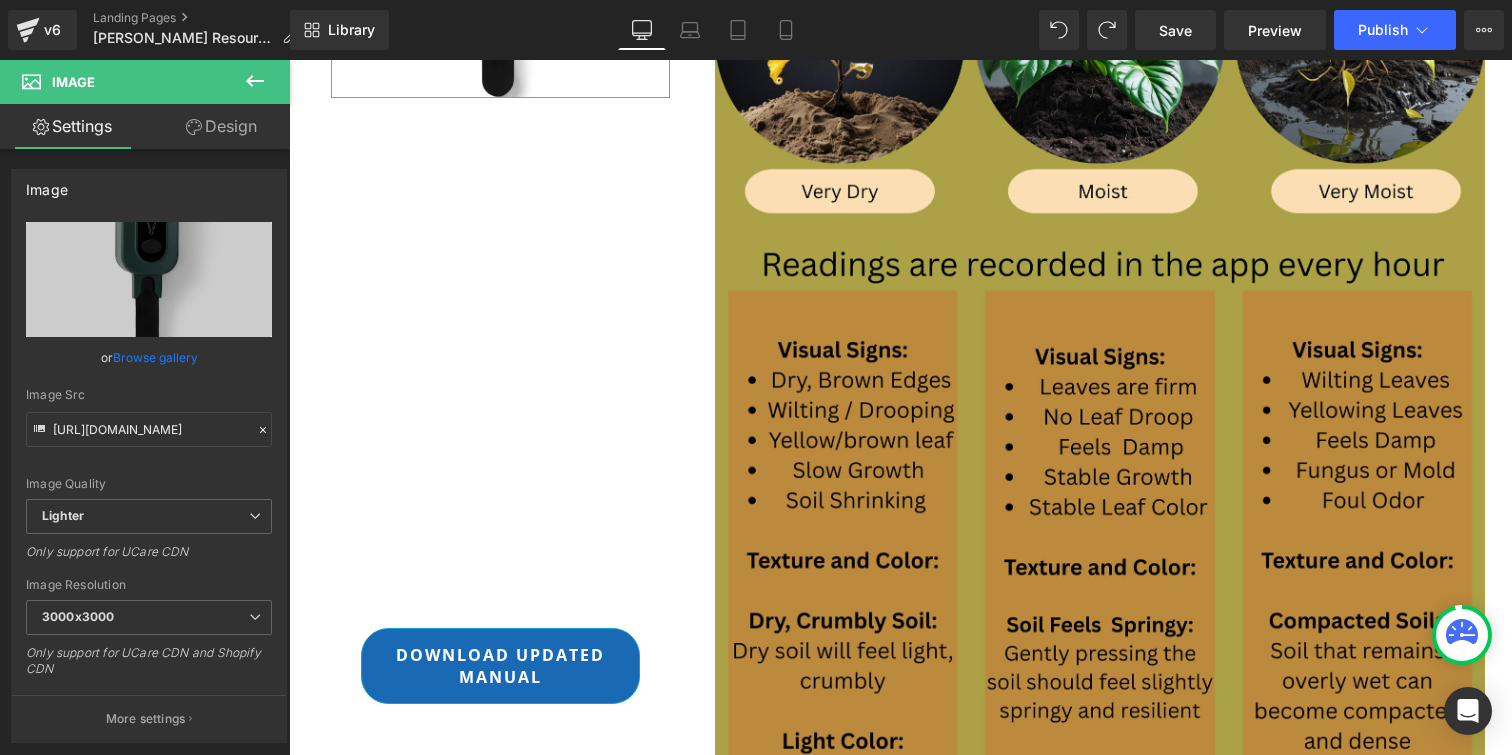 click on "Design" at bounding box center (221, 126) 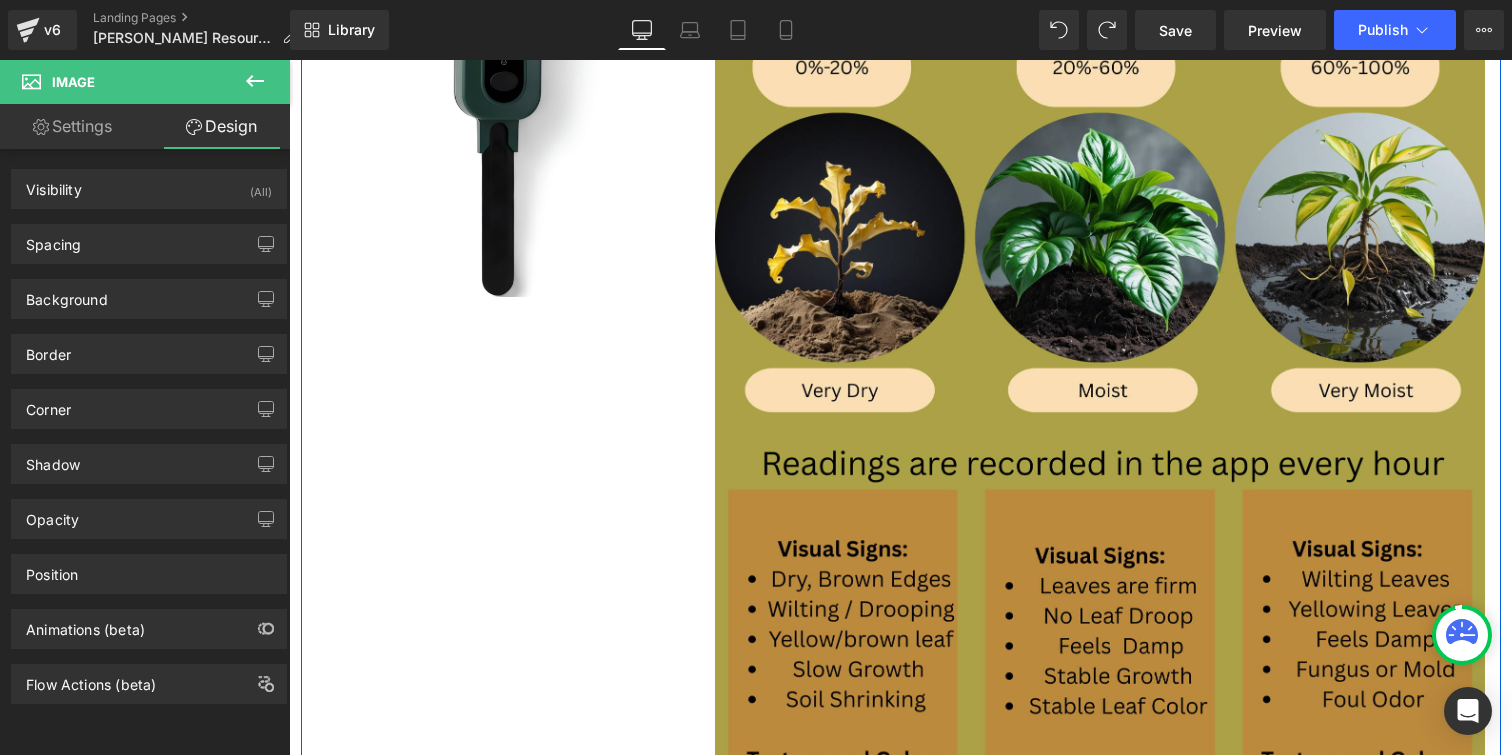 scroll, scrollTop: 0, scrollLeft: 0, axis: both 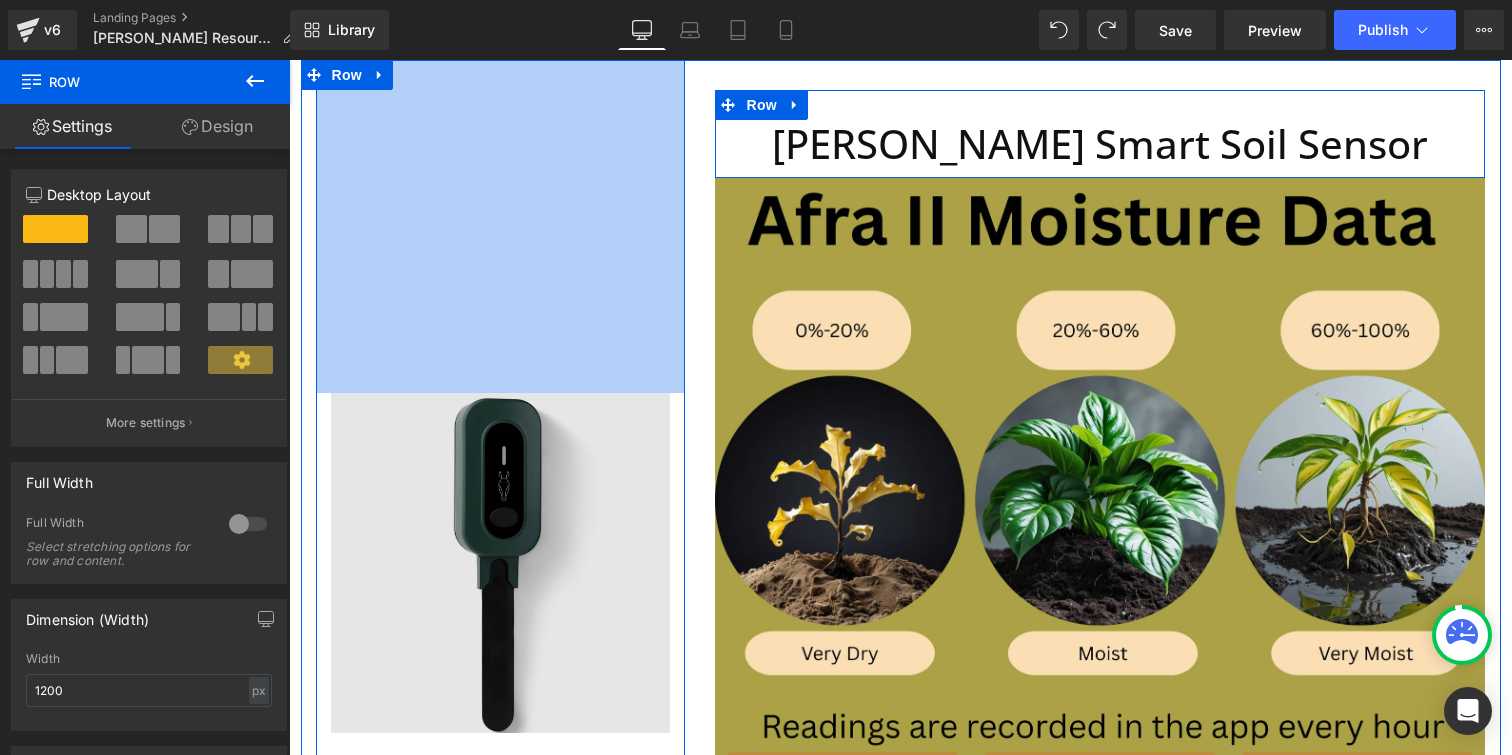 drag, startPoint x: 514, startPoint y: 170, endPoint x: 504, endPoint y: 516, distance: 346.14447 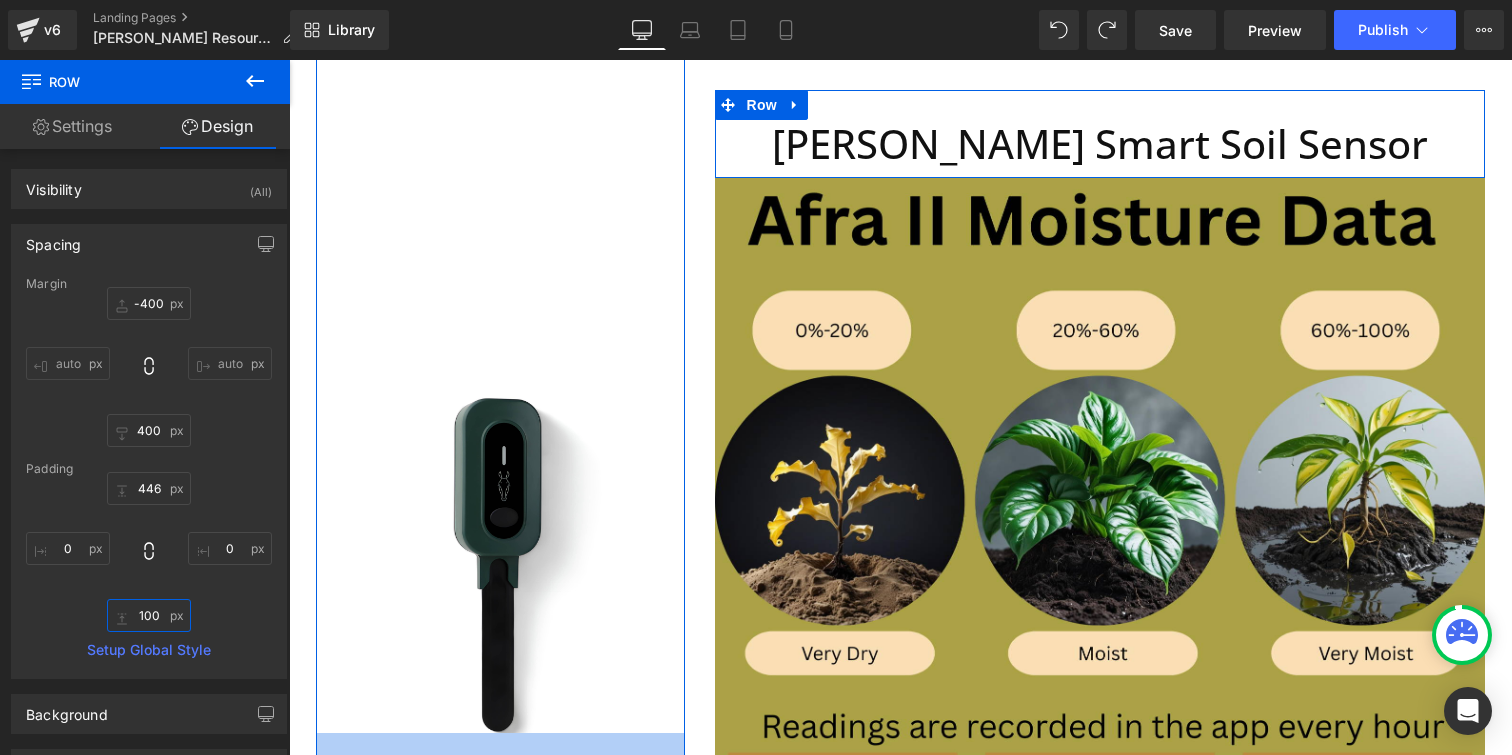 click on "100" at bounding box center [149, 615] 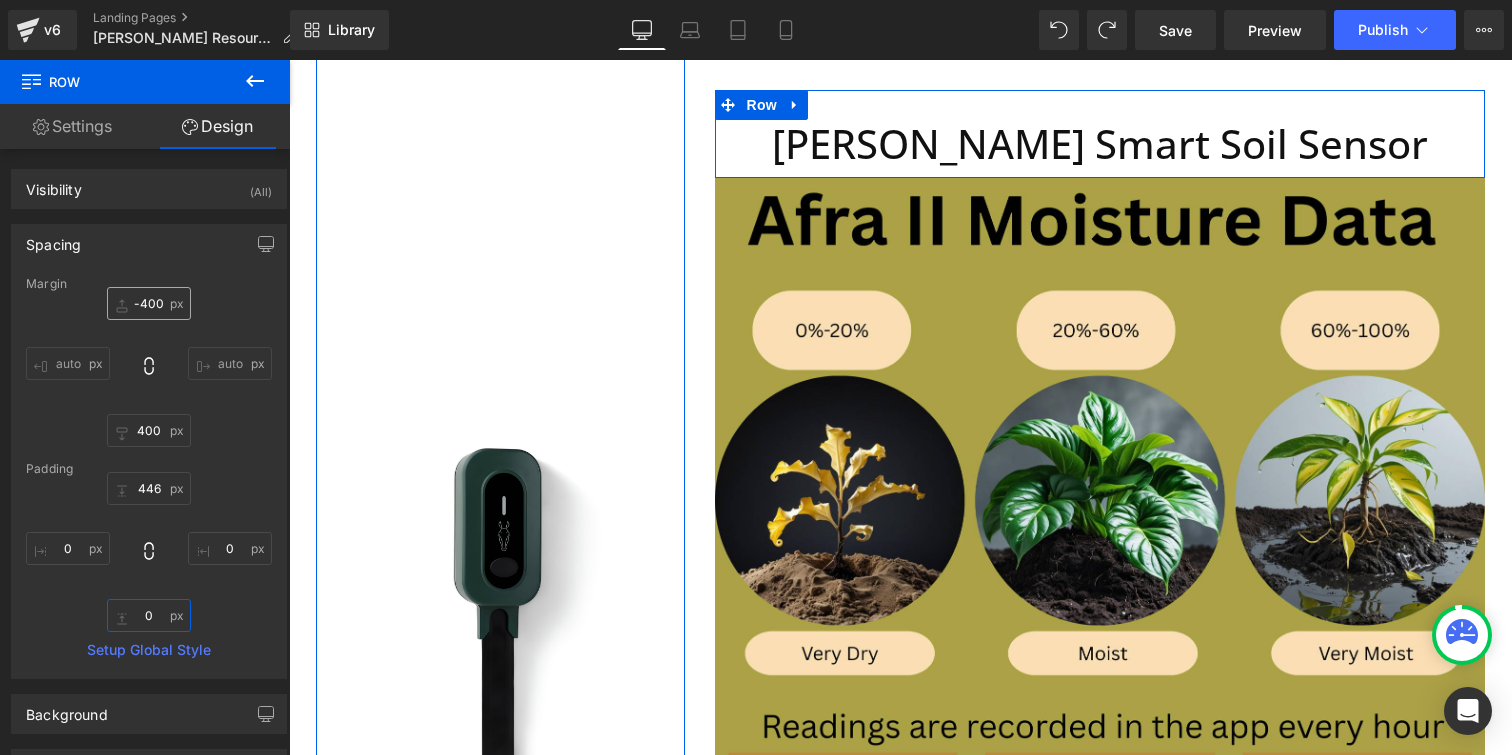 type on "0" 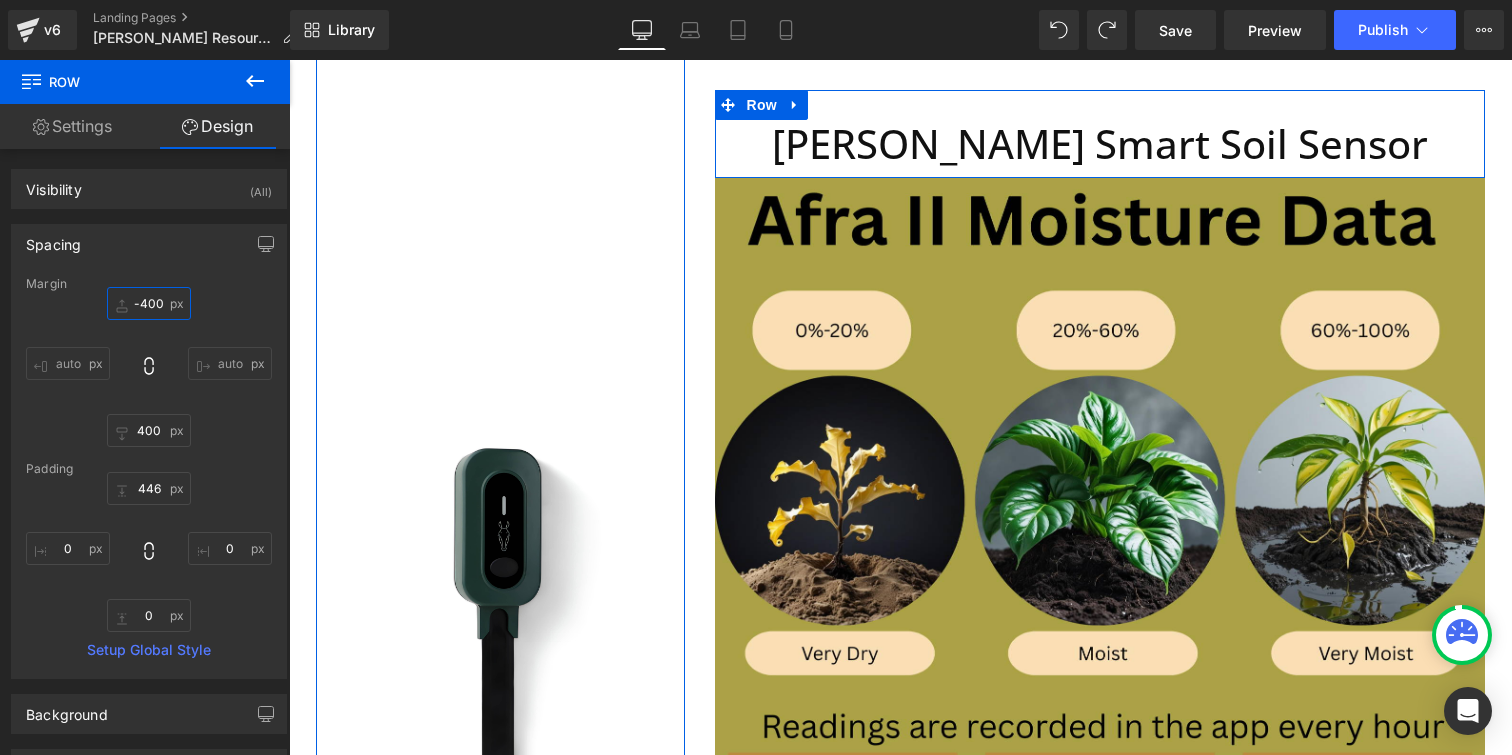 click on "-400" at bounding box center [149, 303] 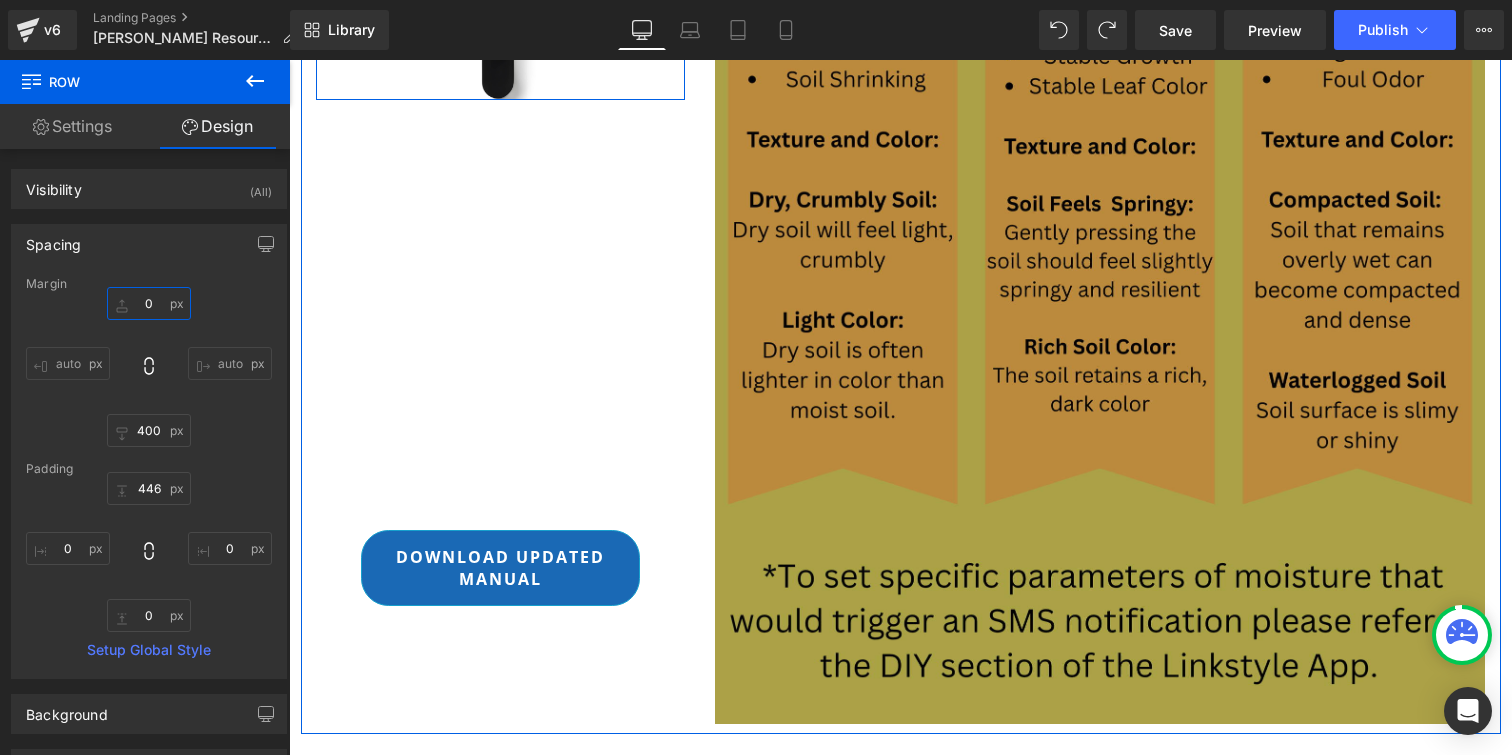 scroll, scrollTop: 890, scrollLeft: 0, axis: vertical 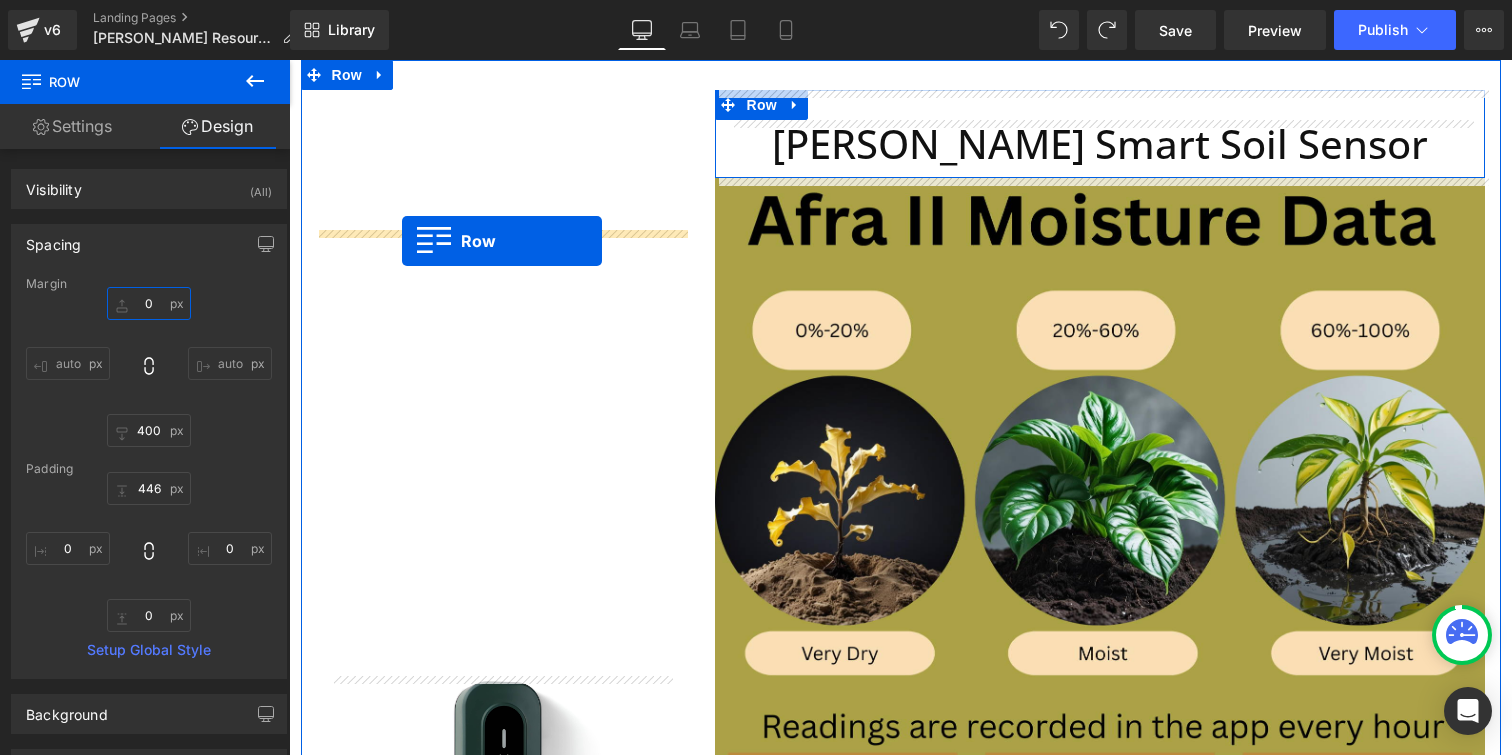 drag, startPoint x: 371, startPoint y: 502, endPoint x: 402, endPoint y: 241, distance: 262.83453 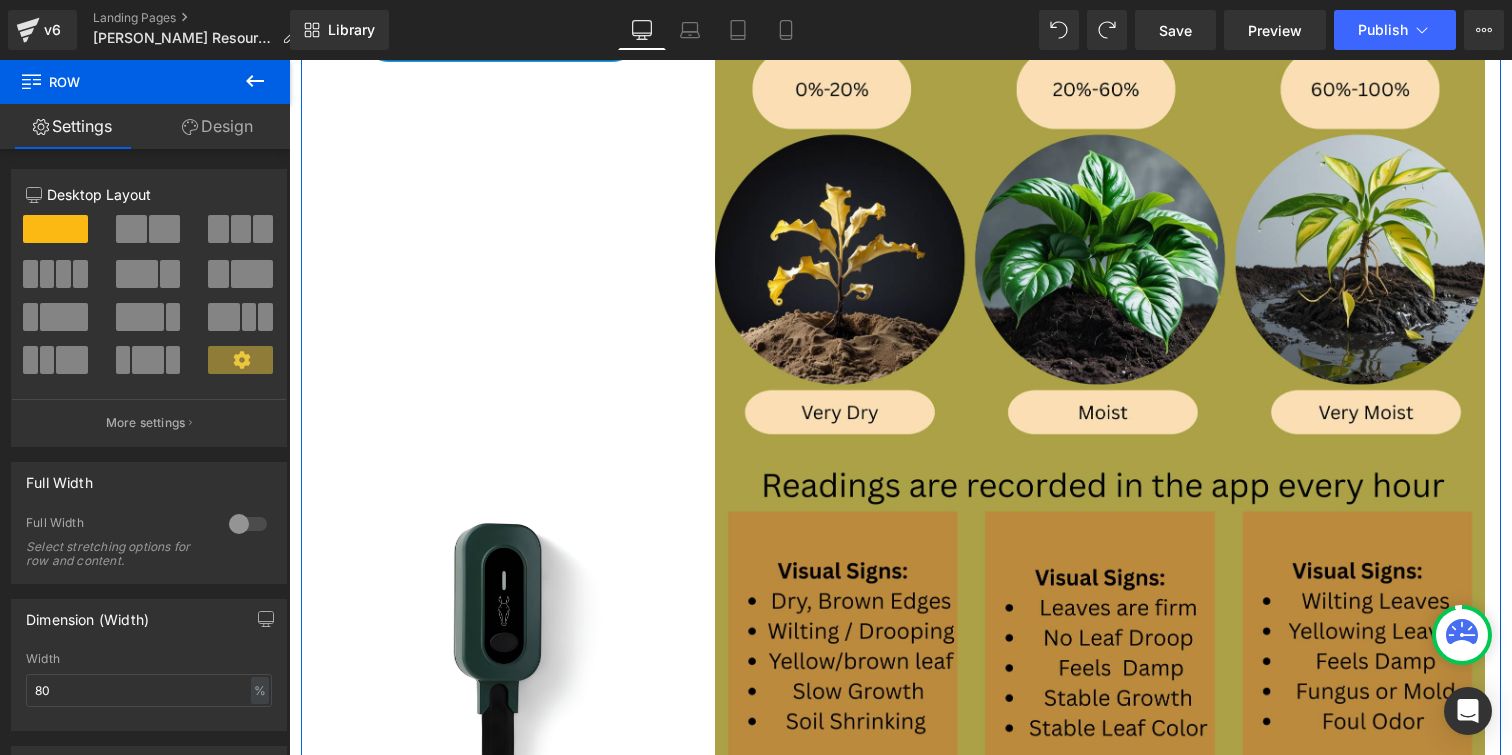 scroll, scrollTop: 270, scrollLeft: 0, axis: vertical 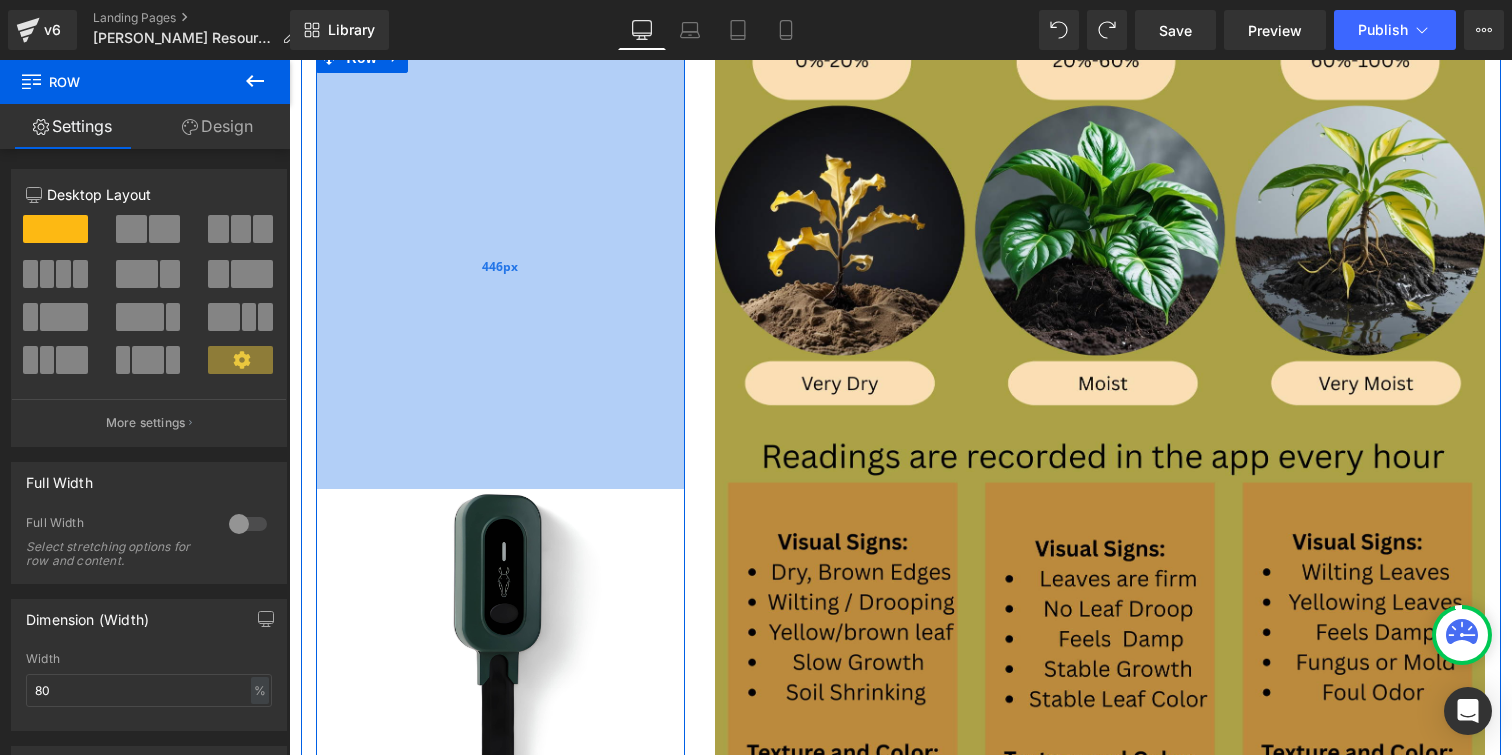 click on "446px" at bounding box center (501, 266) 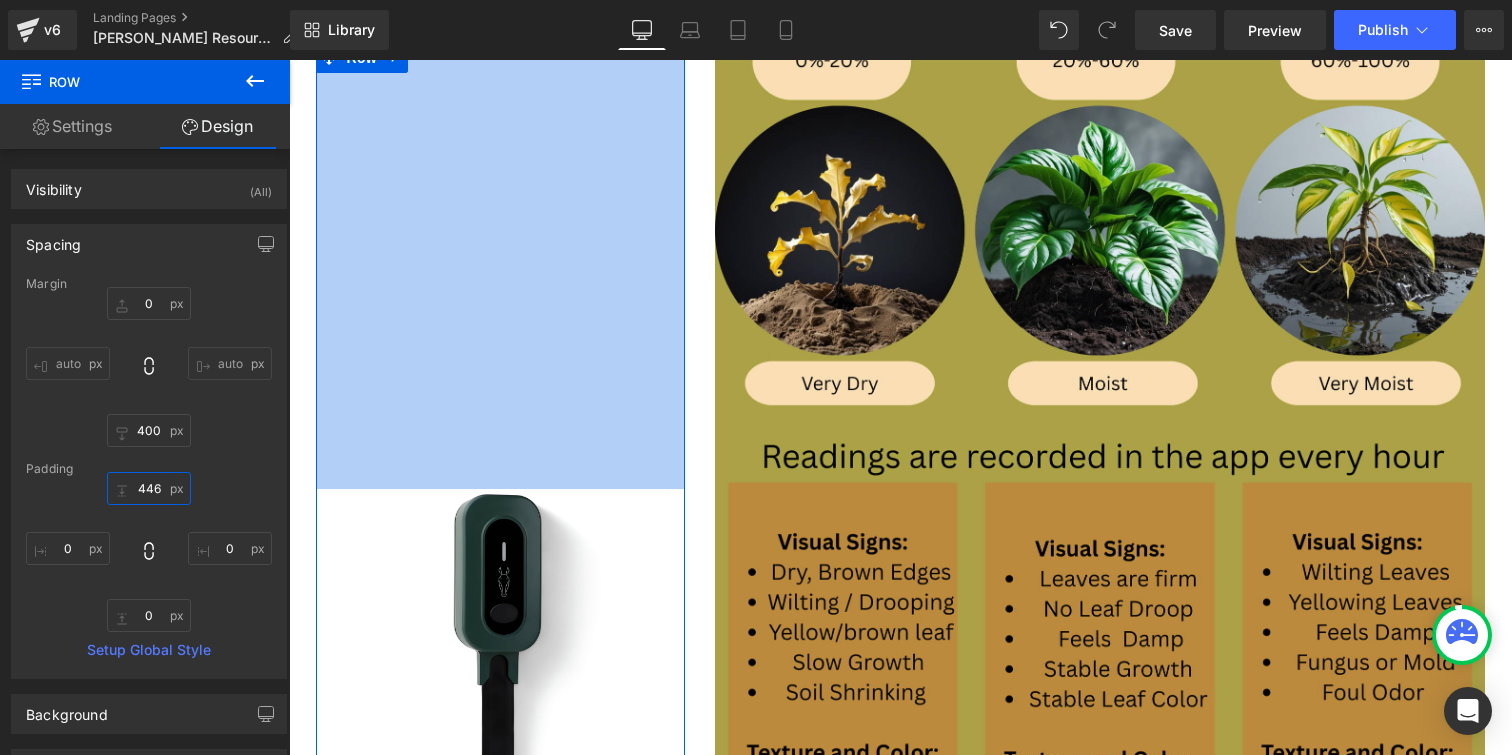 click on "446" at bounding box center [149, 488] 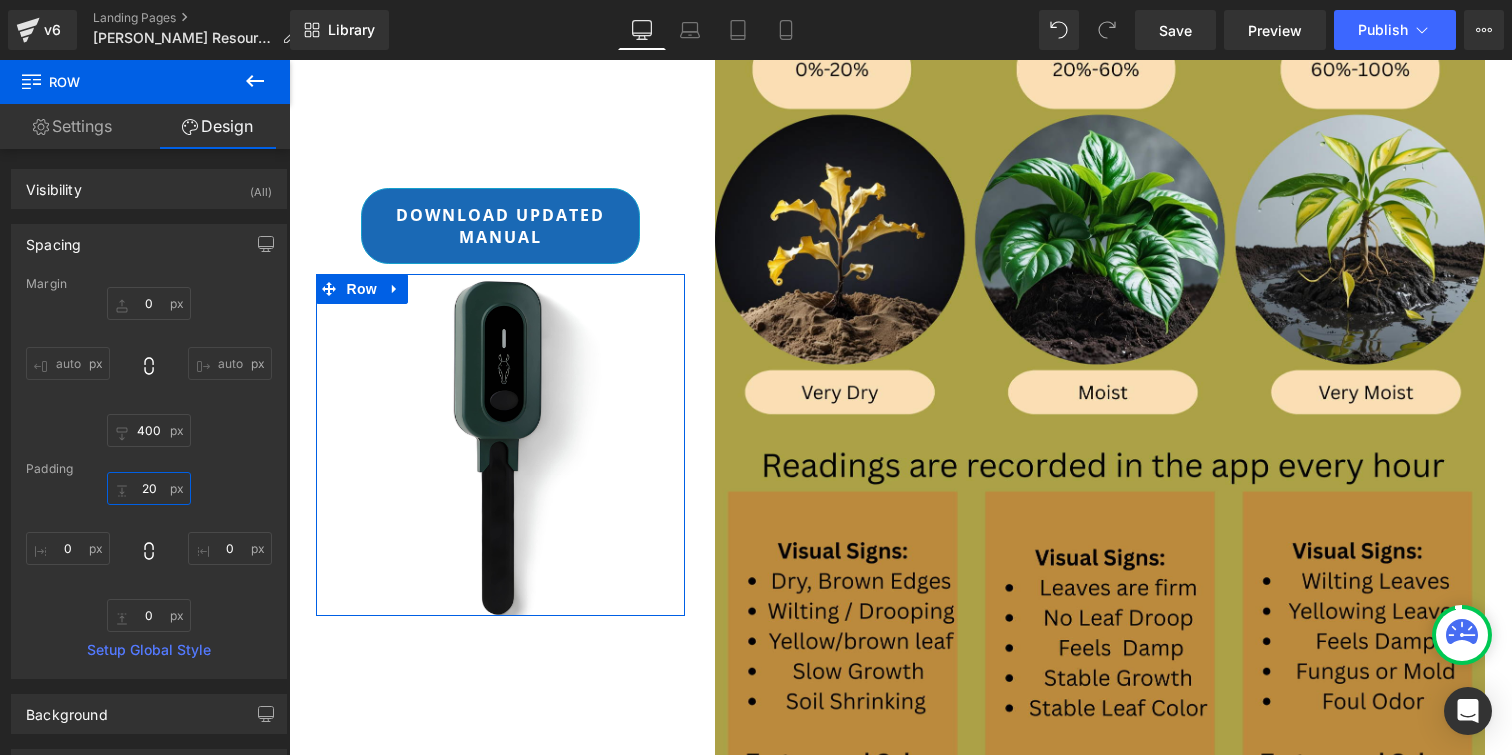 type on "200" 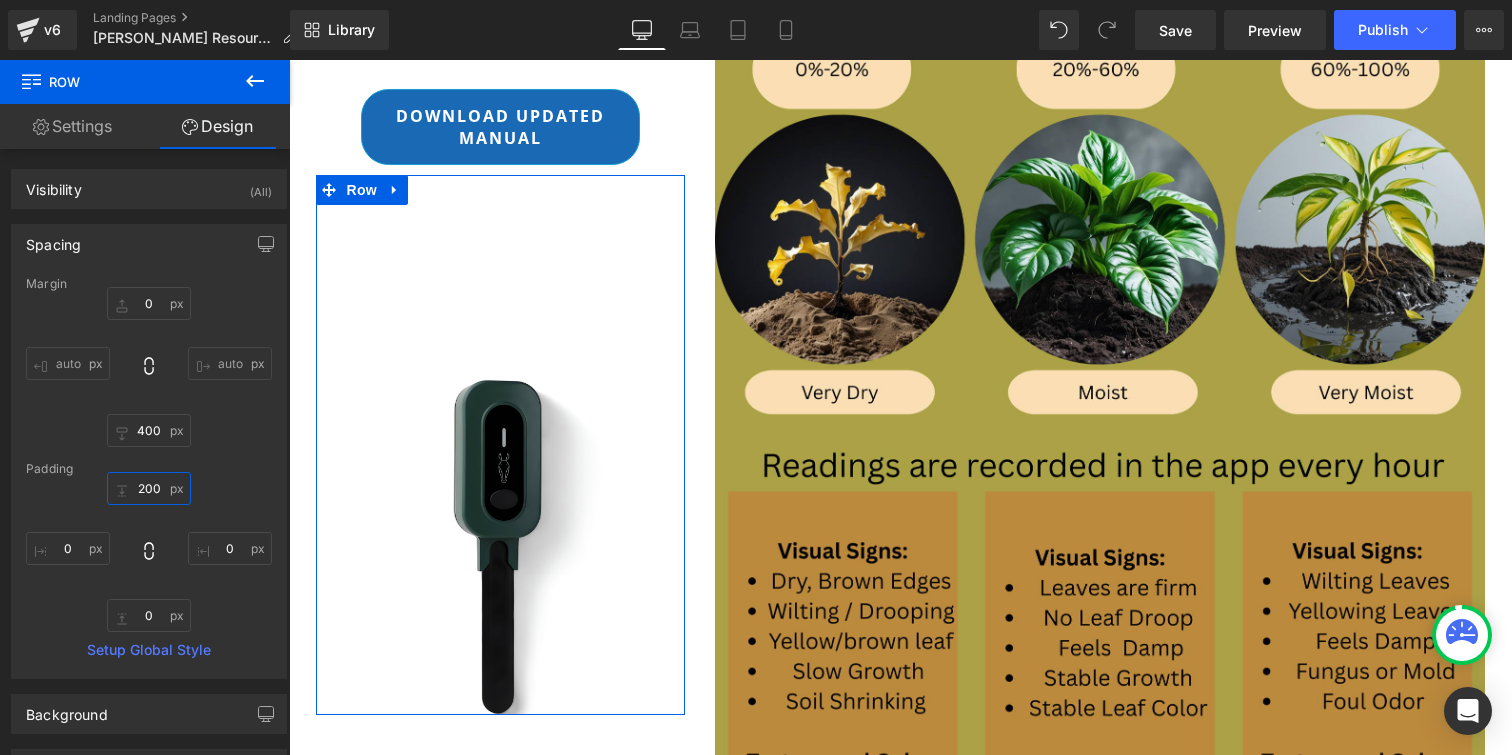 scroll, scrollTop: 171, scrollLeft: 0, axis: vertical 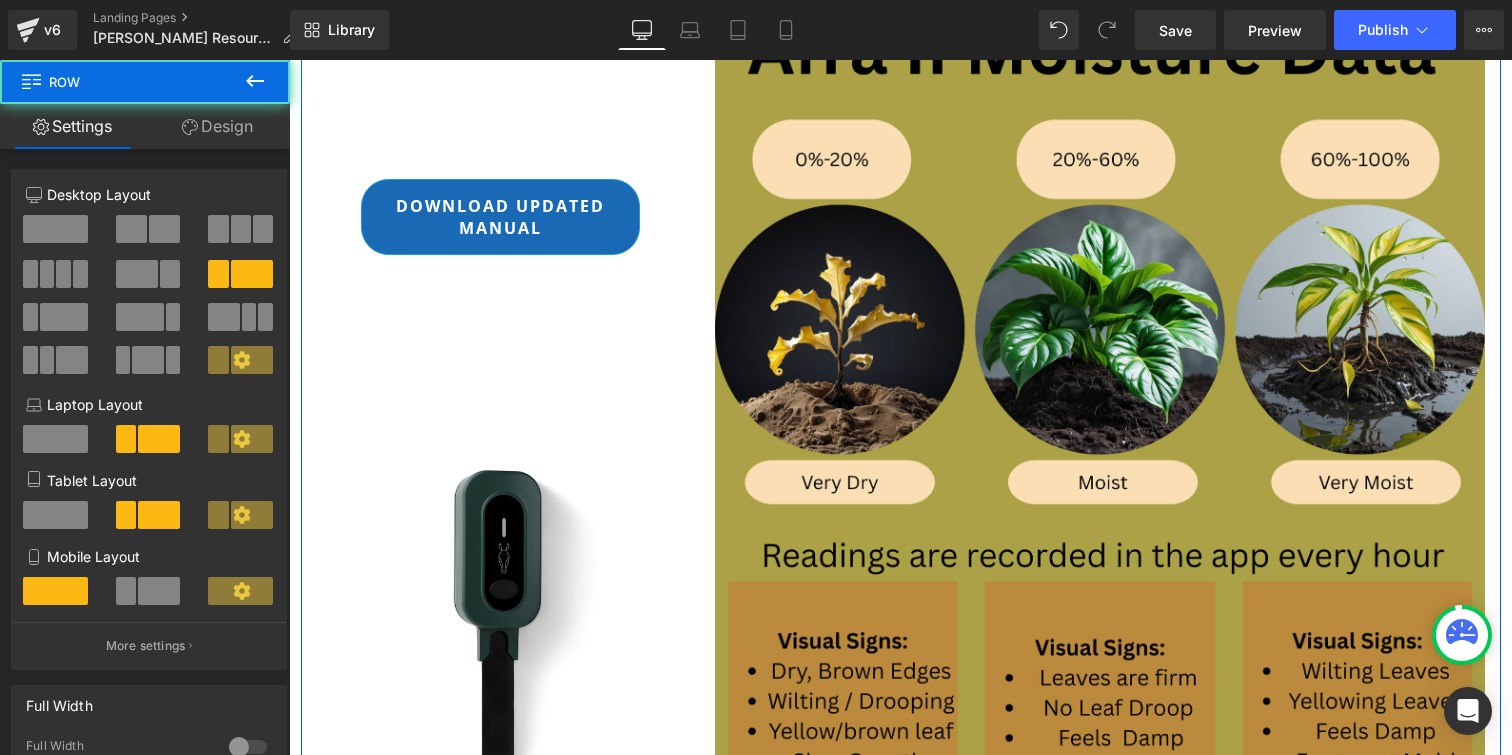 click on "[PERSON_NAME] Smart Soil Sensor Heading         Row         Image" at bounding box center (1100, 677) 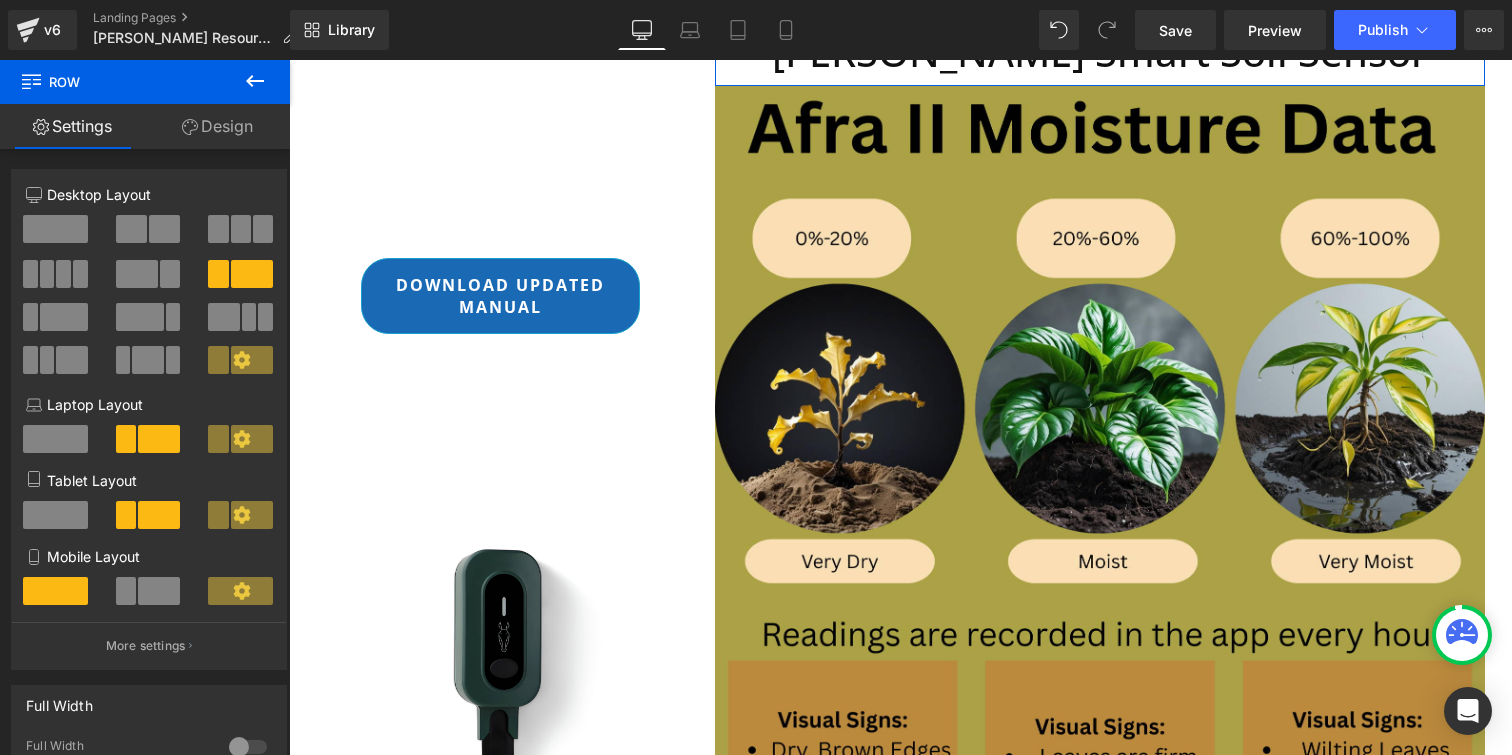 scroll, scrollTop: 0, scrollLeft: 0, axis: both 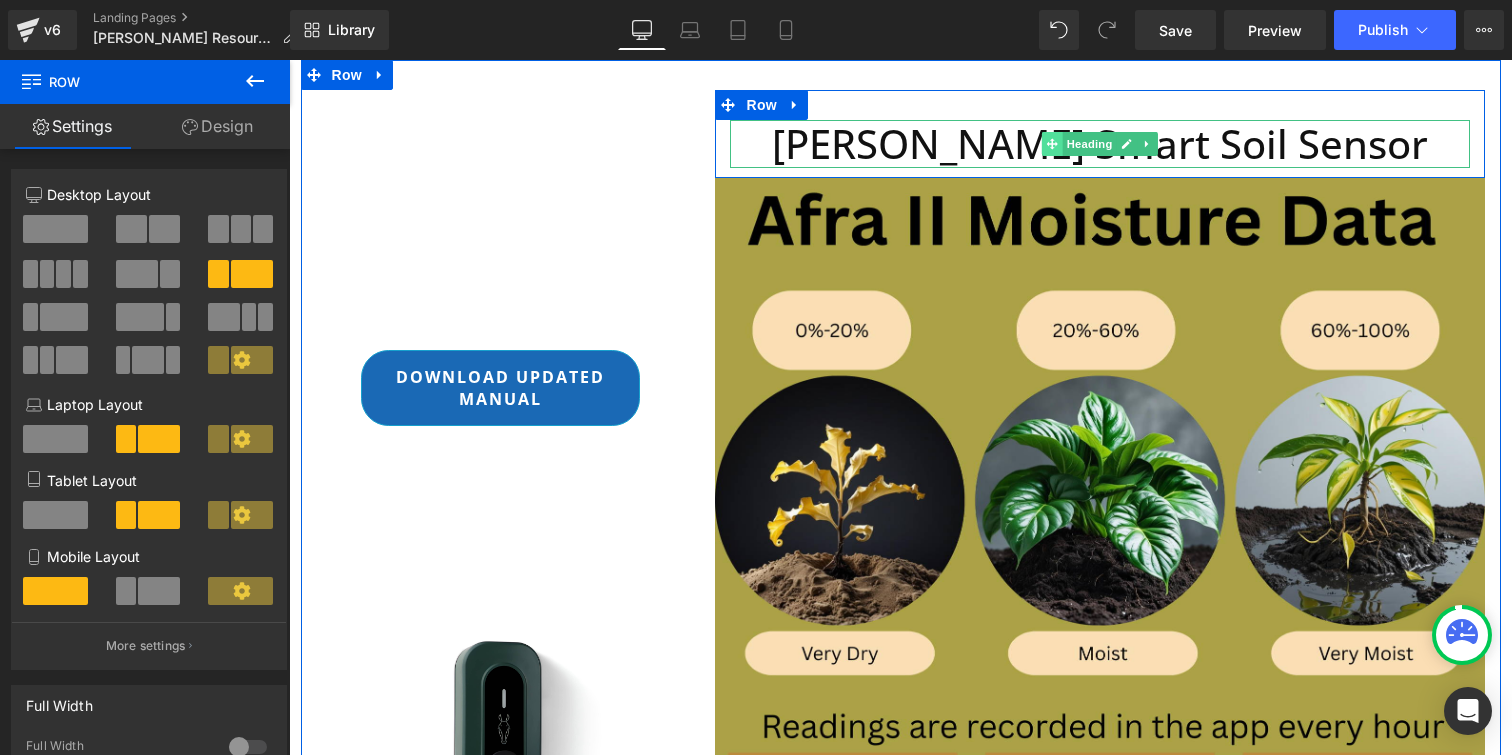 click 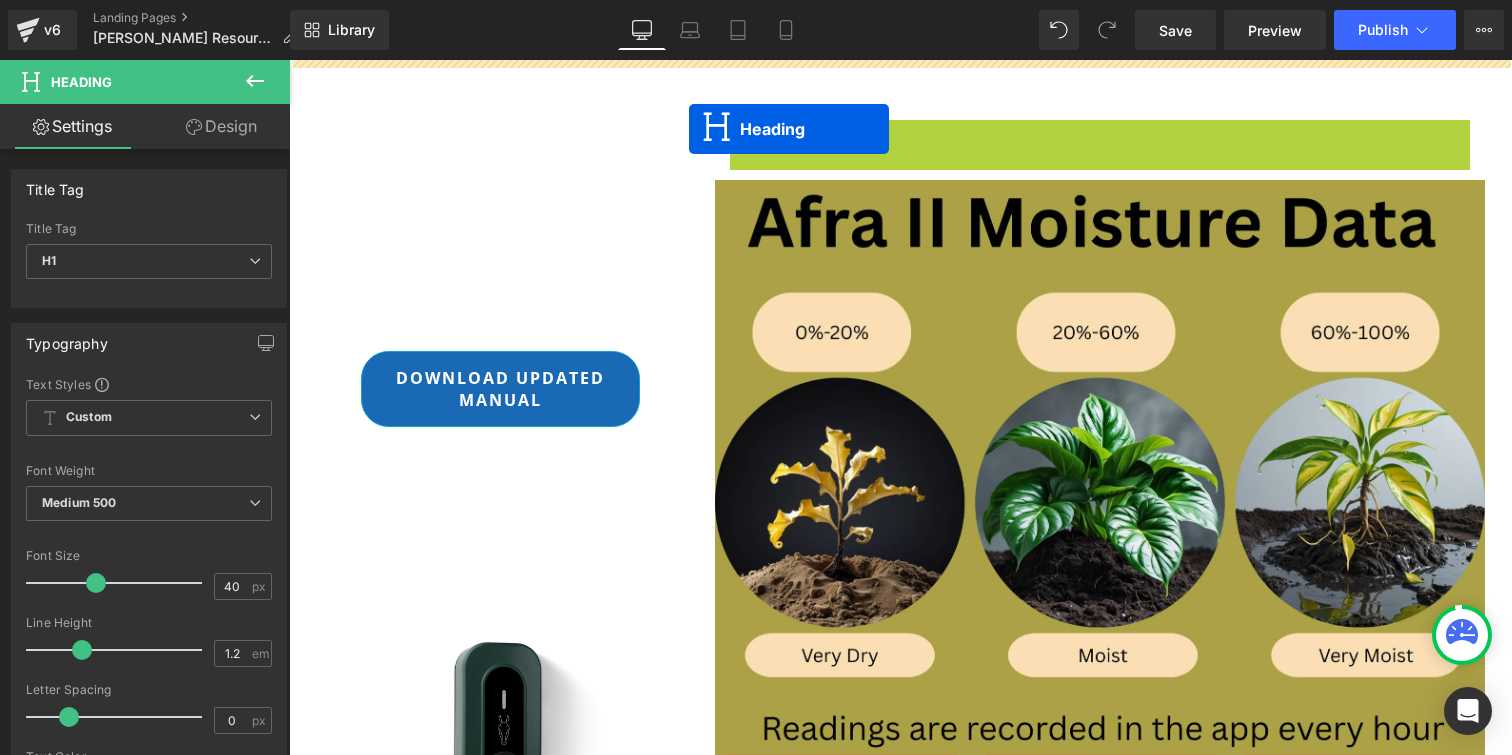 drag, startPoint x: 1075, startPoint y: 143, endPoint x: 689, endPoint y: 129, distance: 386.2538 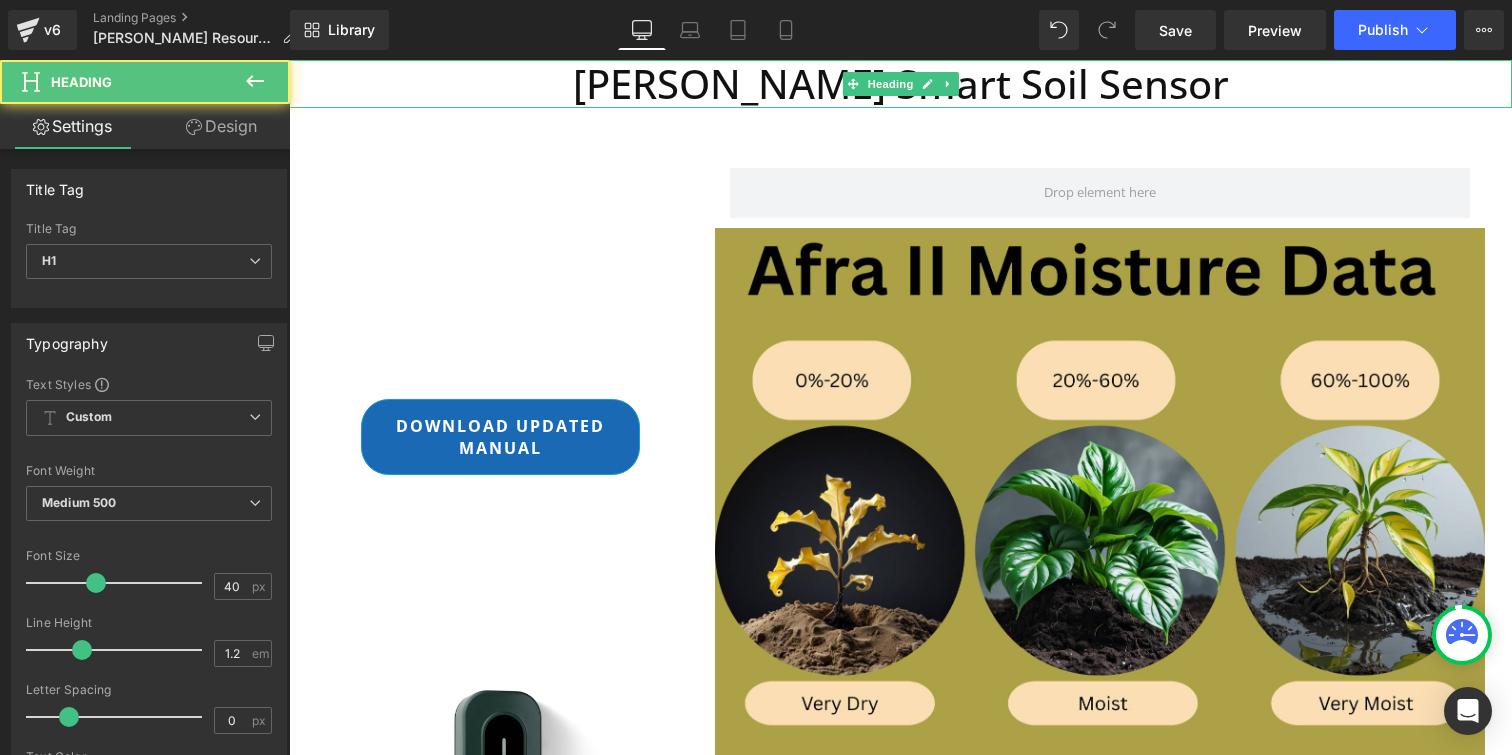 click on "[PERSON_NAME] Smart Soil Sensor" at bounding box center [900, 84] 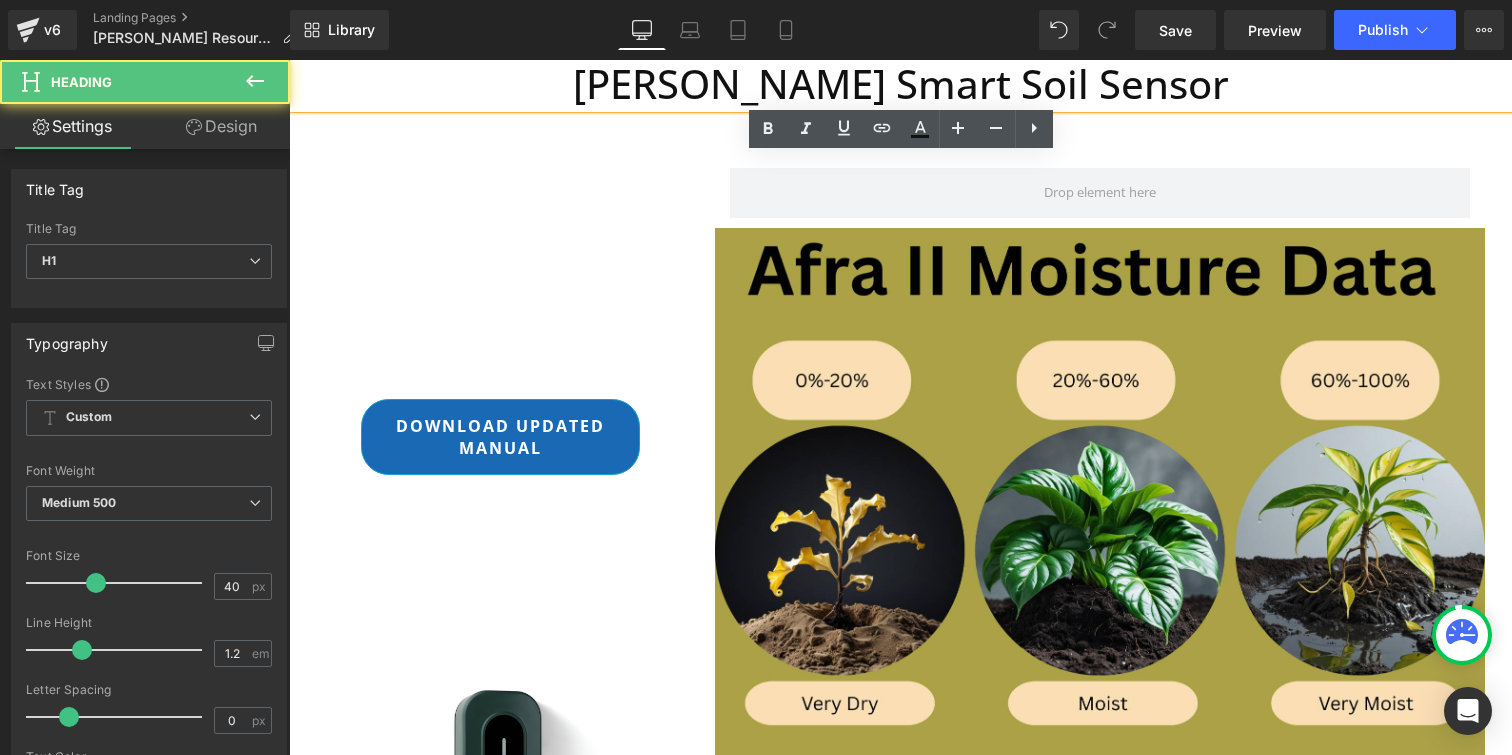 click on "[PERSON_NAME] Smart Soil Sensor" at bounding box center (900, 84) 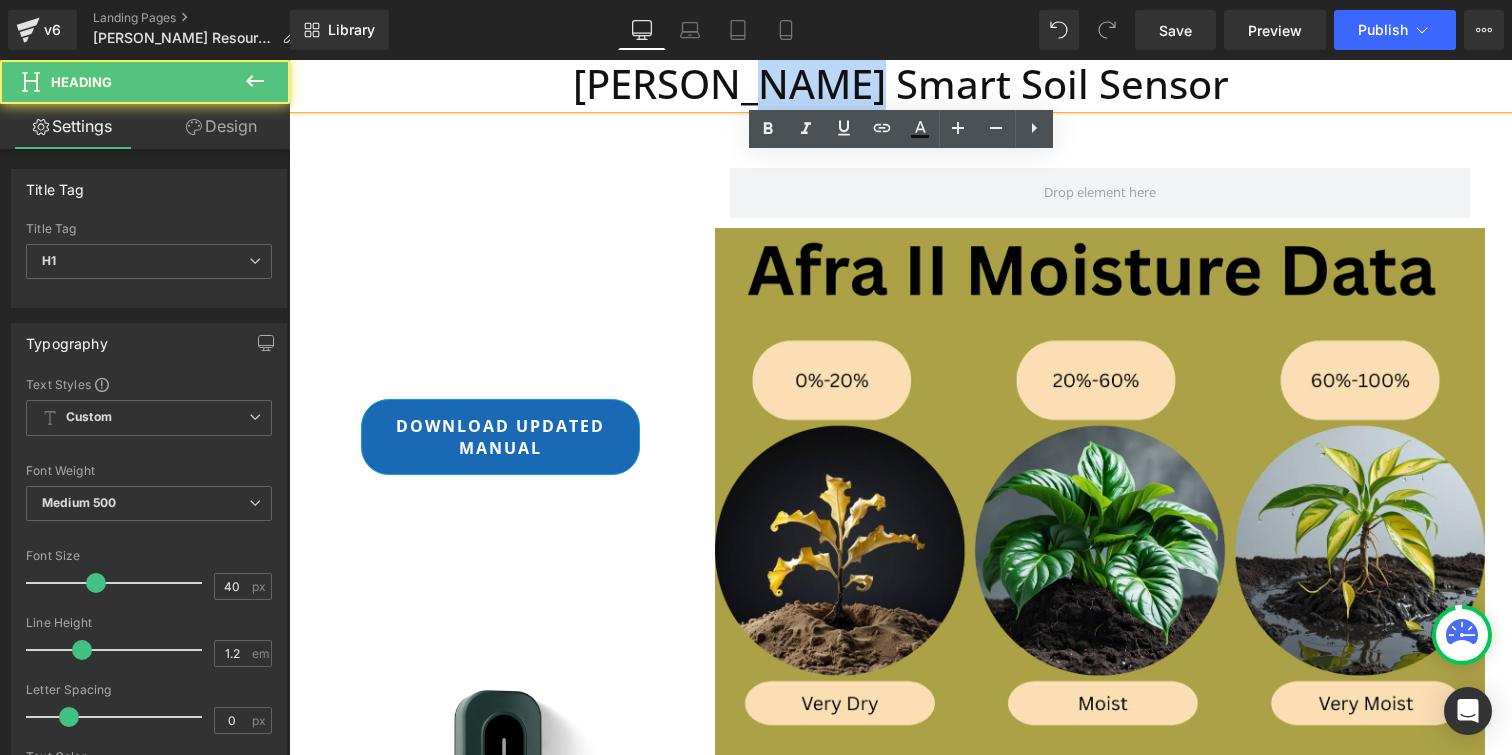 click on "[PERSON_NAME] Smart Soil Sensor" at bounding box center (900, 84) 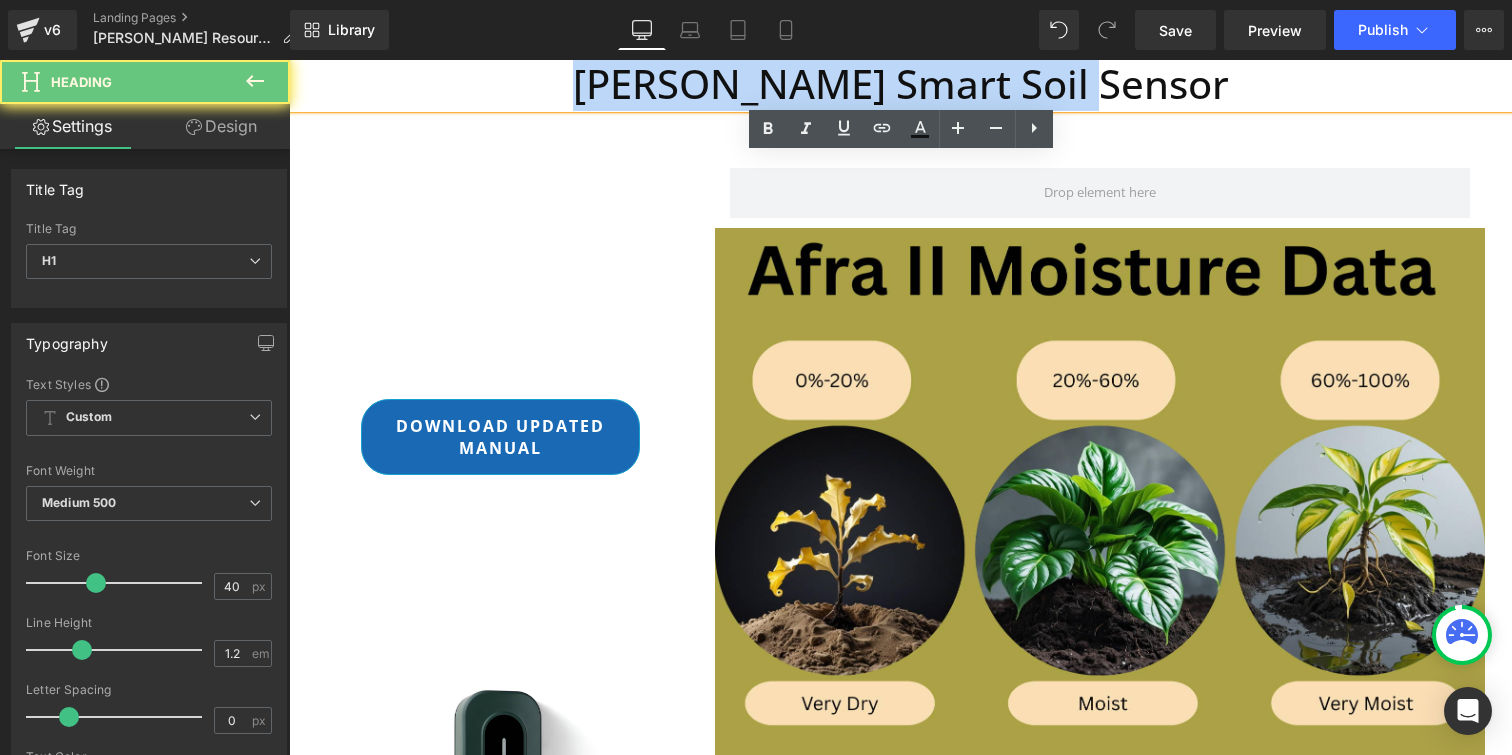 click on "[PERSON_NAME] Smart Soil Sensor" at bounding box center (900, 84) 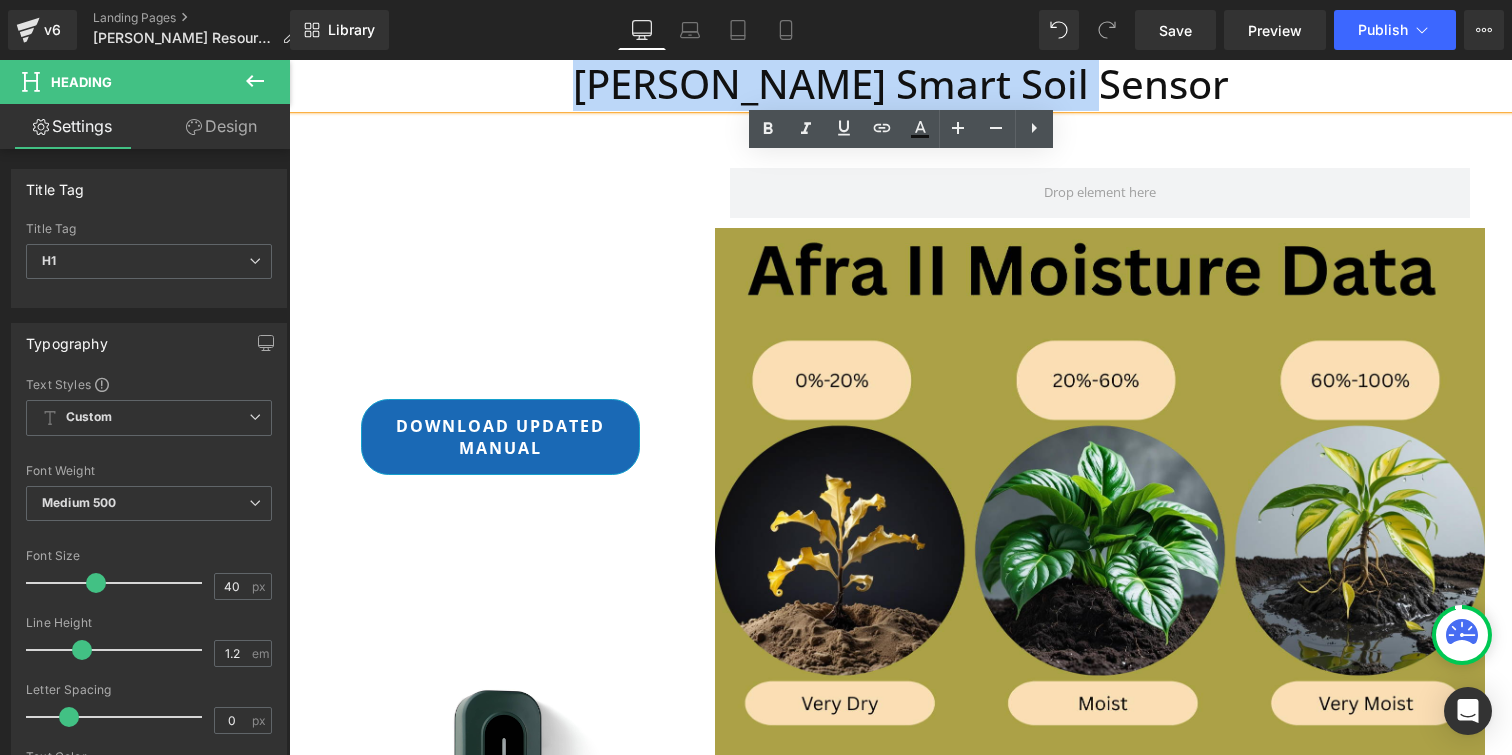 type 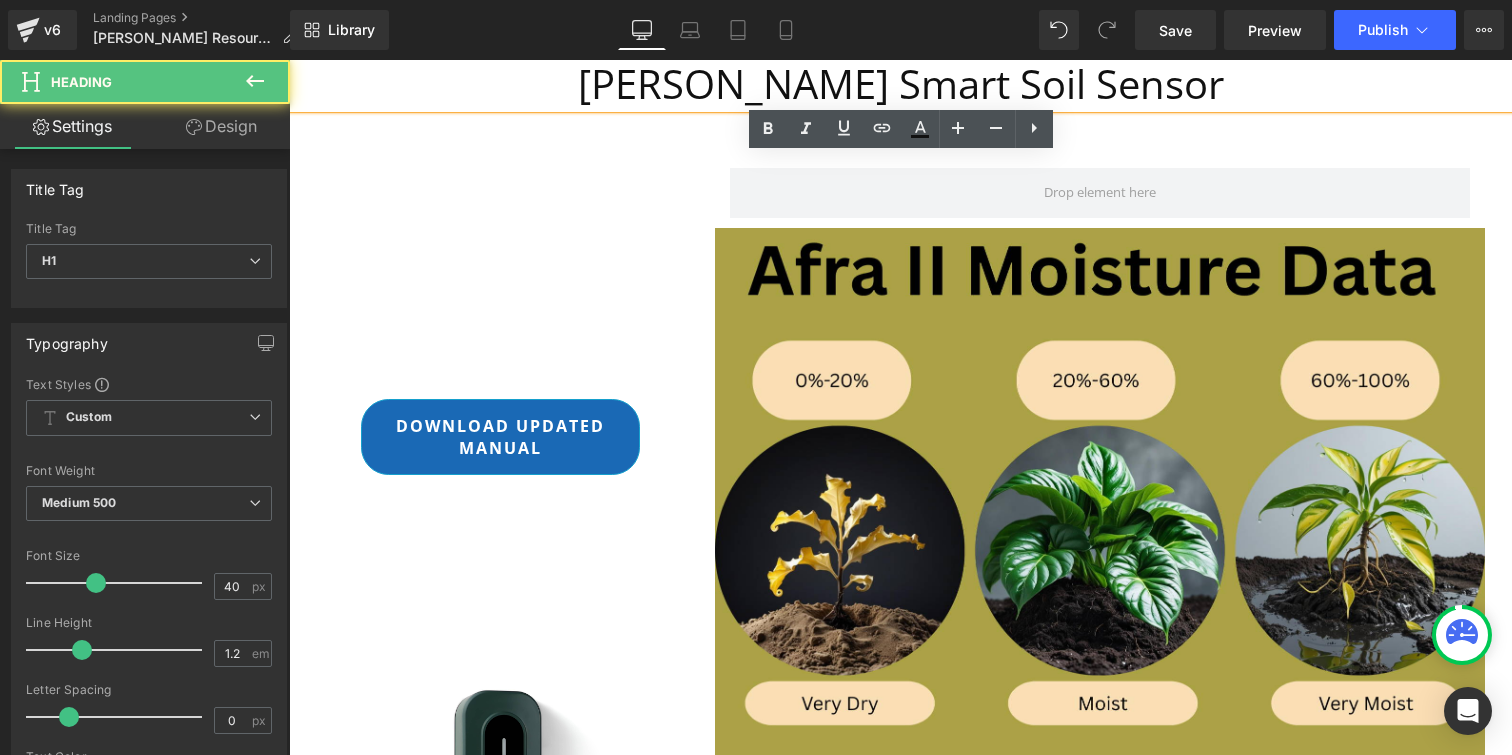 click on "[PERSON_NAME] Smart Soil Sensor" at bounding box center (901, 83) 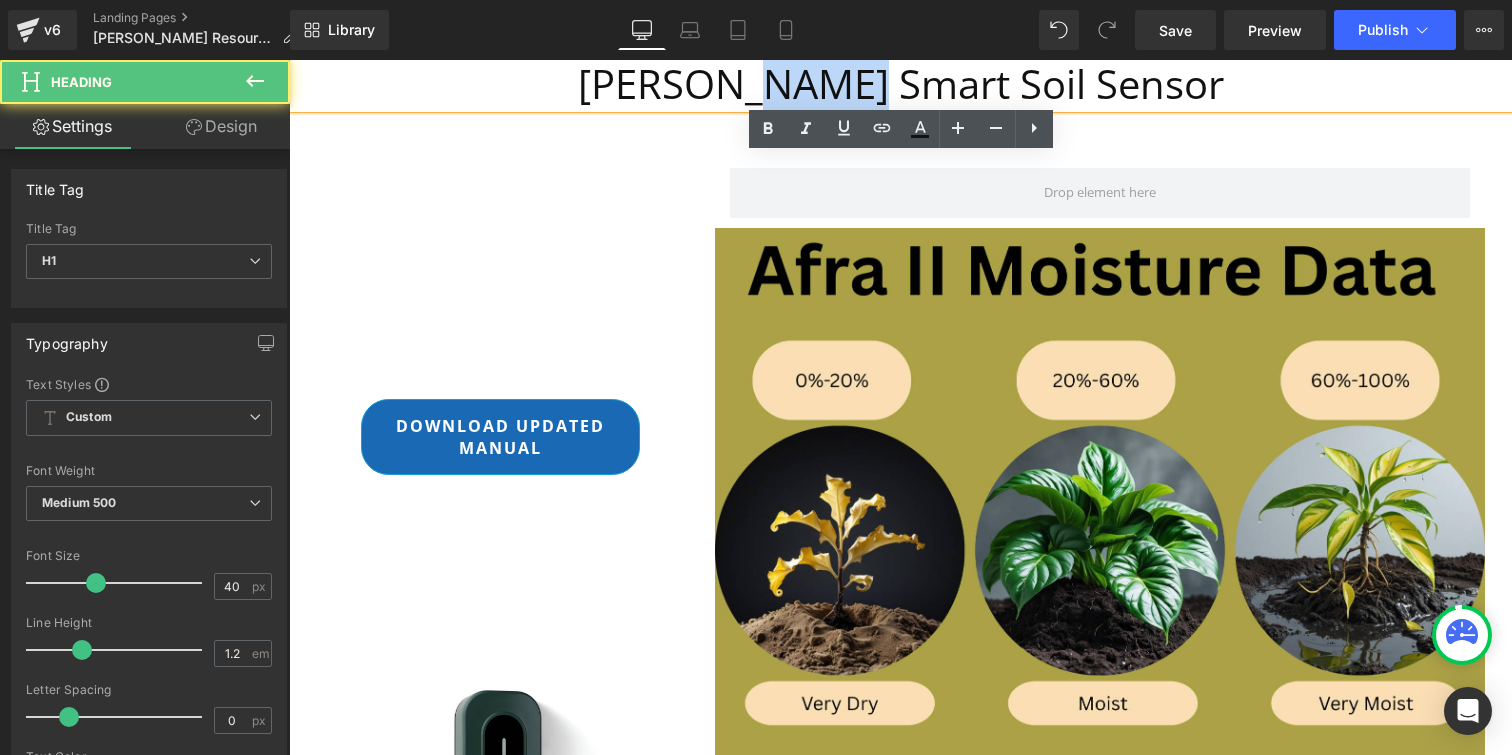 click on "[PERSON_NAME] Smart Soil Sensor" at bounding box center (901, 83) 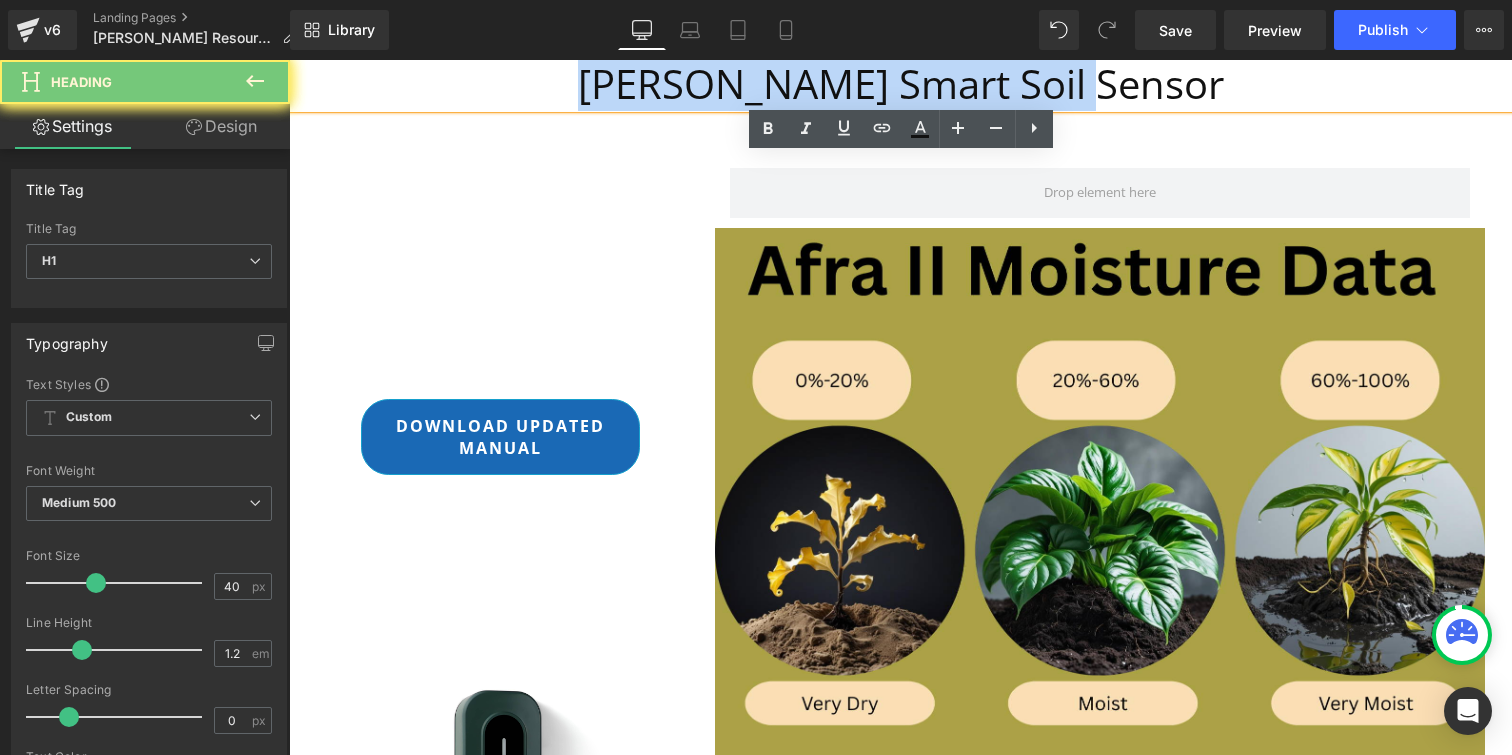 click on "[PERSON_NAME] Smart Soil Sensor" at bounding box center (901, 83) 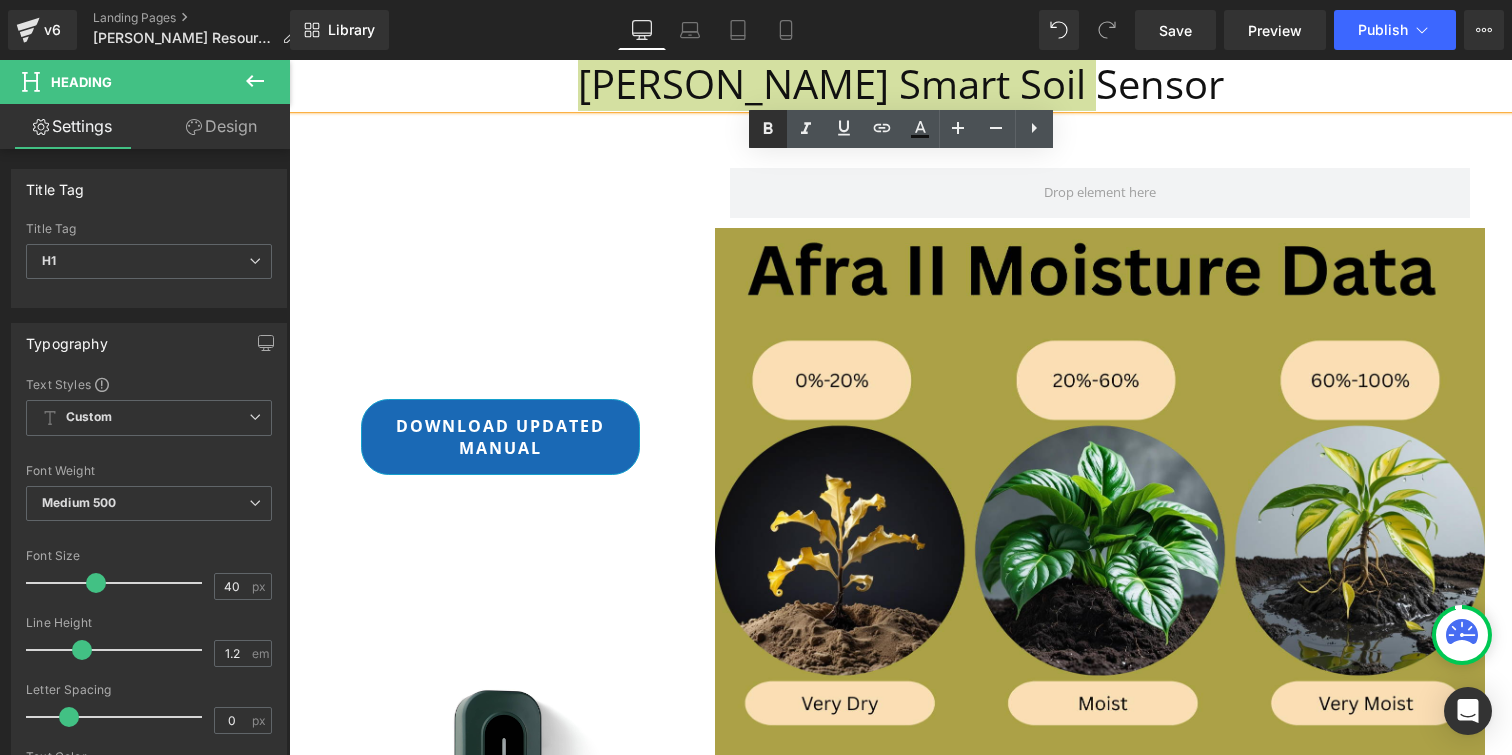 click 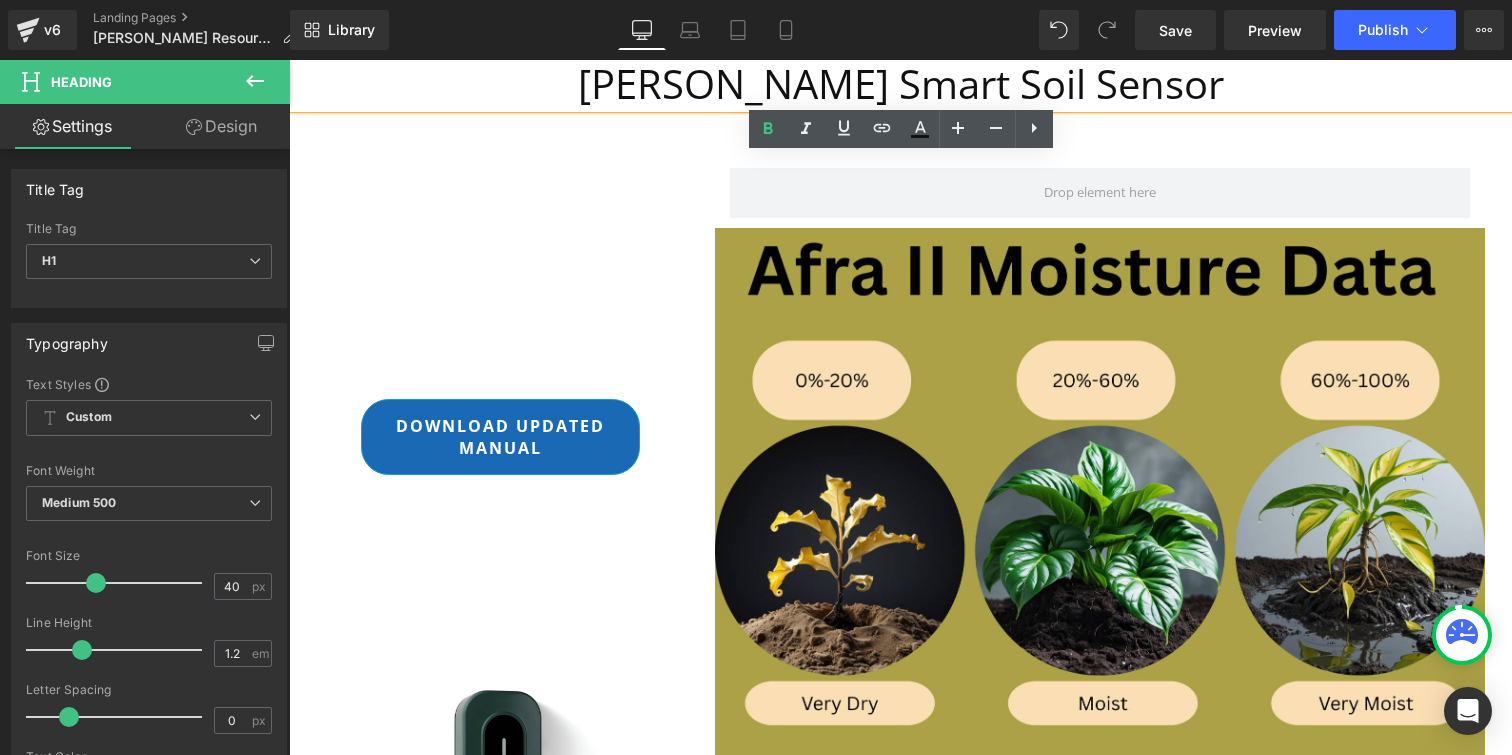 click on "[PERSON_NAME] Smart Soil Sensor" at bounding box center [901, 83] 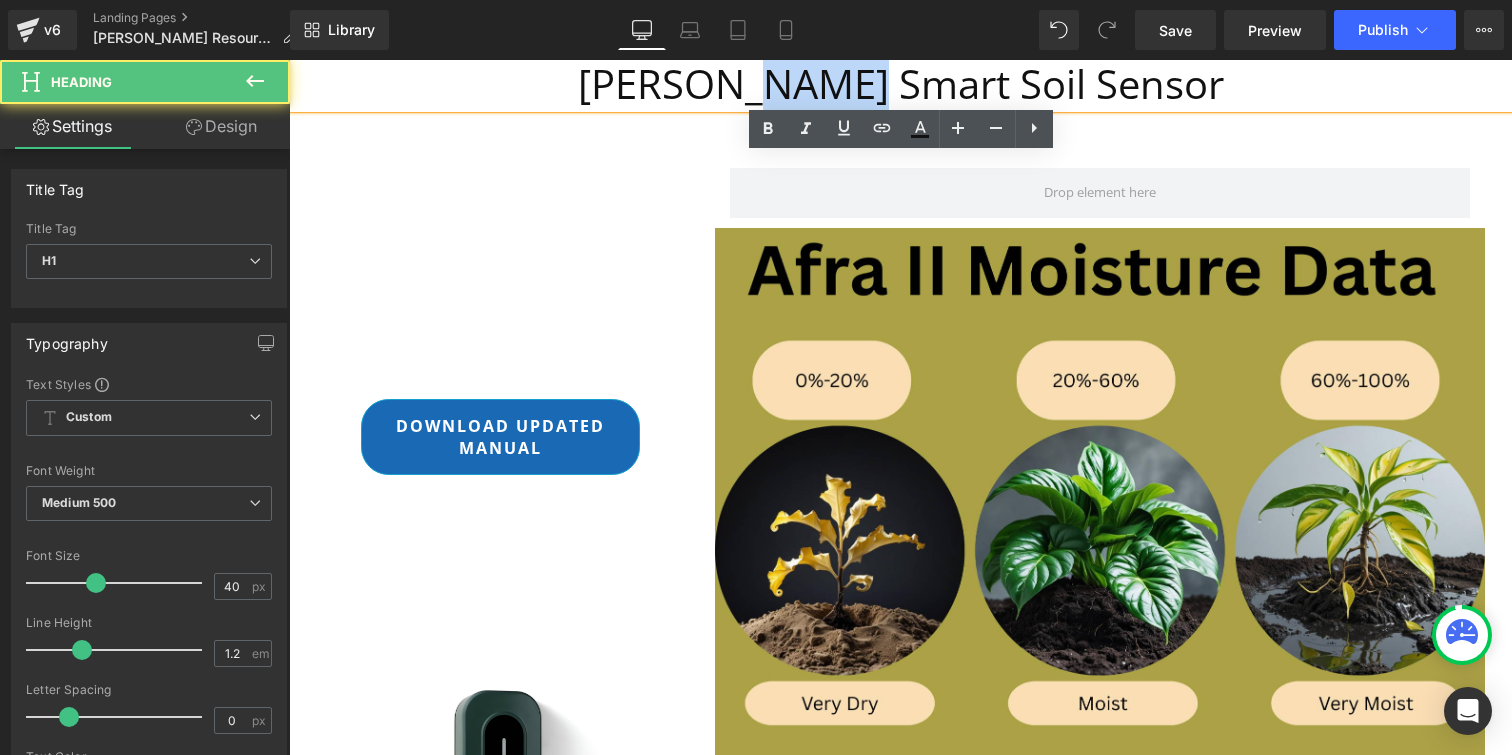 click on "[PERSON_NAME] Smart Soil Sensor" at bounding box center [901, 83] 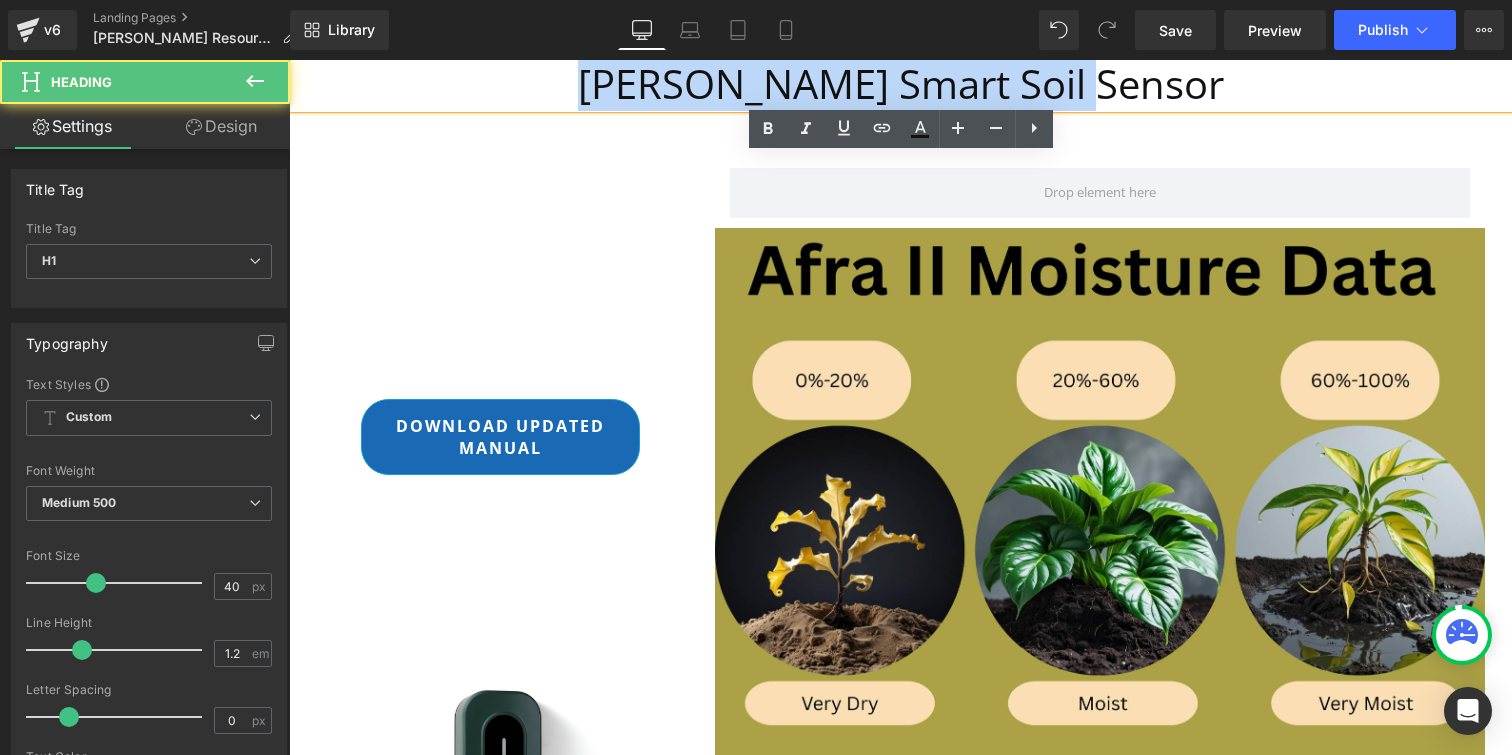 click on "[PERSON_NAME] Smart Soil Sensor" at bounding box center (901, 83) 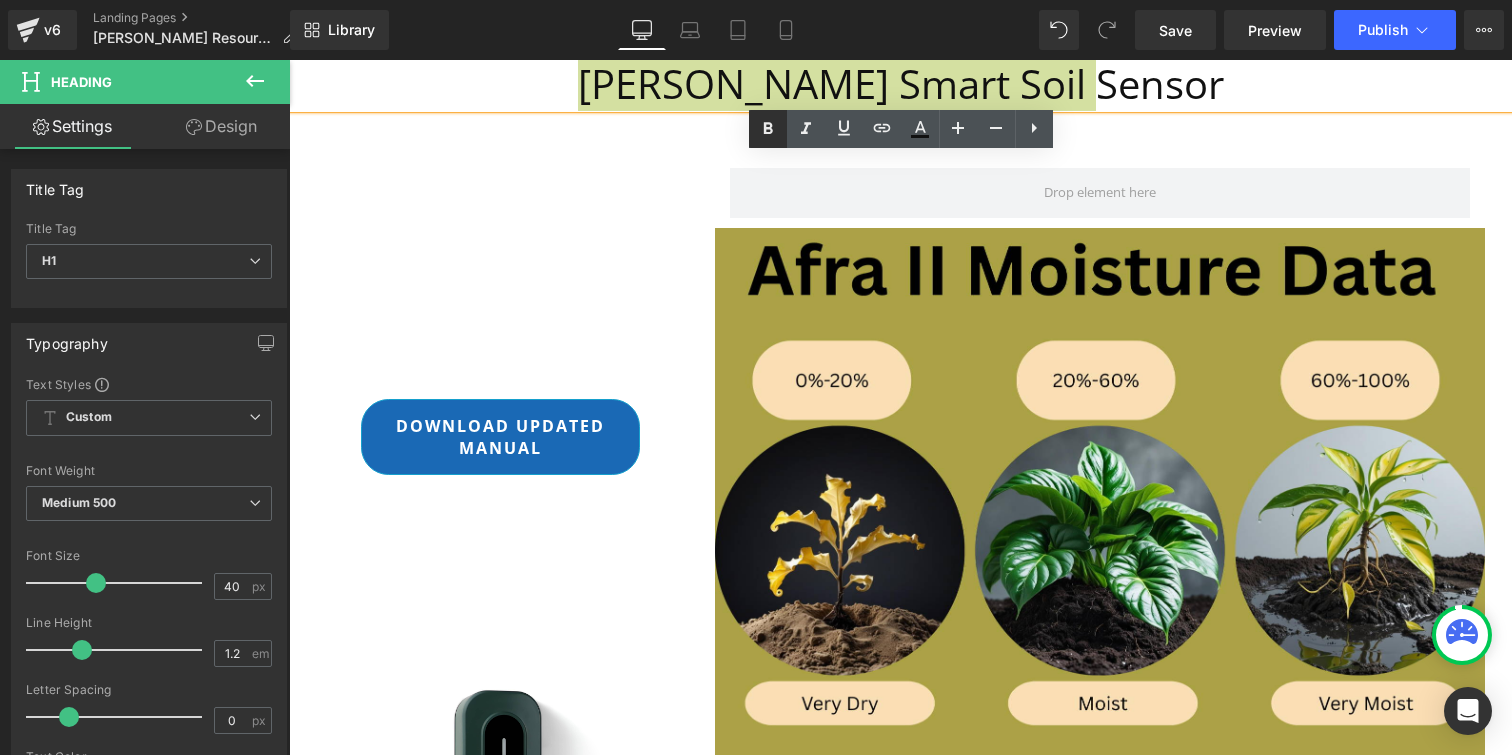 click 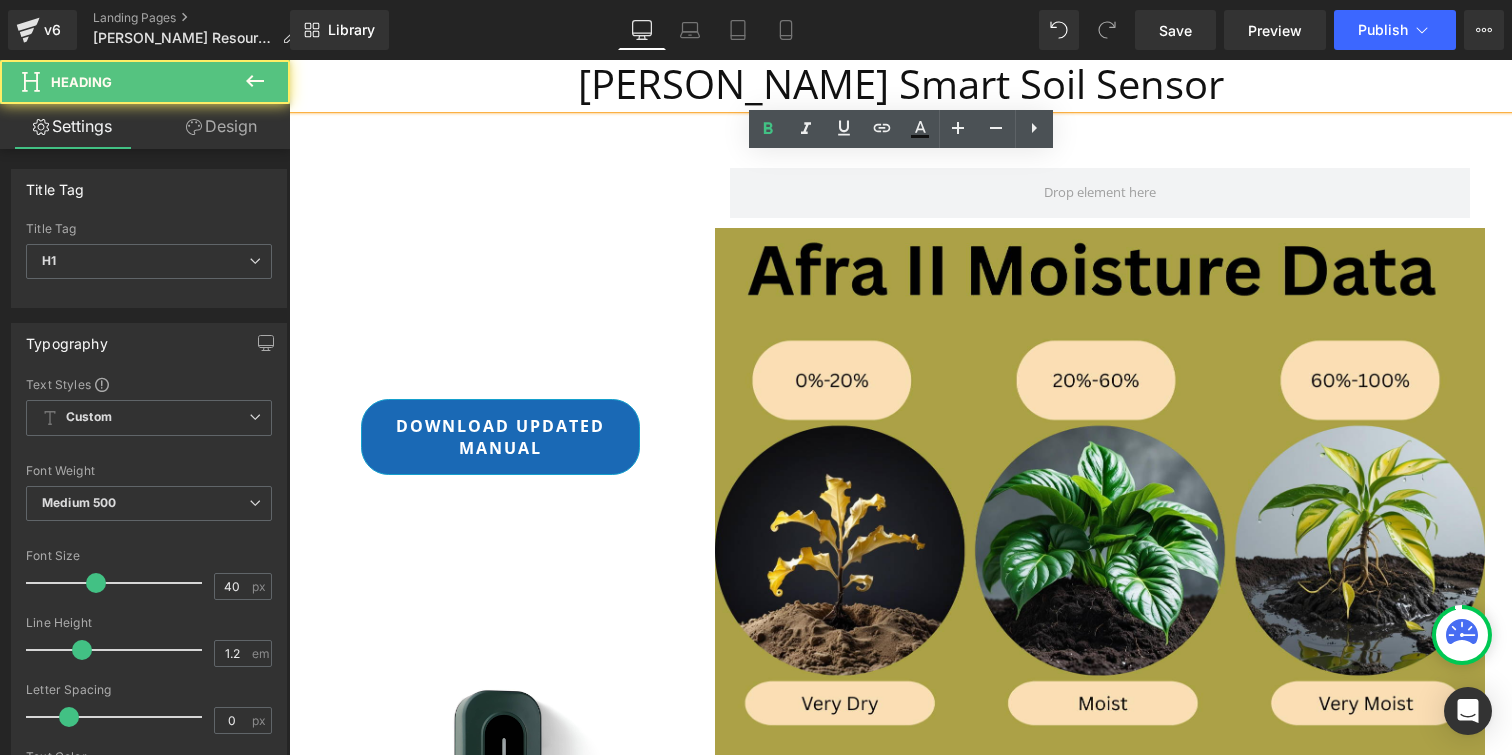 click on "[PERSON_NAME] Smart Soil Sensor" at bounding box center [901, 83] 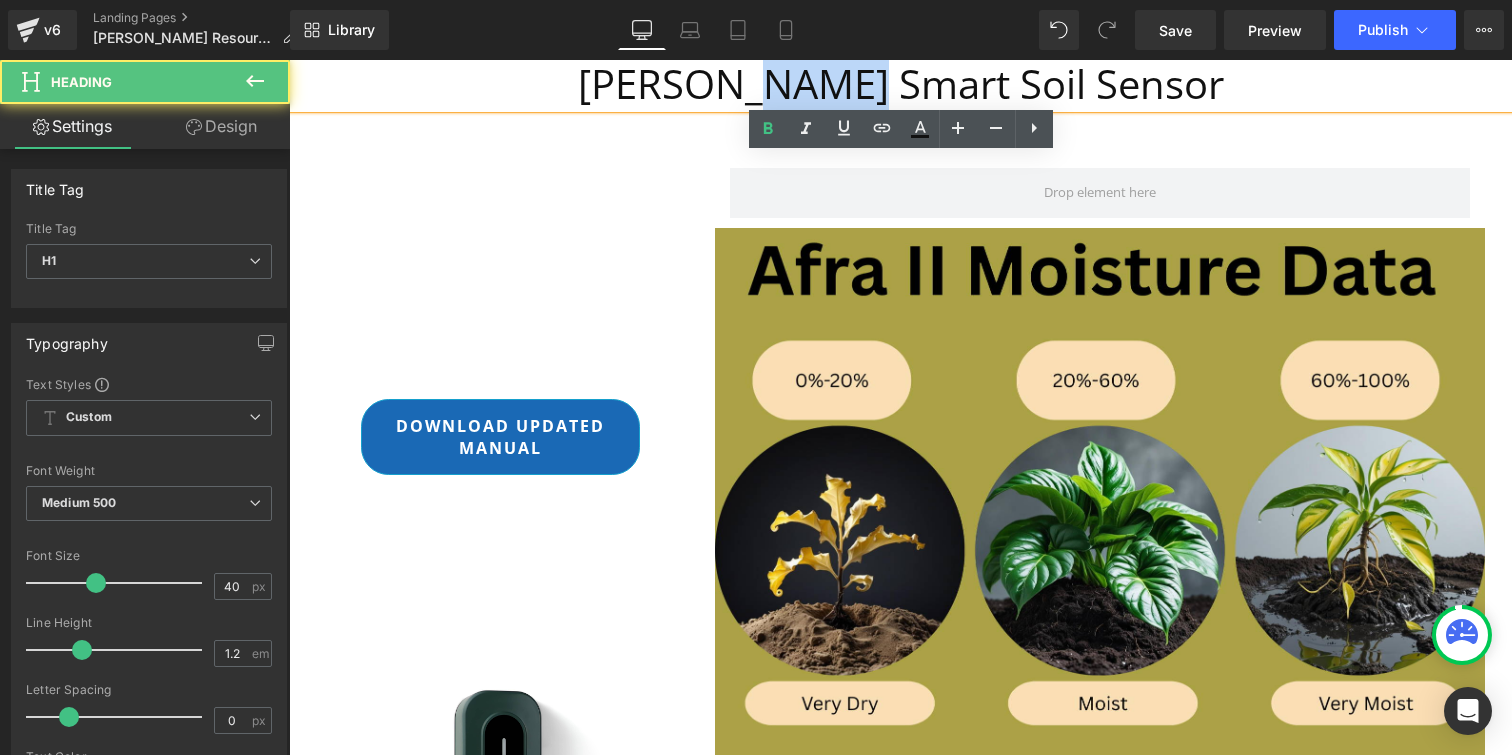 click on "[PERSON_NAME] Smart Soil Sensor" at bounding box center (901, 83) 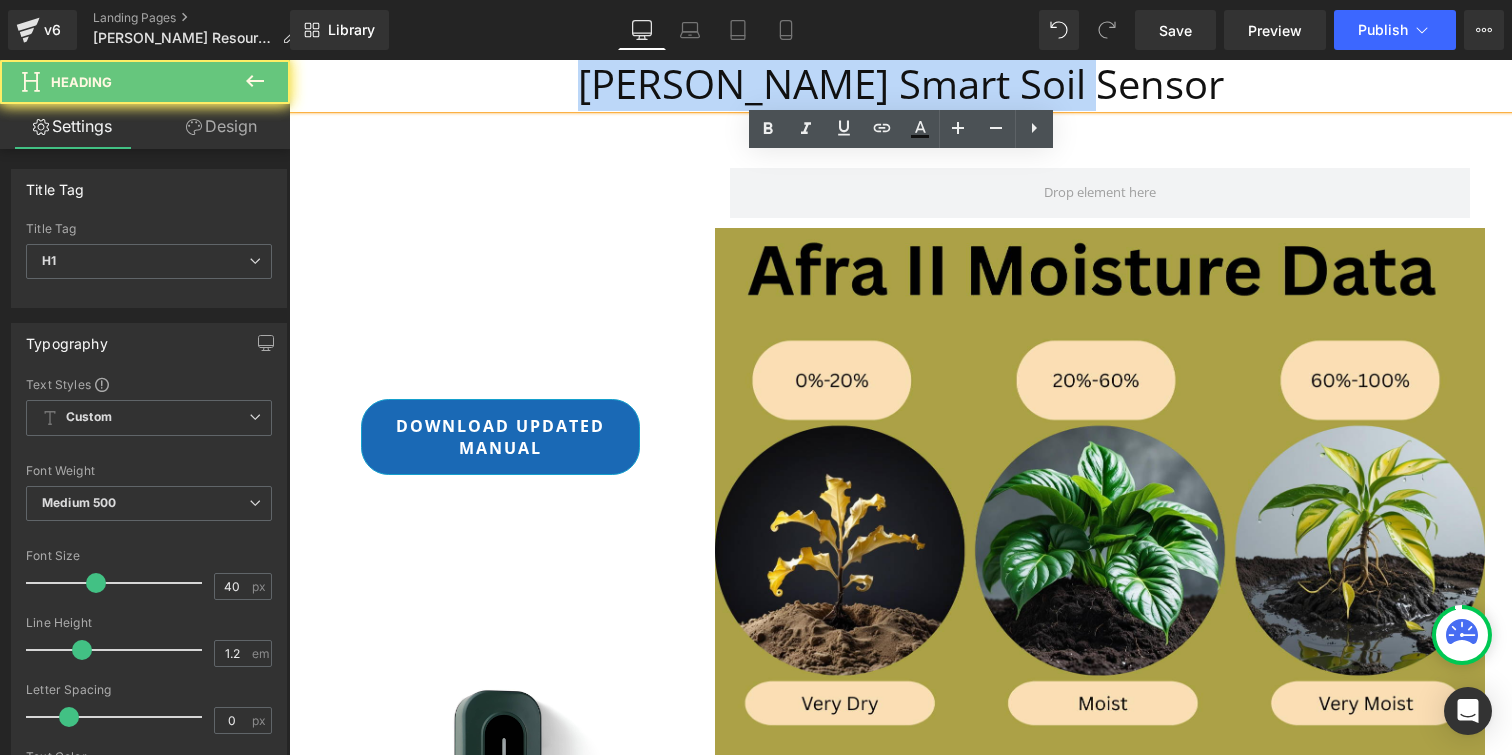 click on "[PERSON_NAME] Smart Soil Sensor" at bounding box center [901, 83] 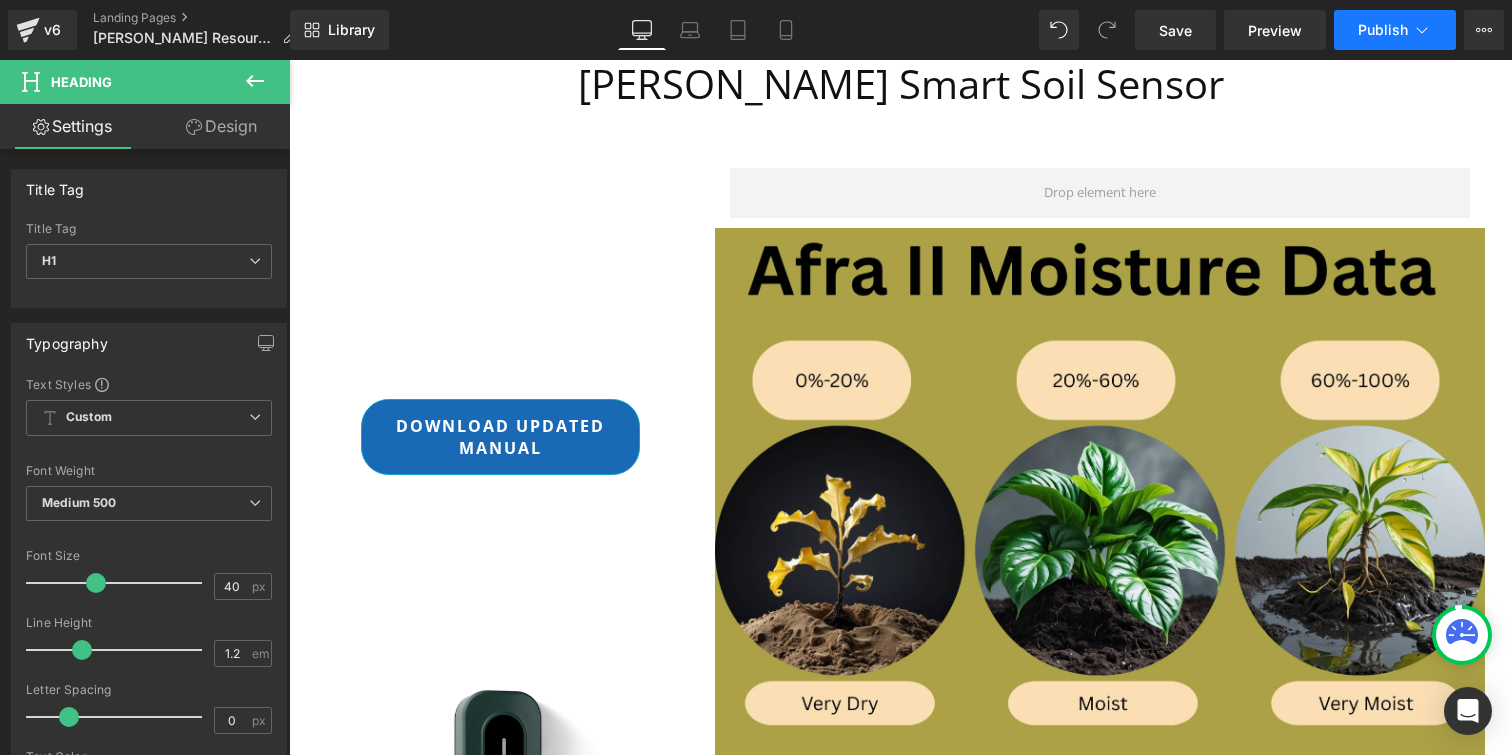 click on "Publish" at bounding box center [1383, 30] 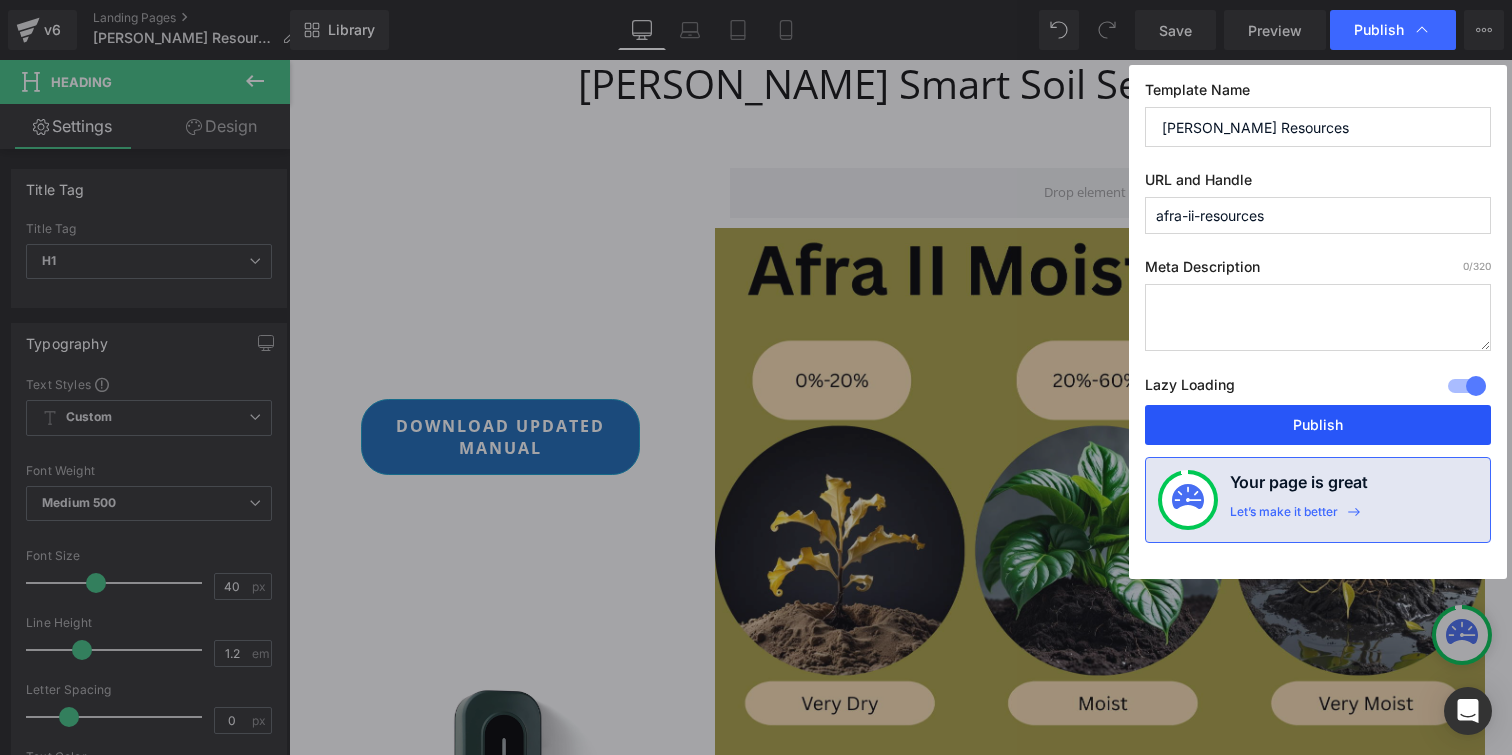 click on "Publish" at bounding box center (1318, 425) 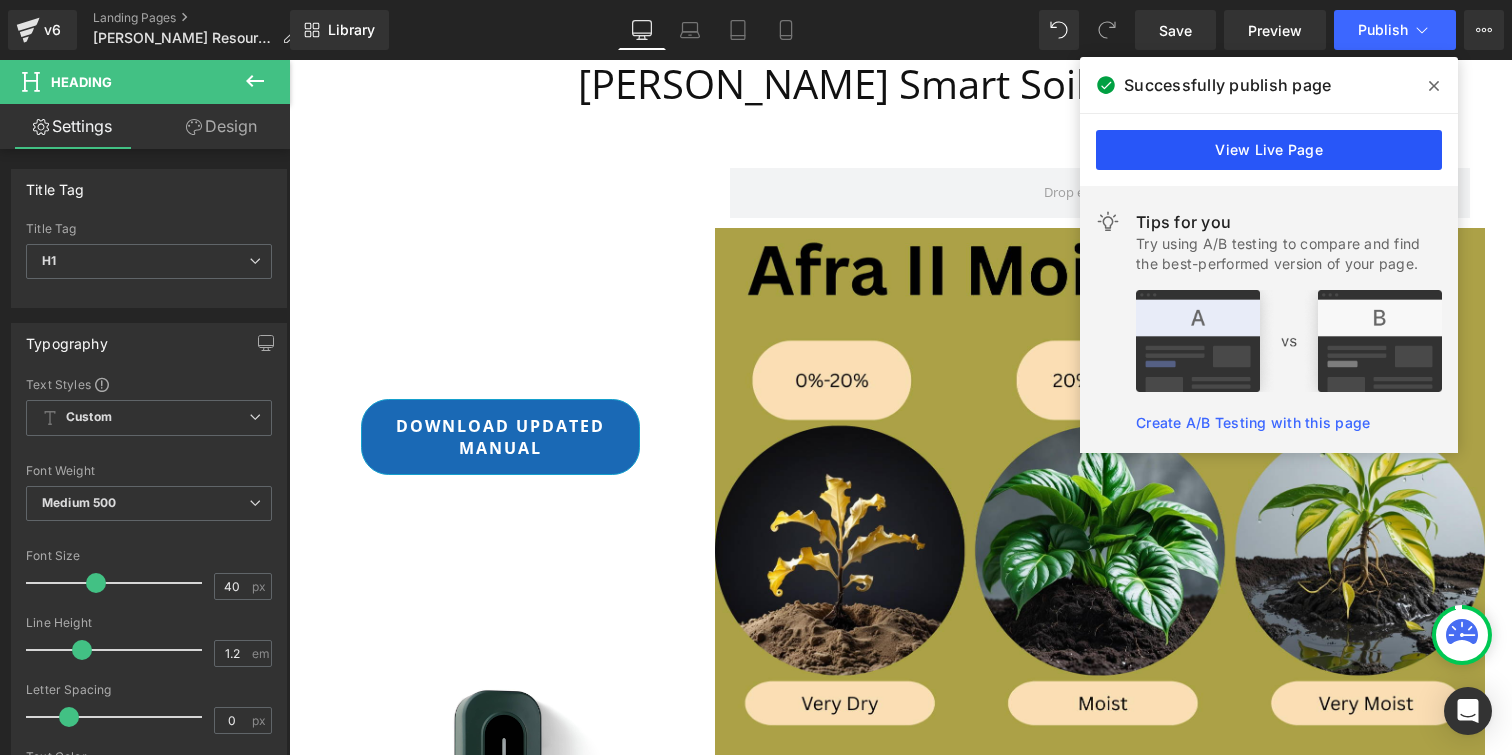 click on "View Live Page" at bounding box center (1269, 150) 